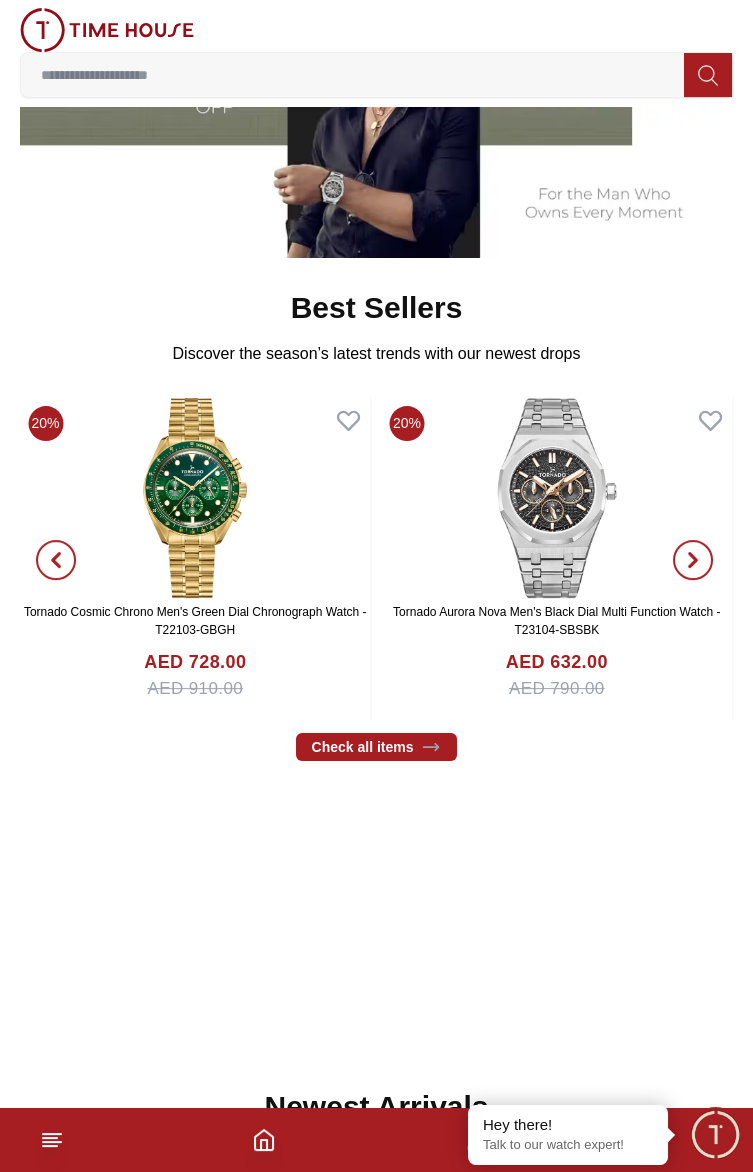 scroll, scrollTop: 1148, scrollLeft: 0, axis: vertical 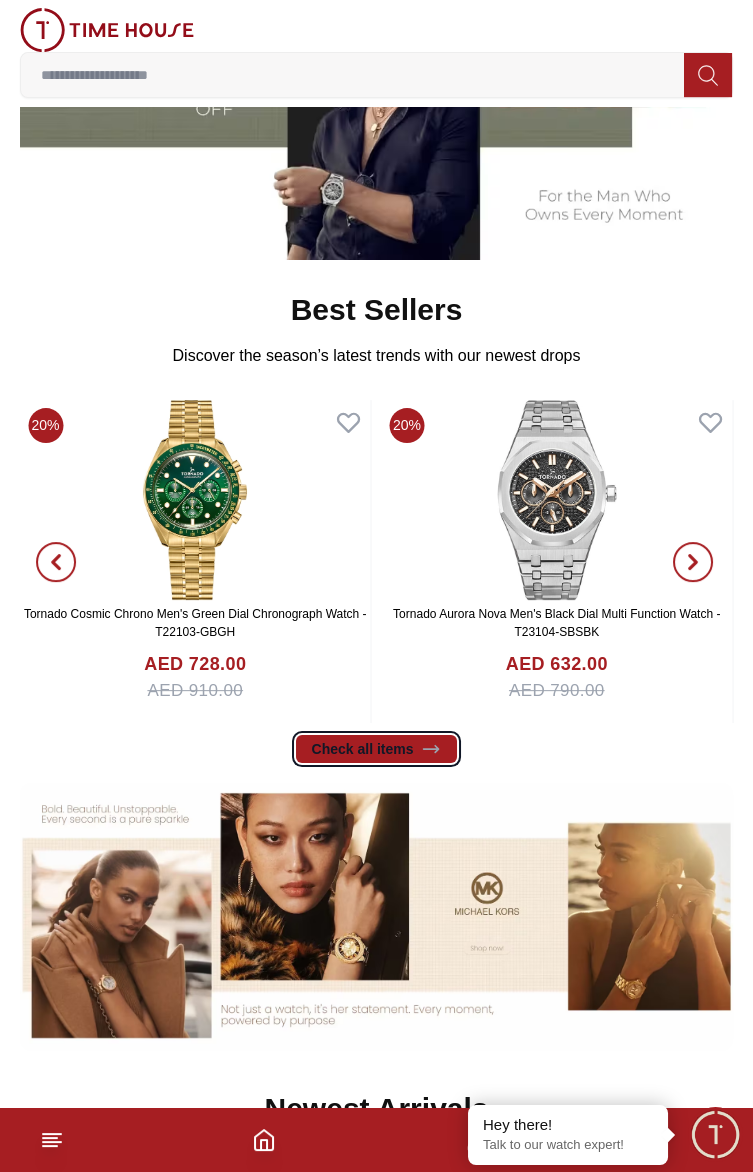 click 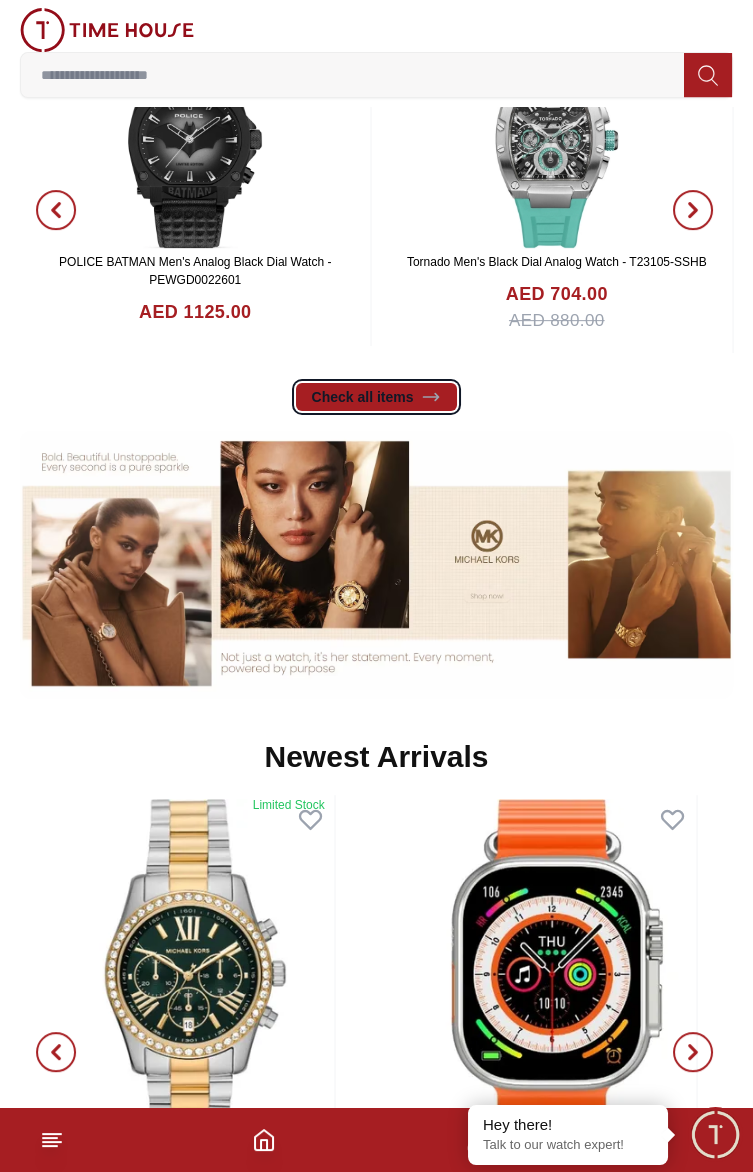 scroll, scrollTop: 1501, scrollLeft: 0, axis: vertical 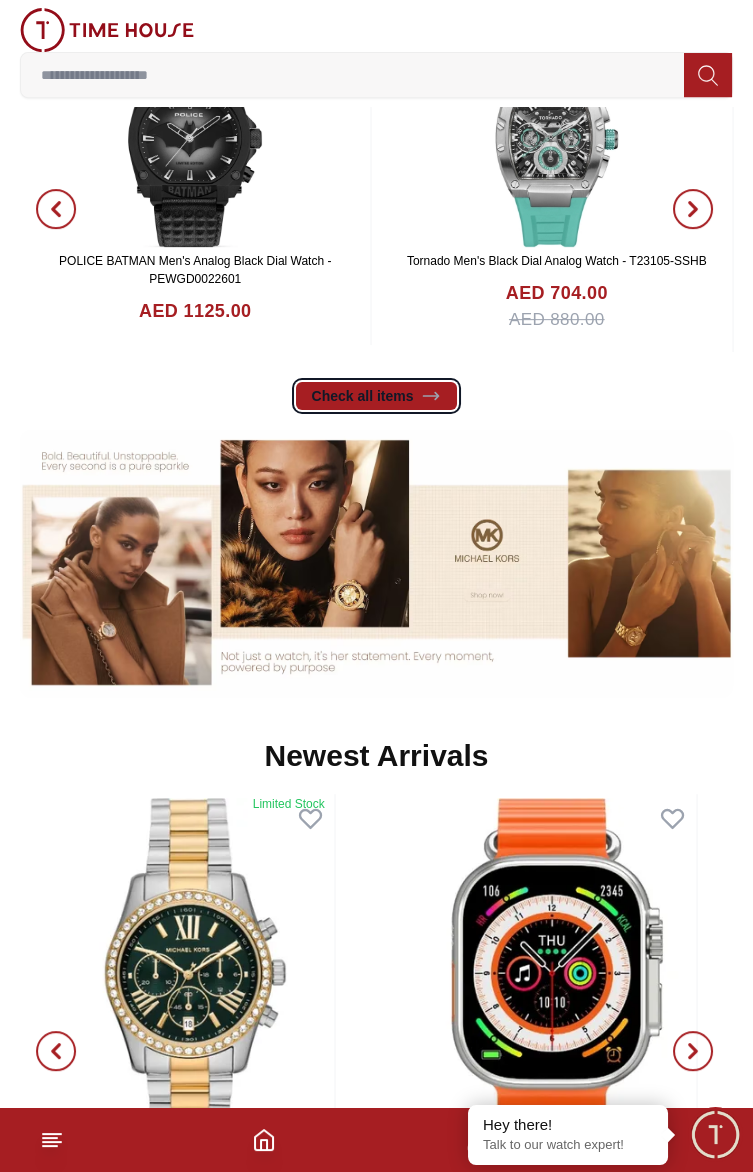 click on "Check all items" at bounding box center (377, 396) 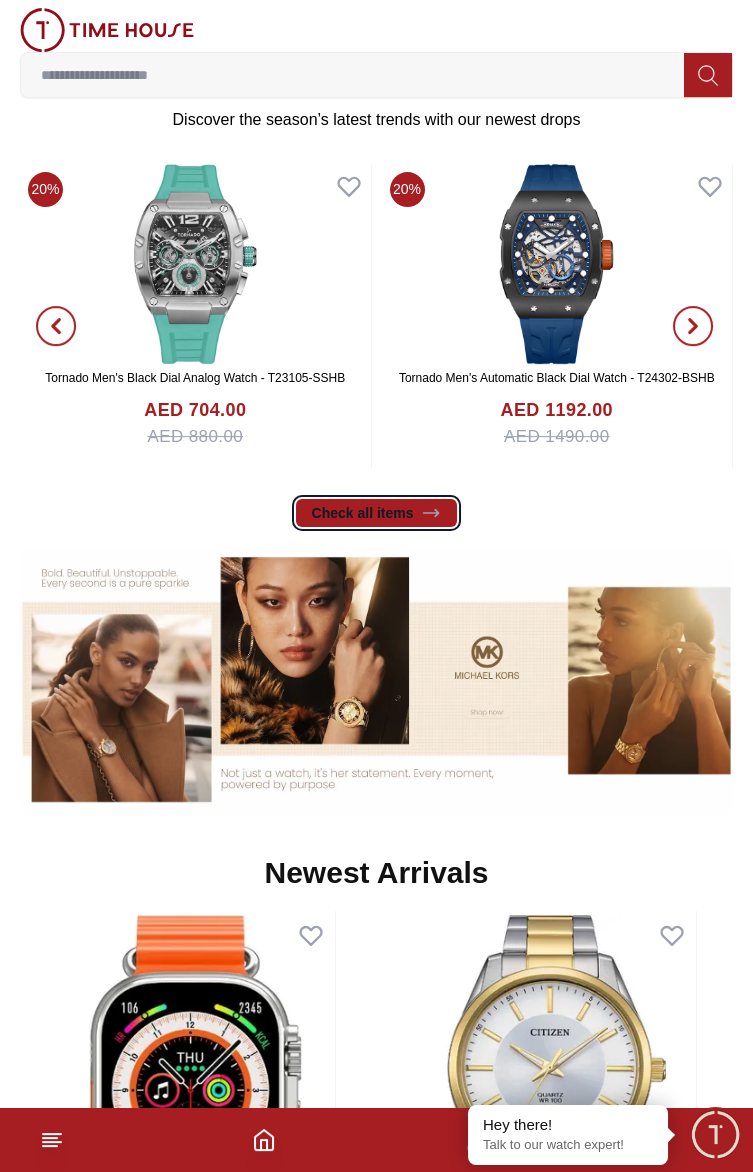 scroll, scrollTop: 1384, scrollLeft: 0, axis: vertical 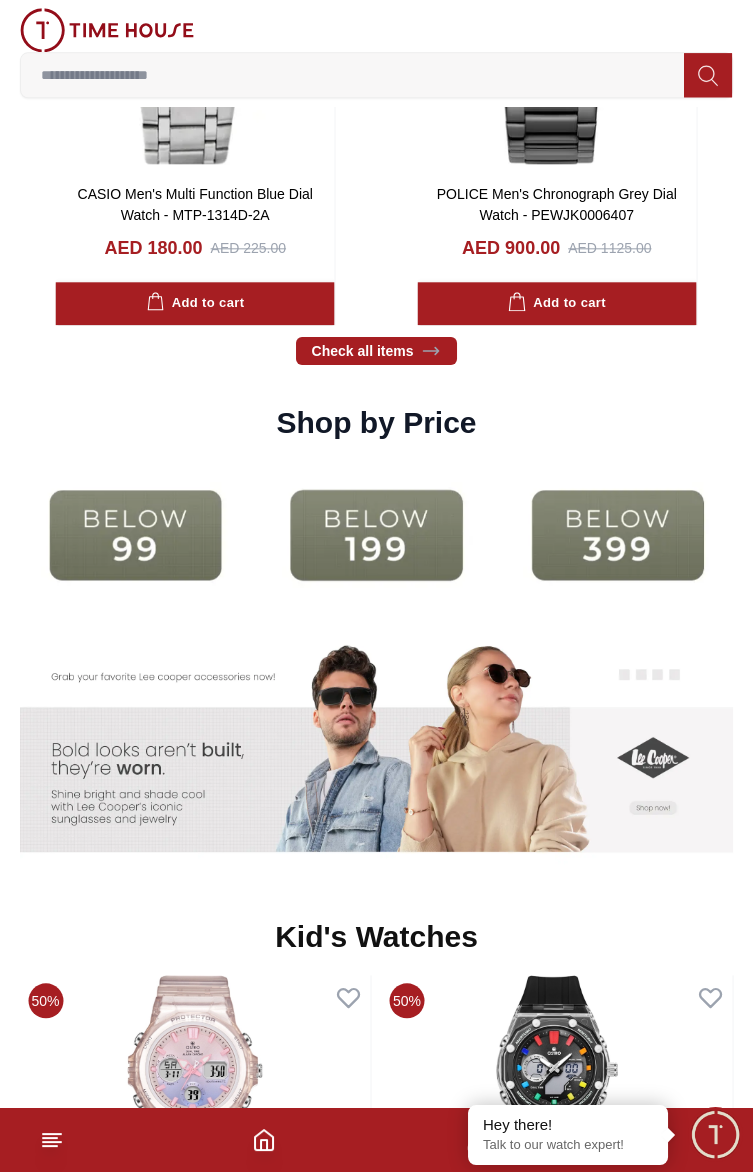 click at bounding box center (135, 535) 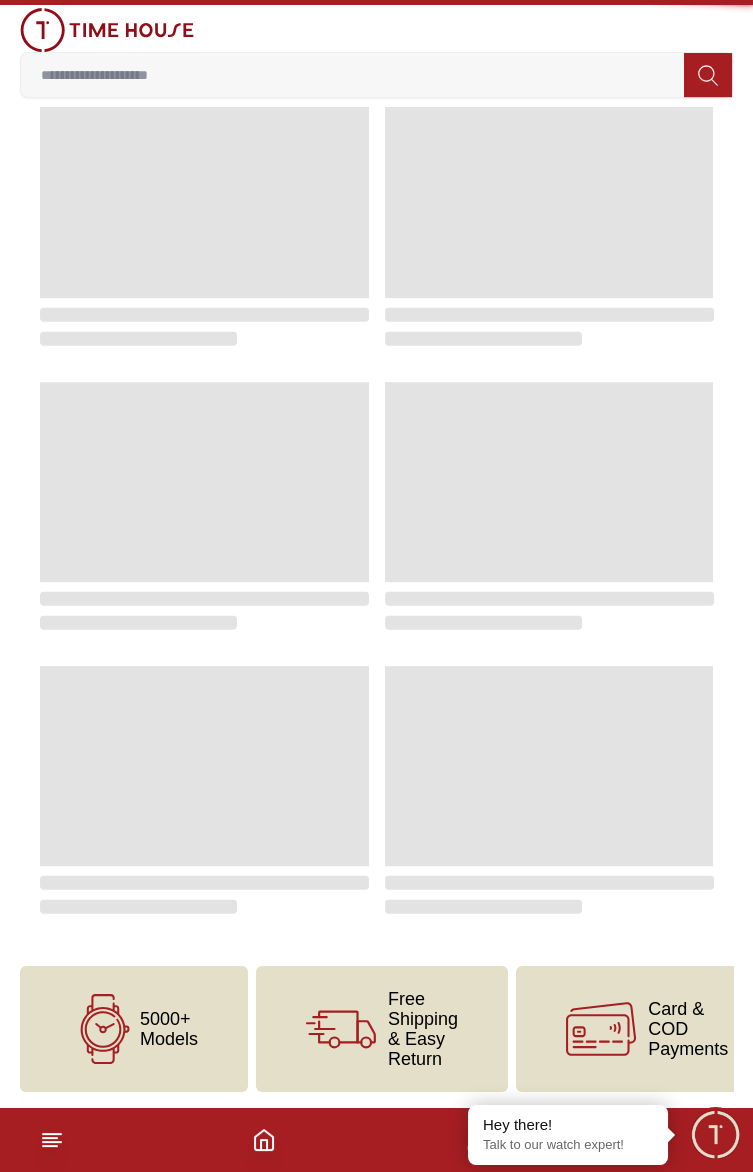 scroll, scrollTop: 0, scrollLeft: 0, axis: both 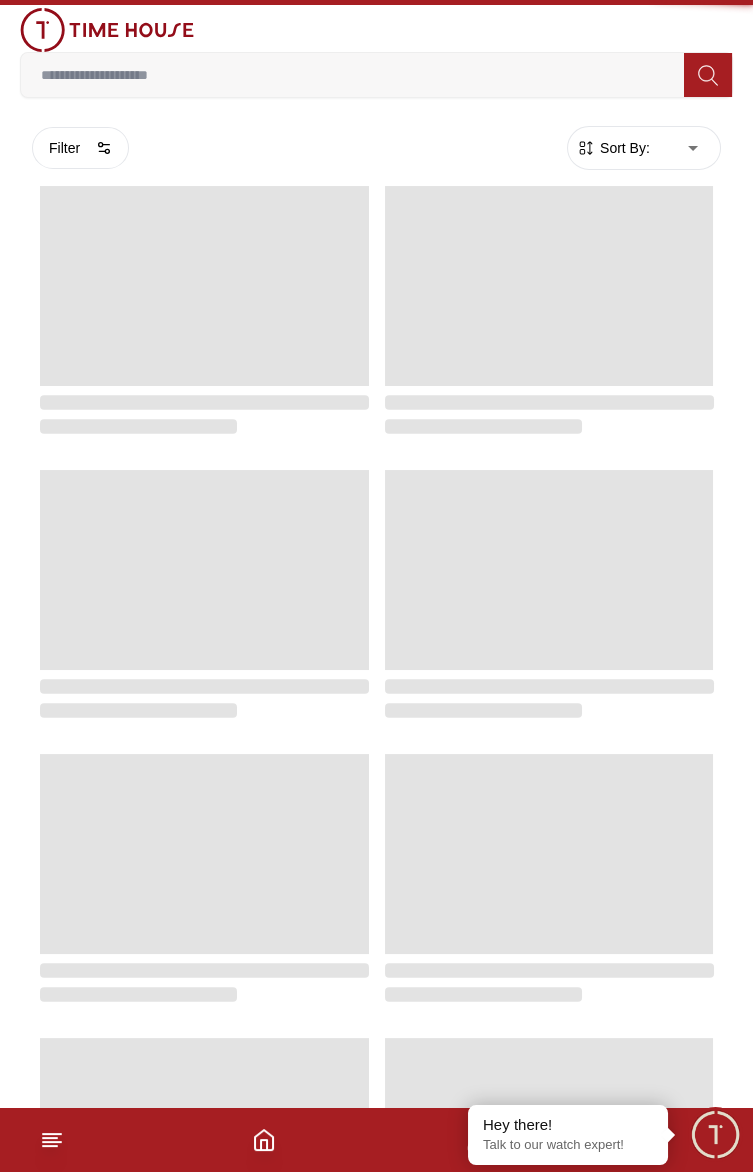 click at bounding box center [204, 570] 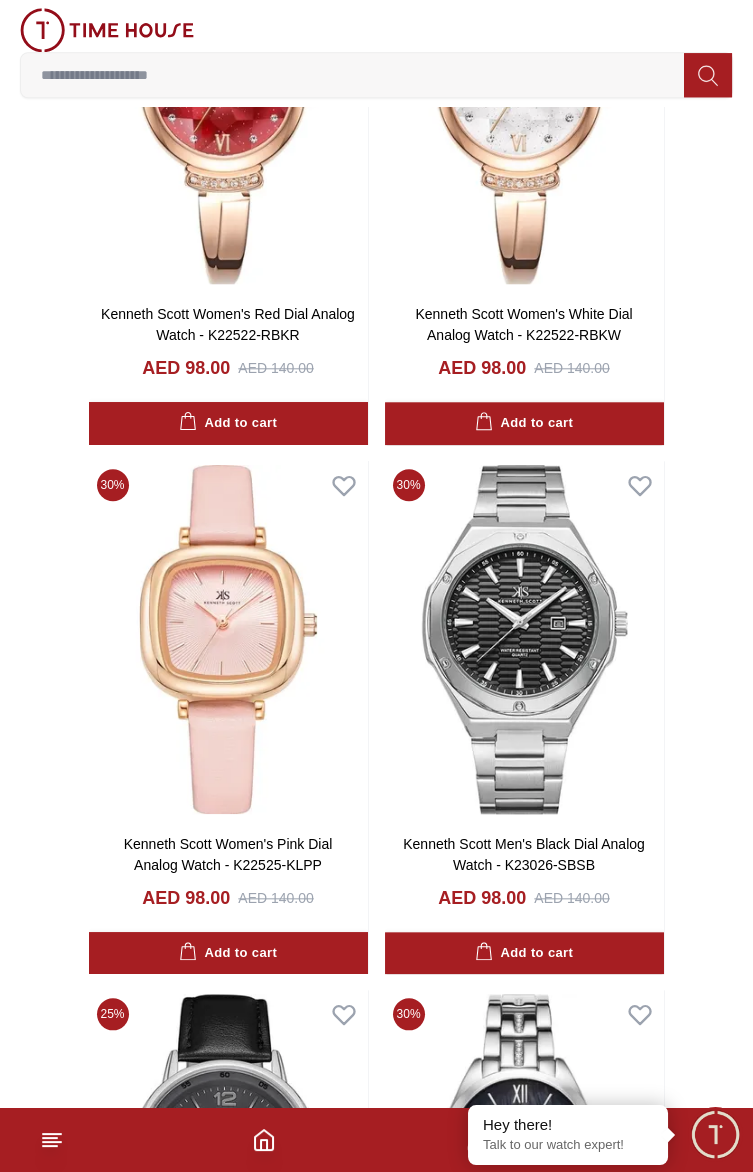 scroll, scrollTop: 3466, scrollLeft: 0, axis: vertical 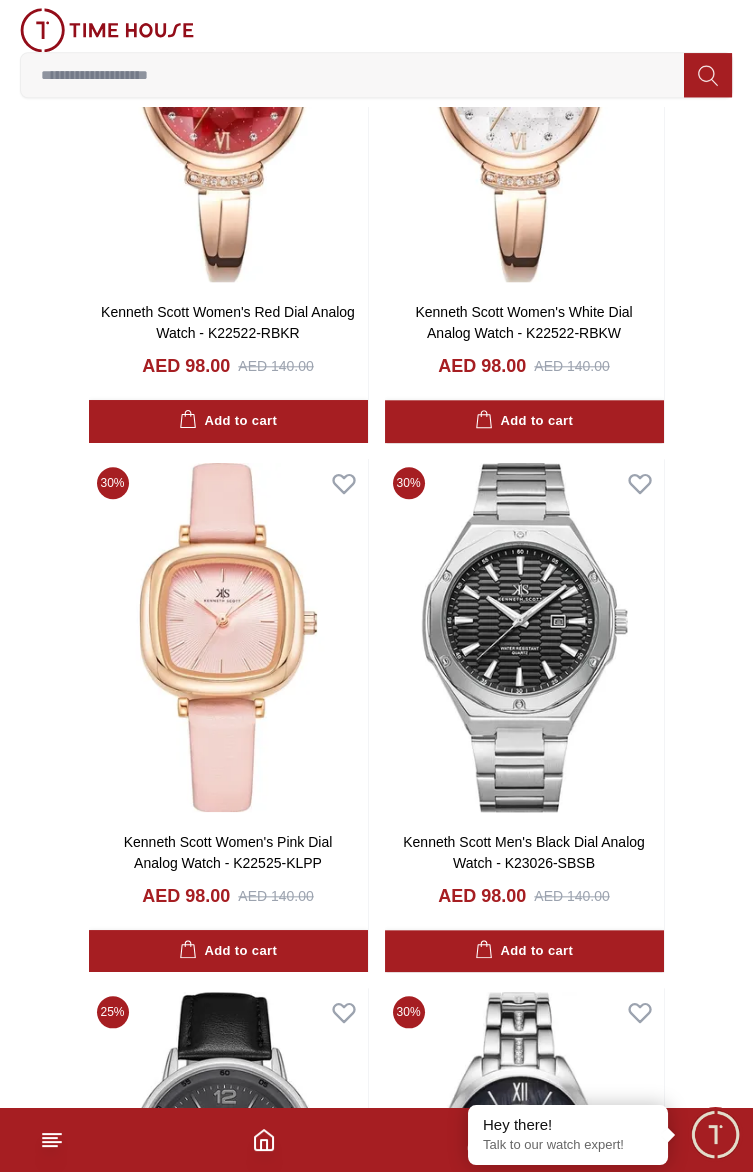 click on "Add to cart" at bounding box center [524, 951] 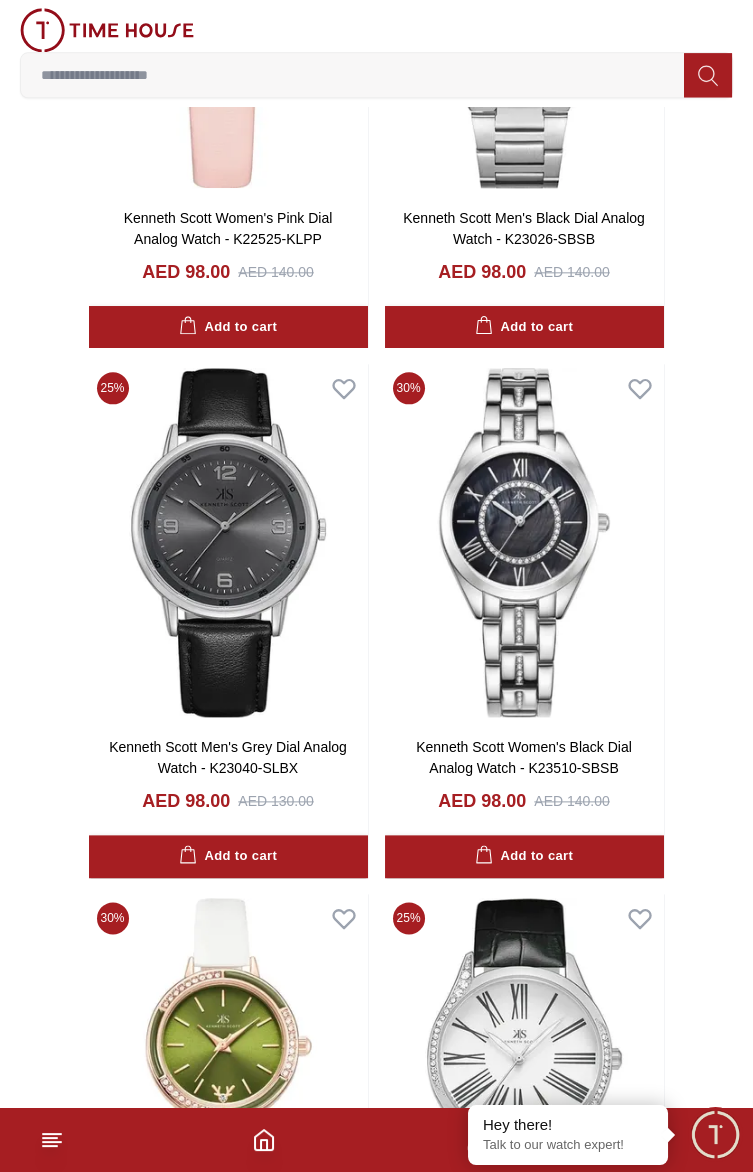 scroll, scrollTop: 4164, scrollLeft: 0, axis: vertical 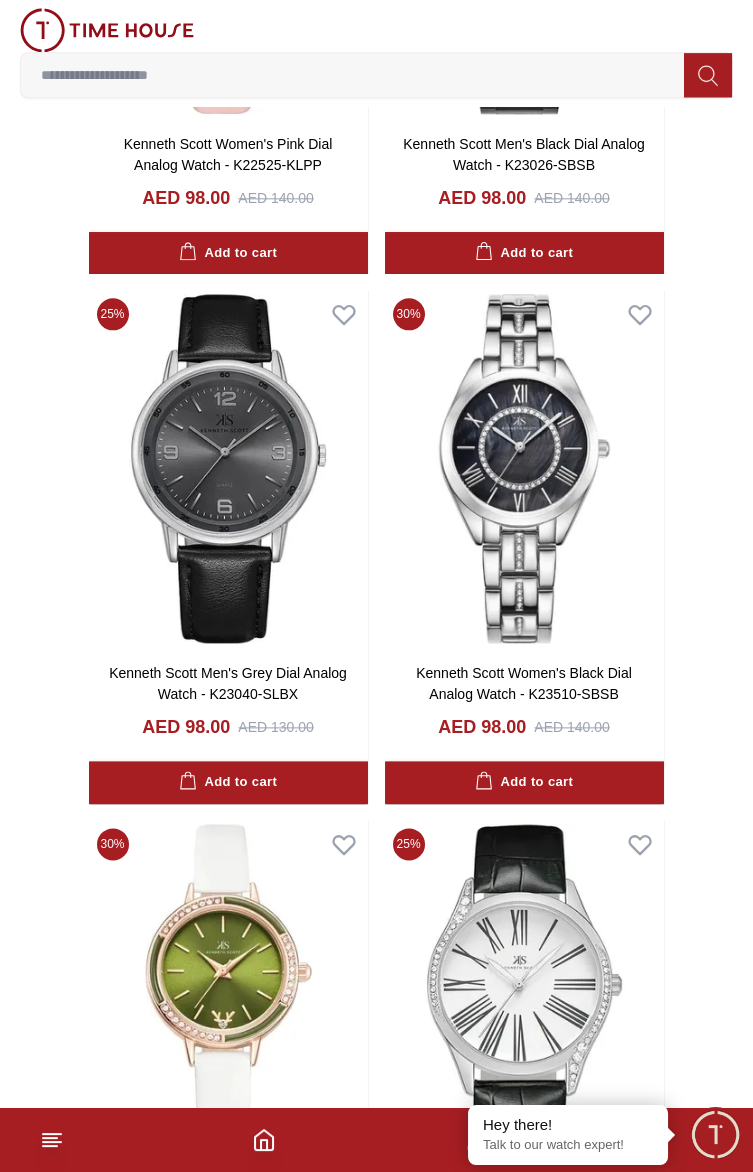 click on "Add to cart" at bounding box center (524, 782) 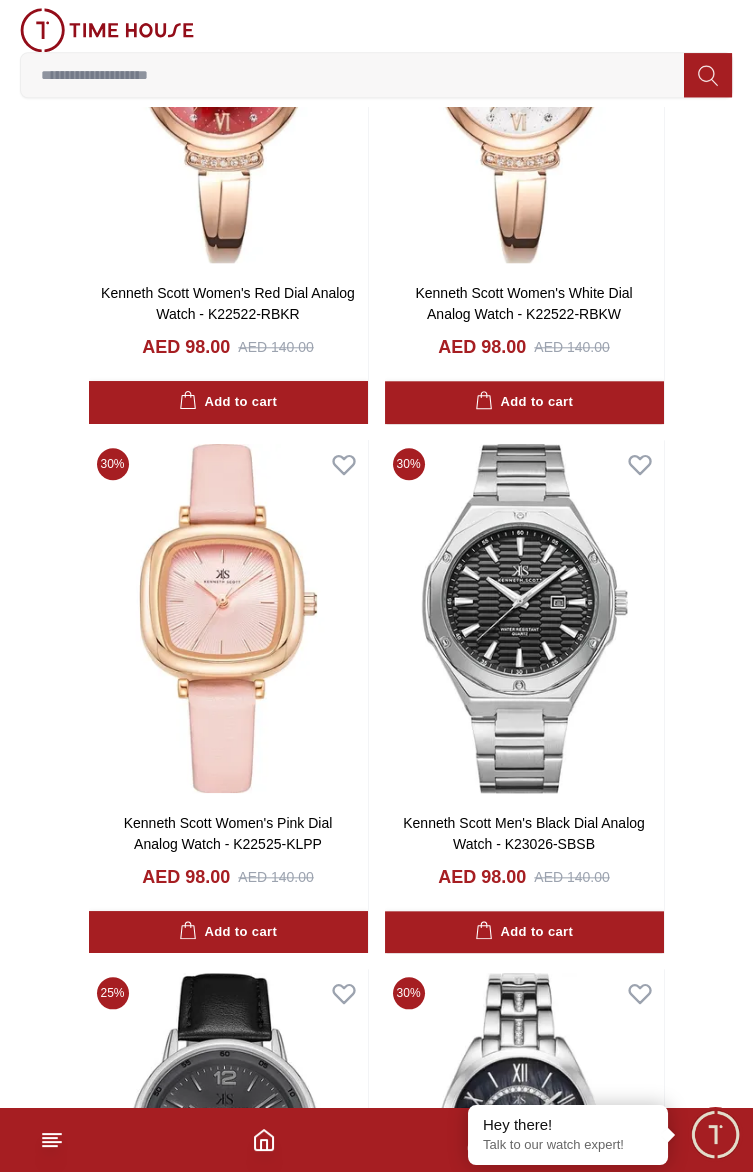 scroll, scrollTop: 3486, scrollLeft: 0, axis: vertical 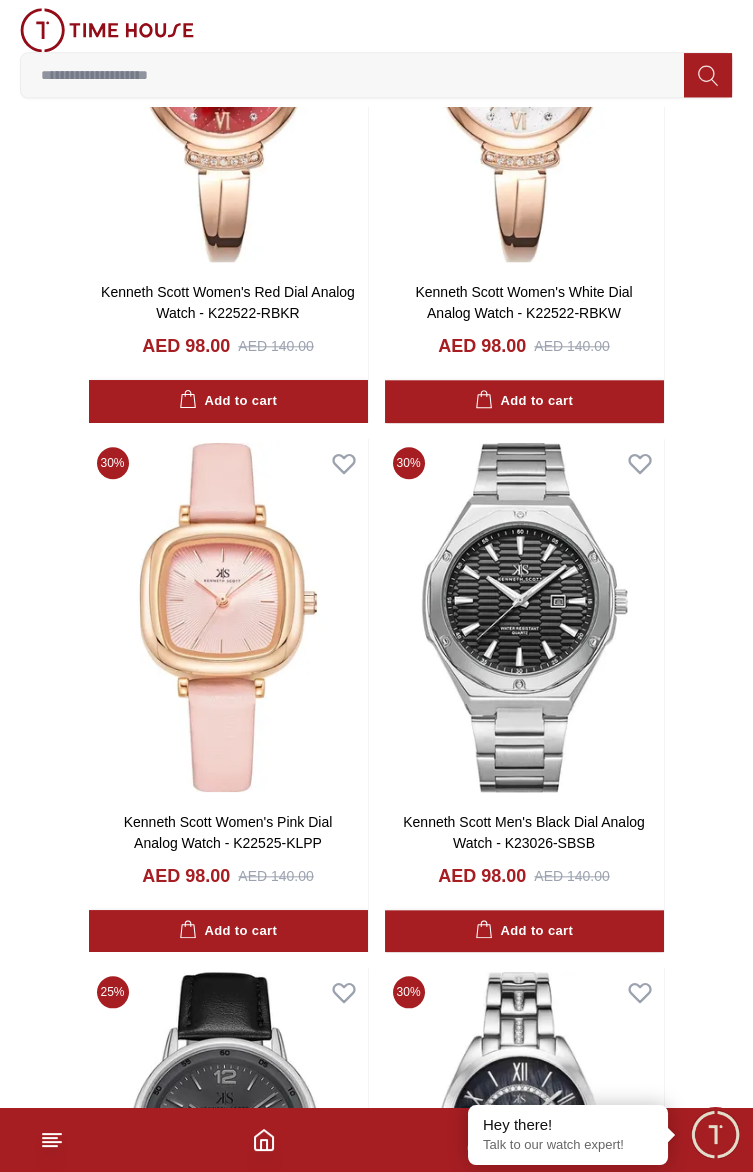 click on "Add to cart" at bounding box center (524, 931) 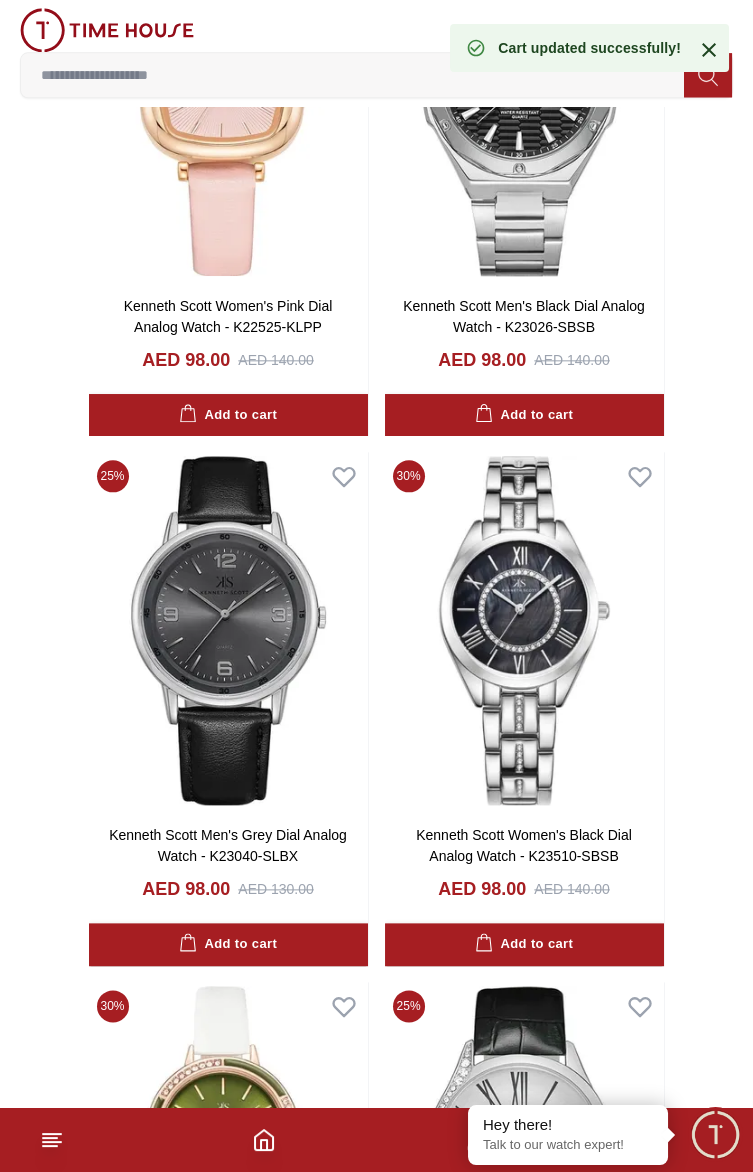 scroll, scrollTop: 4007, scrollLeft: 0, axis: vertical 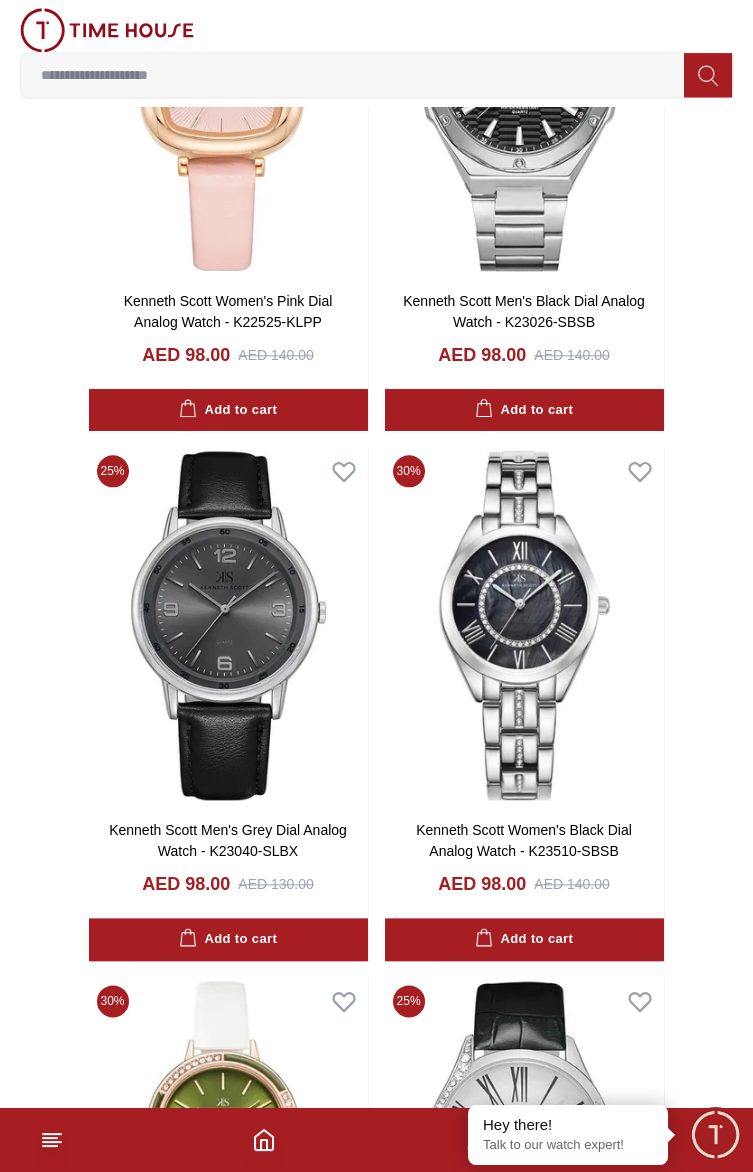 click on "Add to cart" at bounding box center [524, 939] 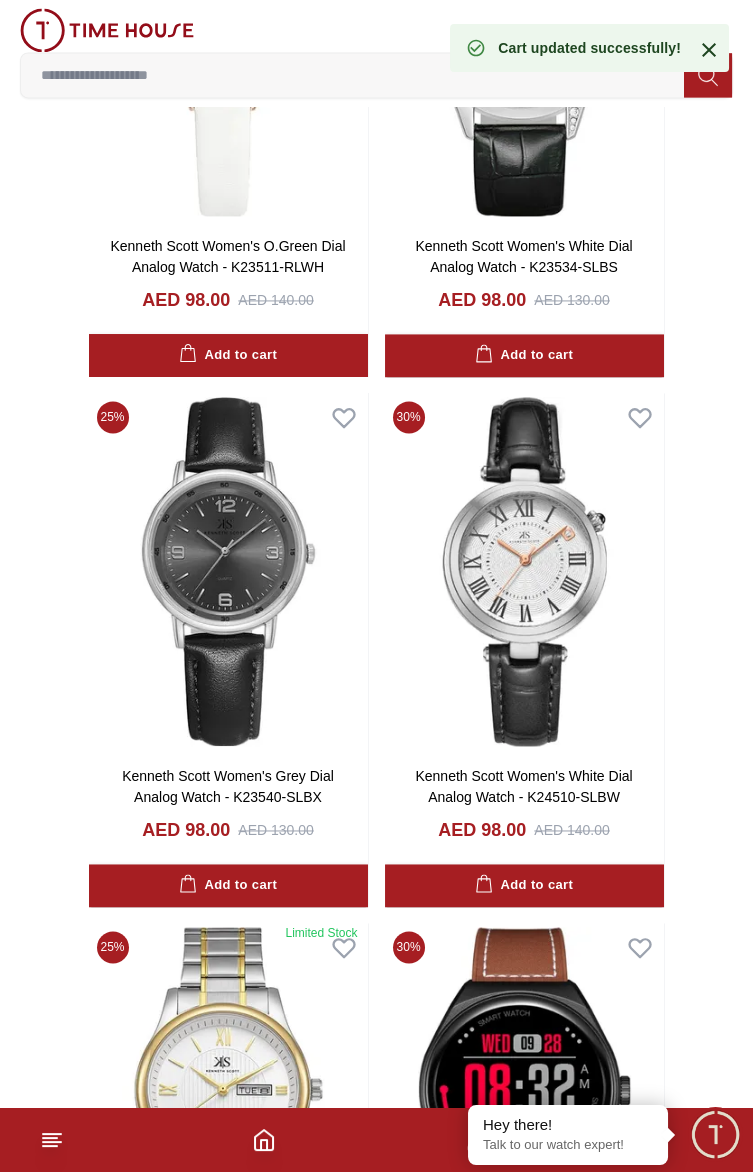 scroll, scrollTop: 5149, scrollLeft: 0, axis: vertical 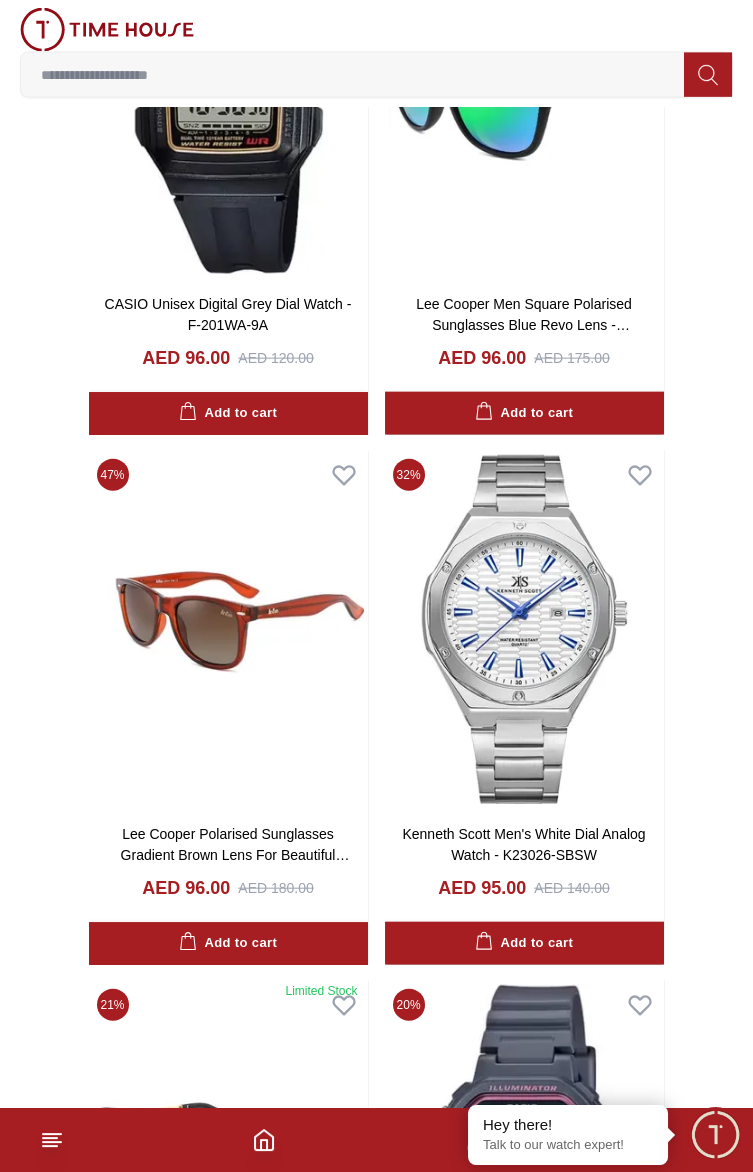 click on "Add to cart" at bounding box center (524, 943) 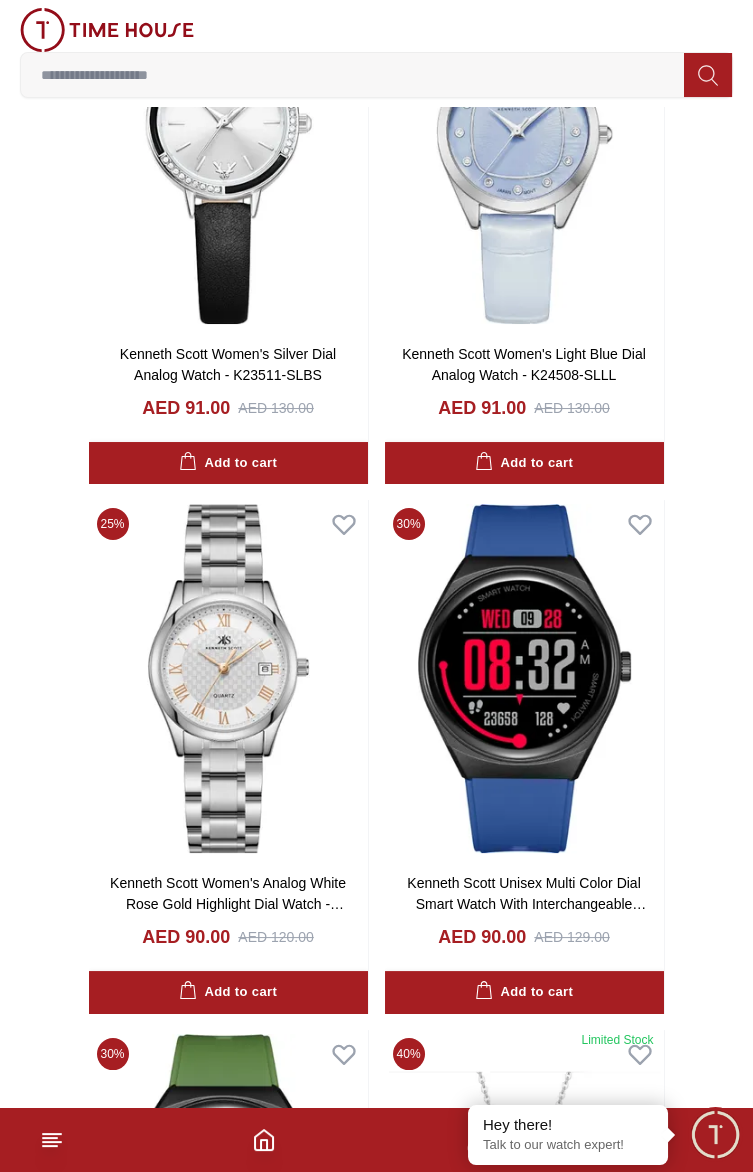 scroll, scrollTop: 12997, scrollLeft: 0, axis: vertical 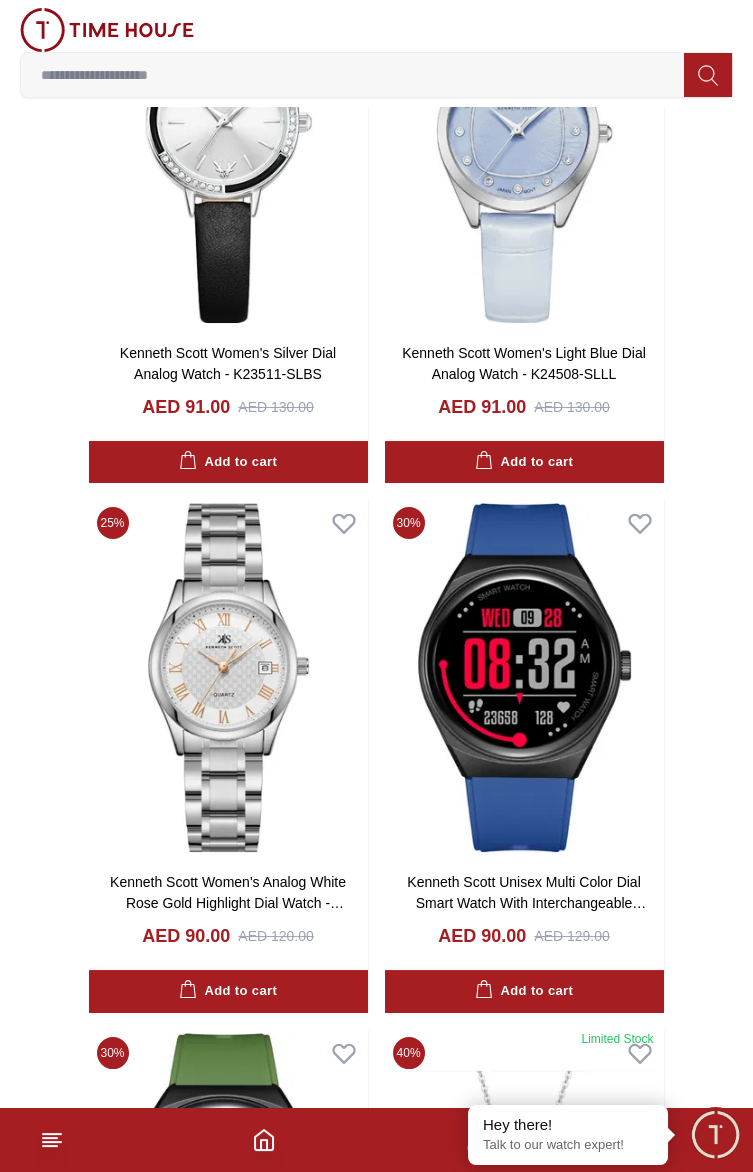 click on "Add to cart" at bounding box center [228, 991] 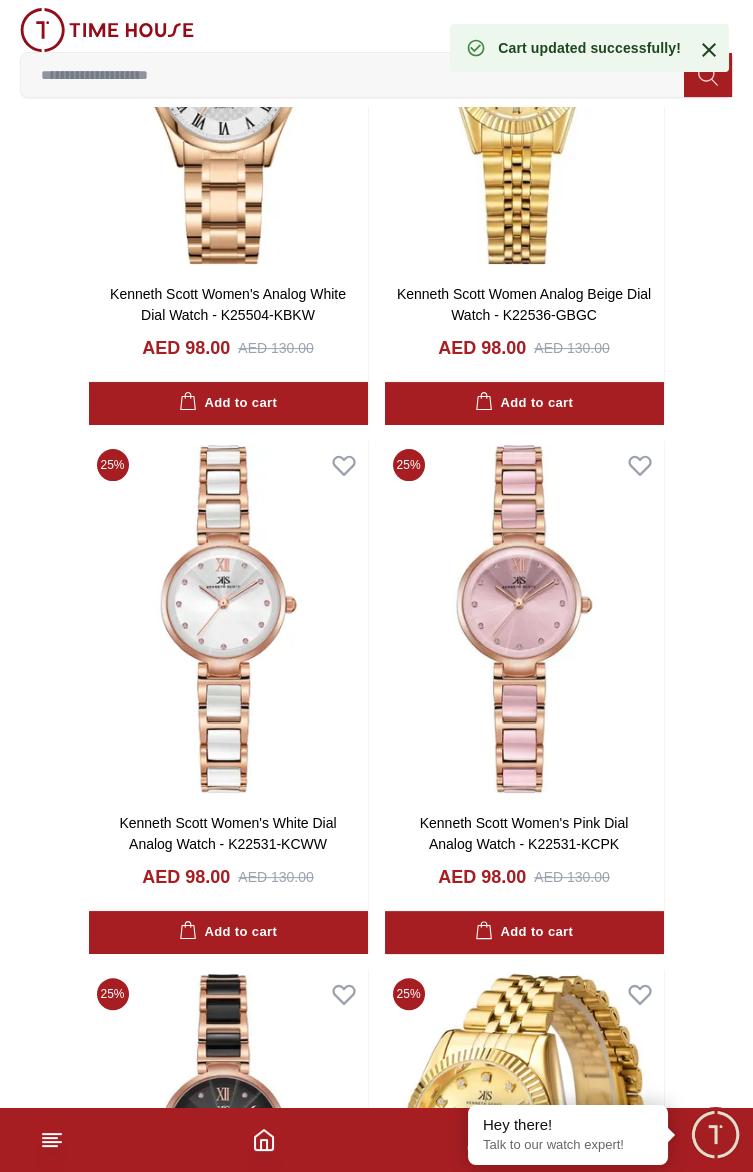 scroll, scrollTop: 0, scrollLeft: 0, axis: both 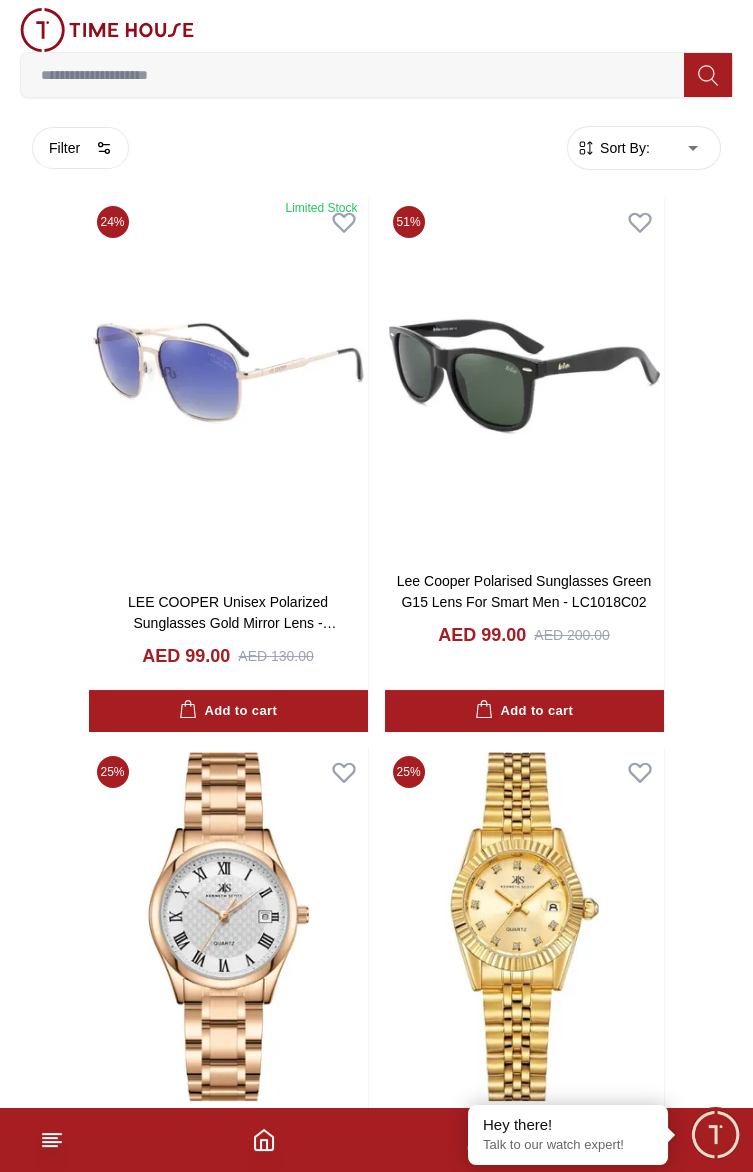 click on "100% Genuine products with International Warranty Shop From [COUNTRY] | العربية |     Currency    | 0 Wishlist 6 My Bag Help Our Stores My Account 0 Wishlist 6 My Bag Home    Filter By Clear Brands Lee Cooper Kenneth Scott Astro CASIO Lee Cooper Accessories Color Black Green Blue Red Dark Blue Silver Silver / Black Orange Rose Gold Grey White Mop White White / Rose Gold Silver / Gold Silver / Rose Gold Black / Black Black / Silver Black / Rose Gold Gold Yellow Dark Green Brown White / Silver Light Blue Black /Rose Gold Black /Grey Black /Red Black /Black Black / Rose Gold / Black Rose Gold / Black Rose Gold / Black / Black White Mop / Silver Blue / Rose Gold Pink Green /Silver Purple Silver Silver Silver / Blue Black  / Rose Gold Green / Green Blue / Black Blue / Blue Titanum Navy Blue Military Green Blue / Silver Champagne White / Gold White / Gold  Black  Ivory O.Green Peach Green / Silver MOP Light blue Blue  Dark green Light green Rose gold Black / Blue Size" at bounding box center (376, 8164) 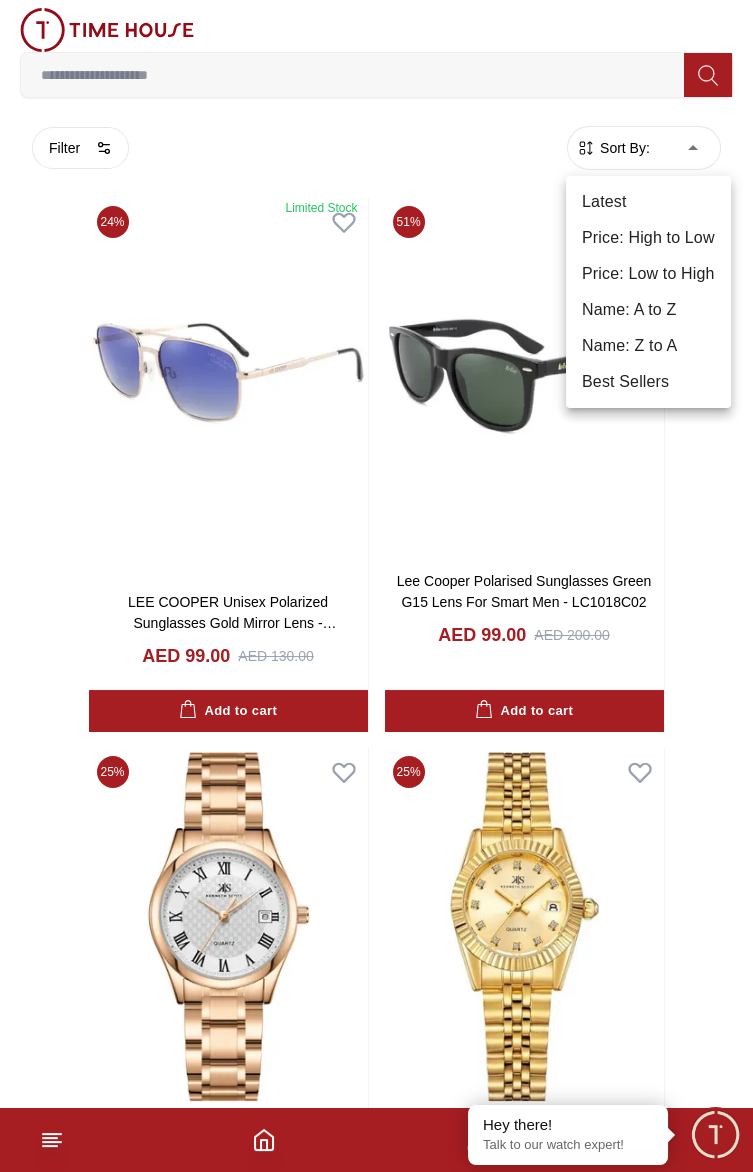 click on "Price: Low to High" at bounding box center (648, 274) 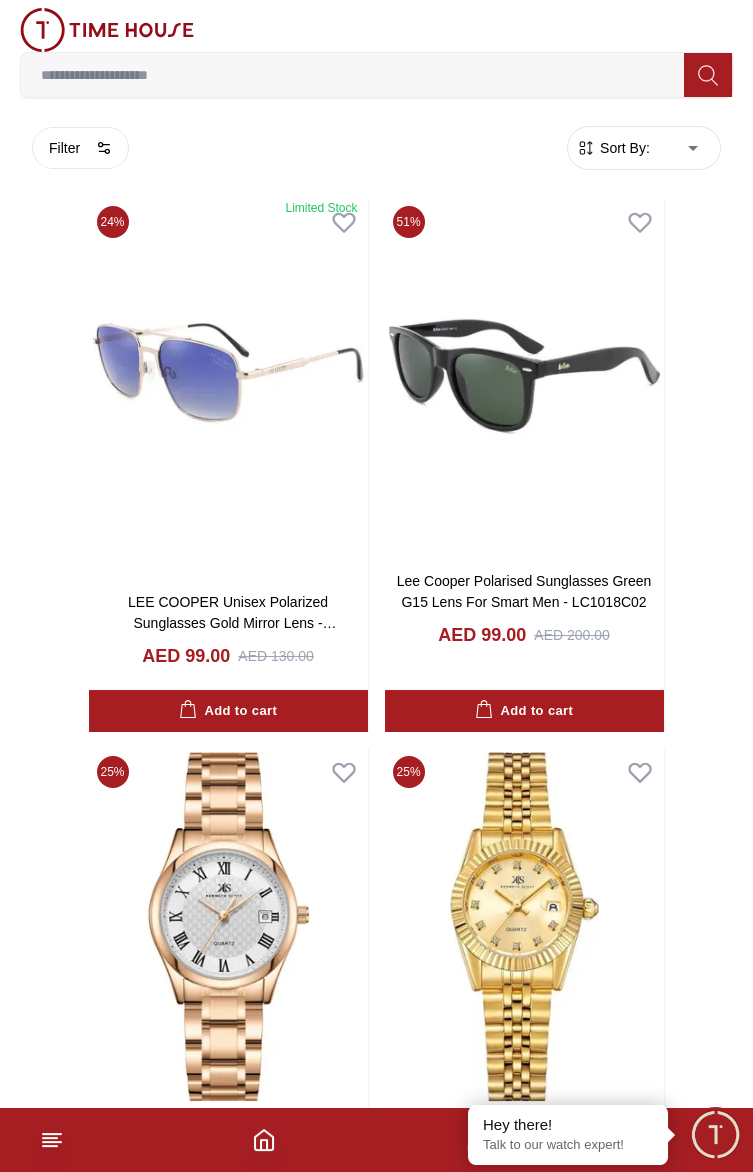 type on "*" 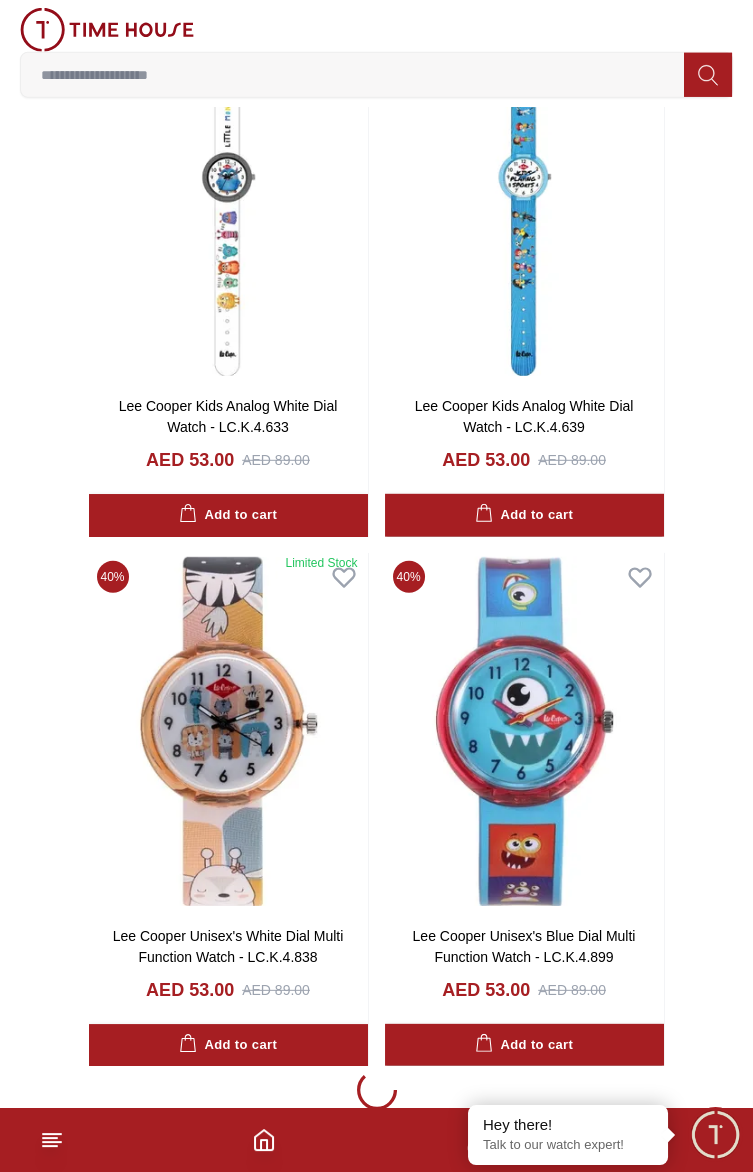 scroll, scrollTop: 9880, scrollLeft: 0, axis: vertical 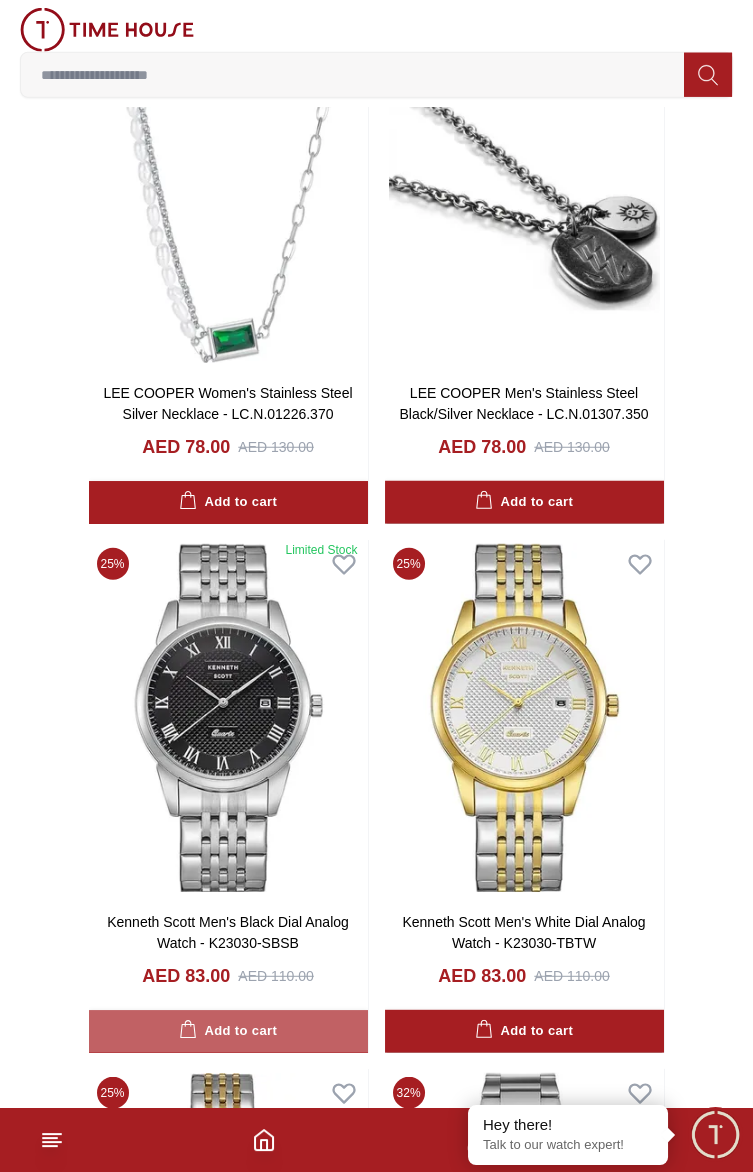 click 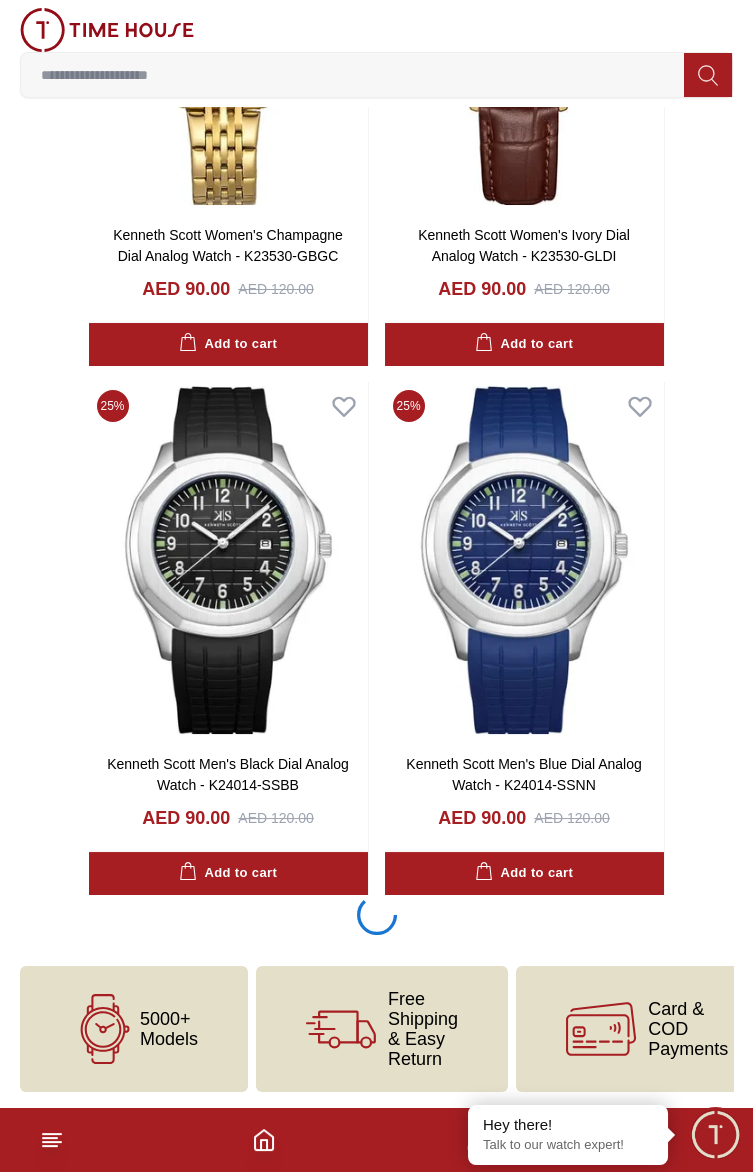 scroll, scrollTop: 25761, scrollLeft: 0, axis: vertical 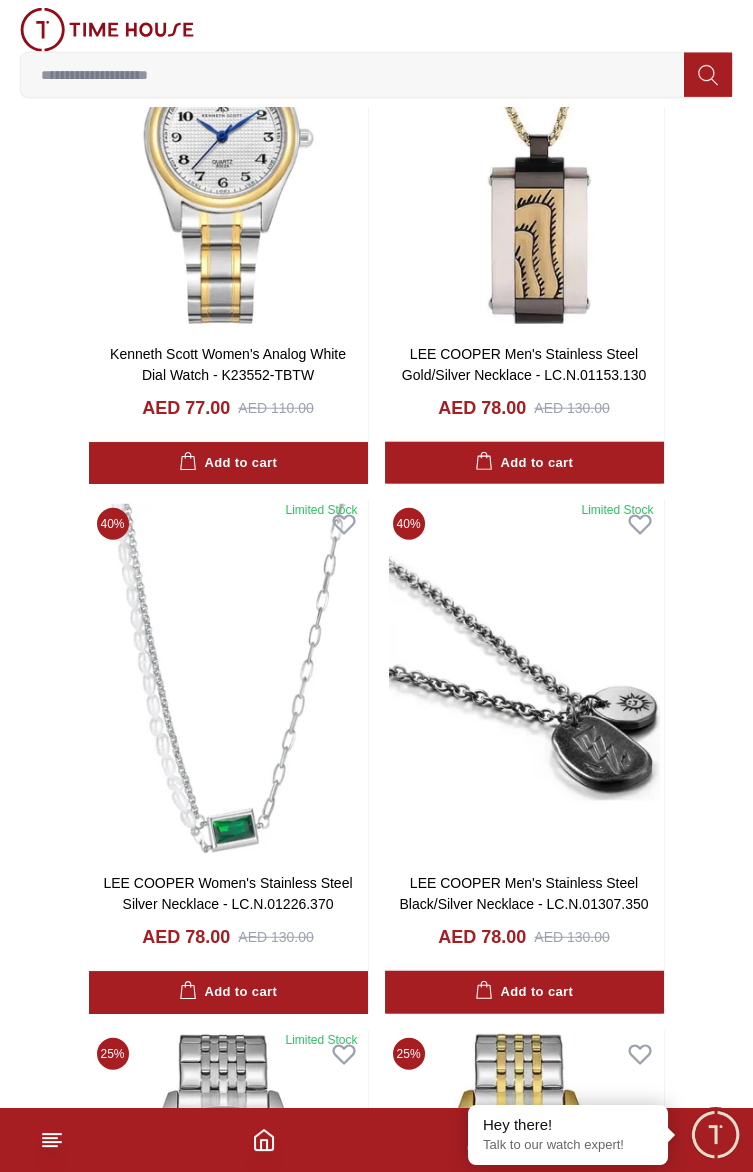 click on "Filter 197   Results Found Sort By: Price: Low to High * ​ 65 % Limited Stock Astro Kids's Blue Dial Digital Watch - A23916-PPNN-HT AED 24.00 AED 69.00 Add to cart Add to cart 65 % Limited Stock Astro Kids's Black Dial Digital Watch - A23923-PPBBN AED 28.00 AED 79.00 Add to cart Add to cart 55 % Astro Kids's White Dial Analog Watch - A23803-PPBB AED 31.00 AED 69.00 Add to cart Add to cart 55 % Astro Kids's Analog White Dial Watch-A23803-PPLL AED 31.00 AED 69.00 Add to cart Add to cart 55 % Astro Kids's Analog White Dial Watch-A23803-PPVV AED 31.00 AED 69.00 Add to cart Add to cart 59 % Astro Kids's Orange Dial Digital Watch - A23901-PPBO AED 32.00 AED 79.00 Add to cart Add to cart 59 % Astro Kids's Digital Navy Blue Dial Watch-A23901-PPLN AED 32.00 AED 79.00 Add to cart Add to cart 59 % Astro Kids's Digital Blue Dial Watch-A23901-PPPL AED 32.00 AED 79.00 Add to cart Add to cart 59 % Astro Kids's Digital Violet Dial Watch-A23901-PPPV AED 32.00 AED 79.00 Add to cart Add to cart 59 % AED 32.00 AED 79.00 59 %" at bounding box center [376, -5332] 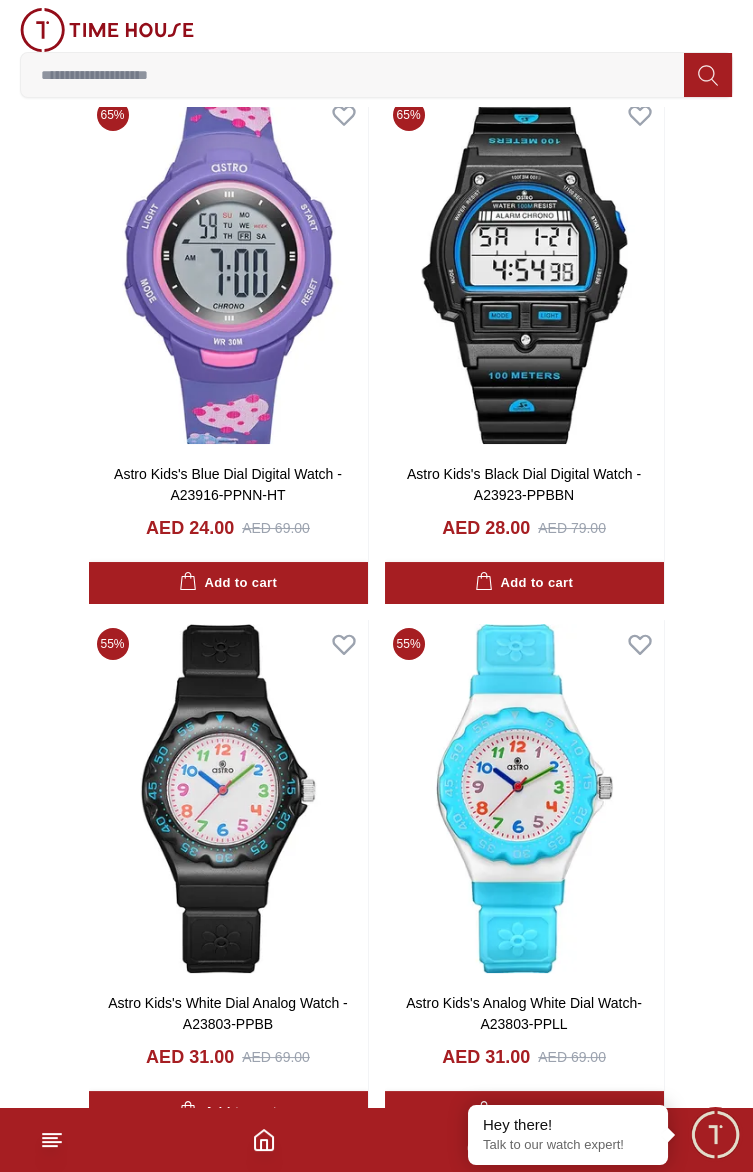 scroll, scrollTop: 0, scrollLeft: 0, axis: both 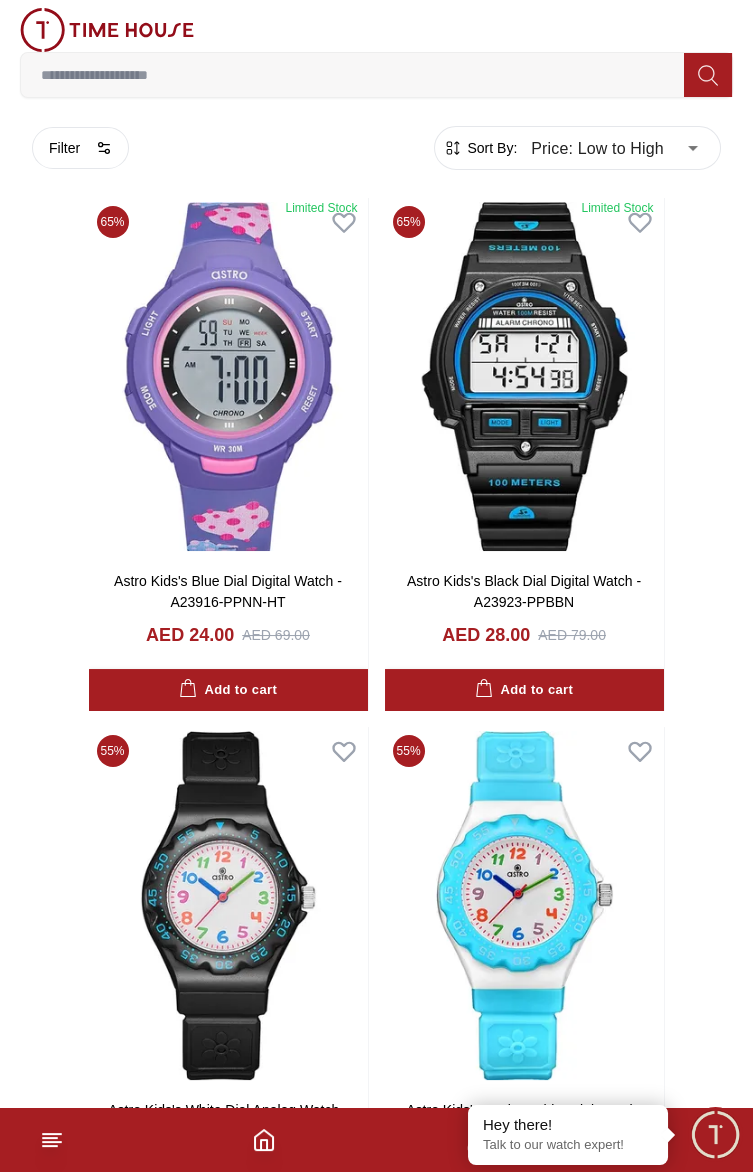 click 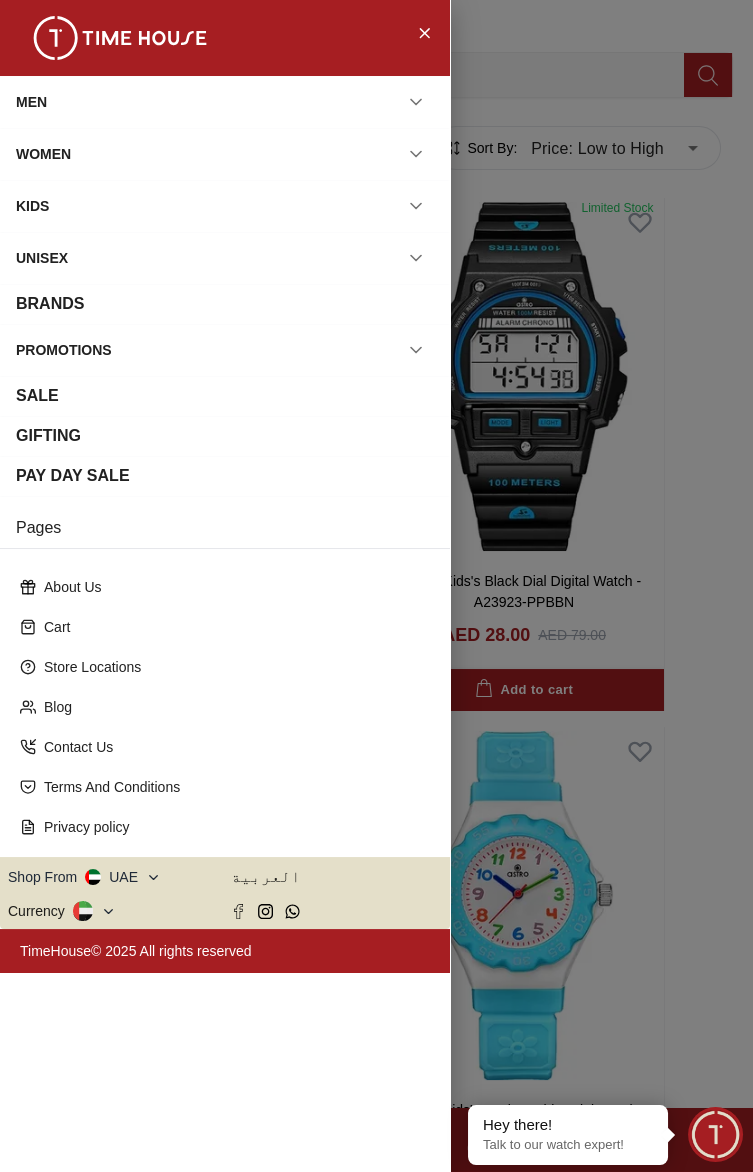 click on "Cart" at bounding box center [233, 627] 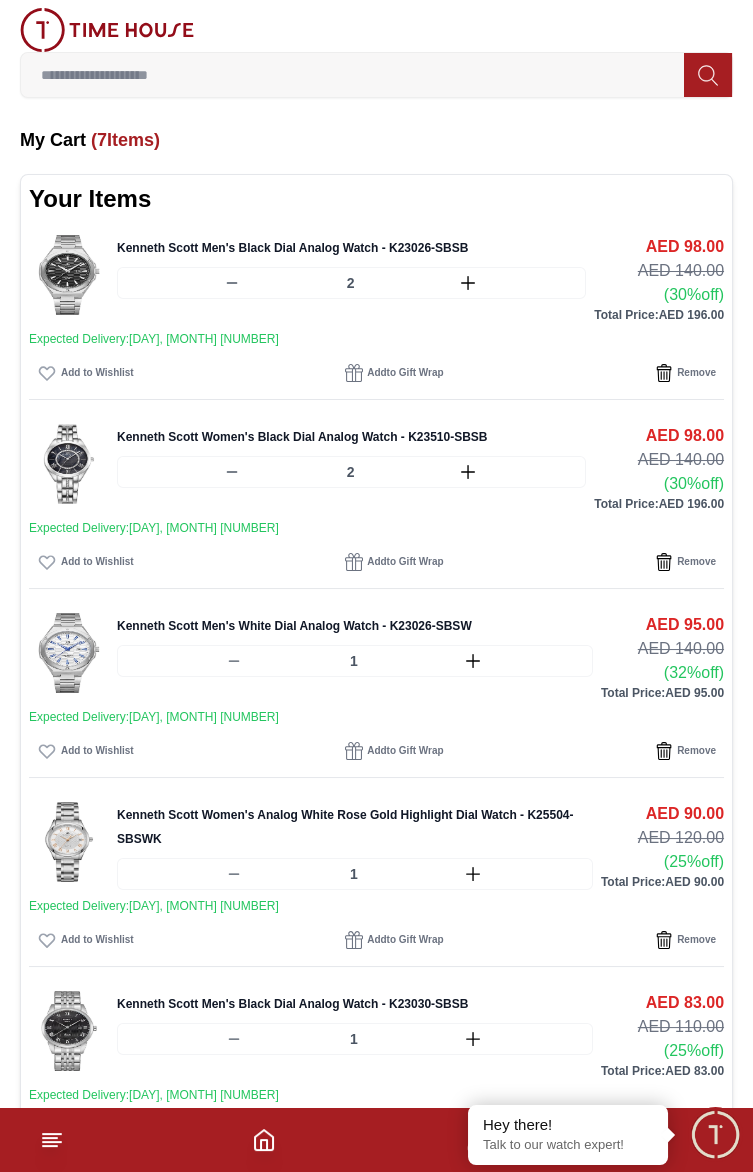 click on "2" at bounding box center (351, 283) 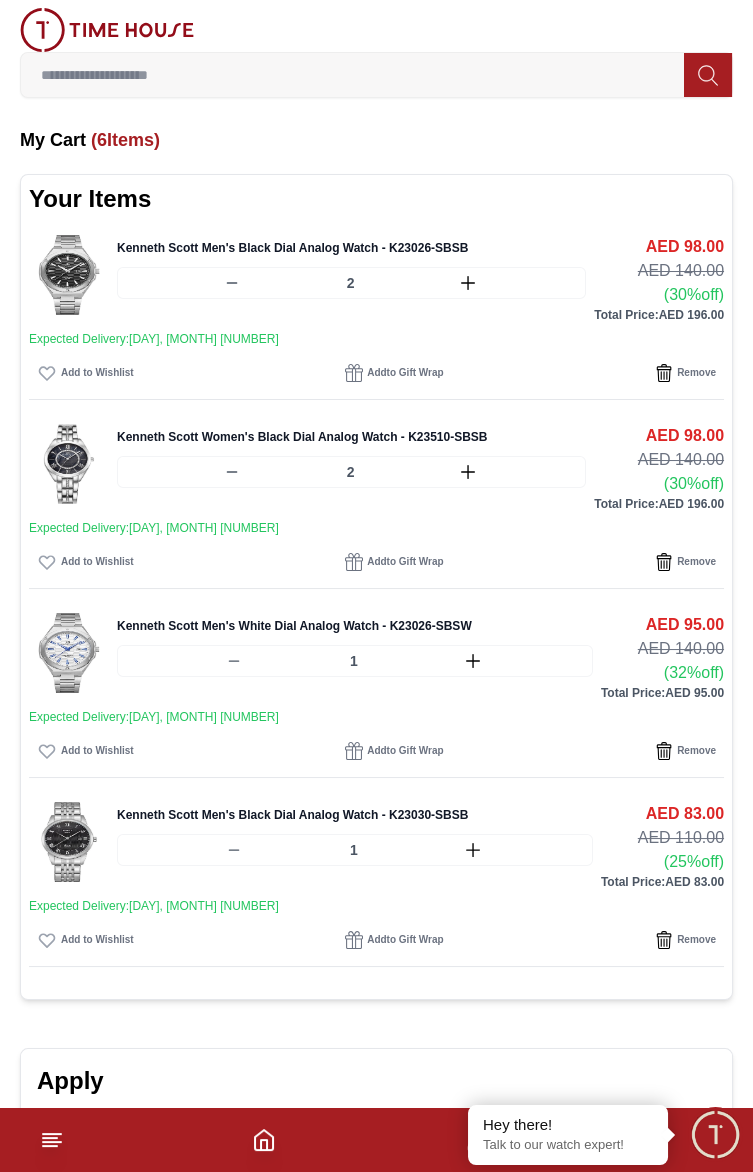 click at bounding box center [69, 653] 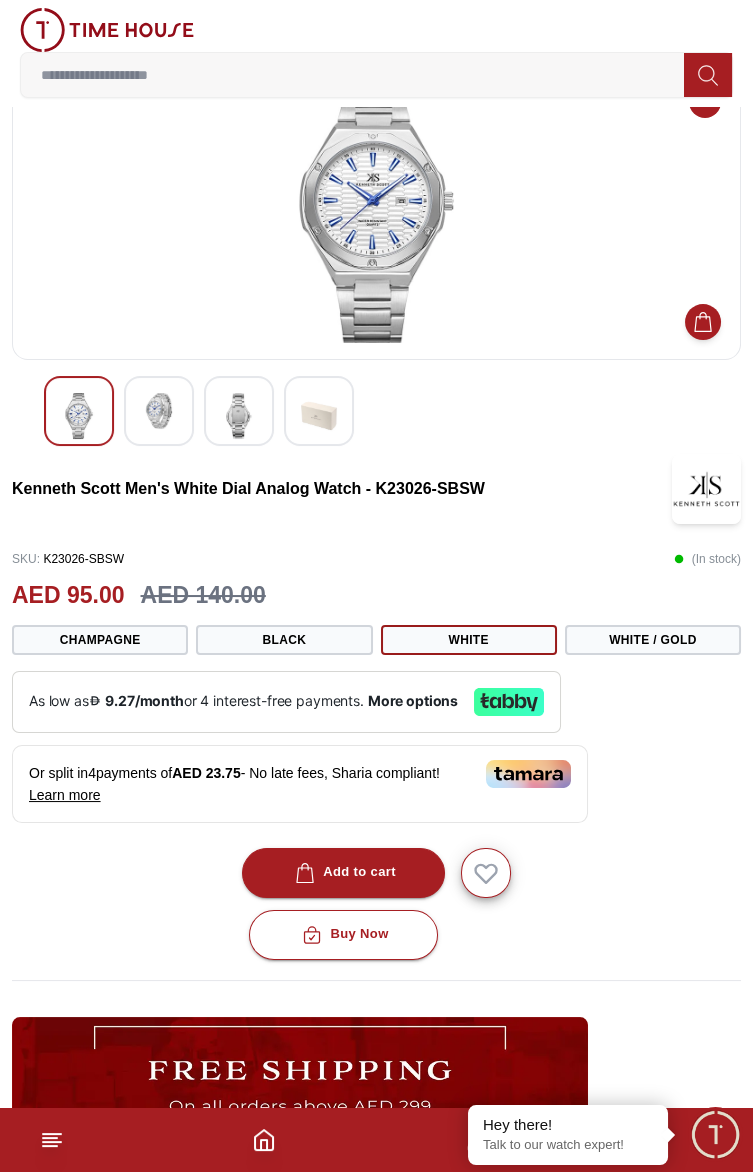 scroll, scrollTop: 24, scrollLeft: 0, axis: vertical 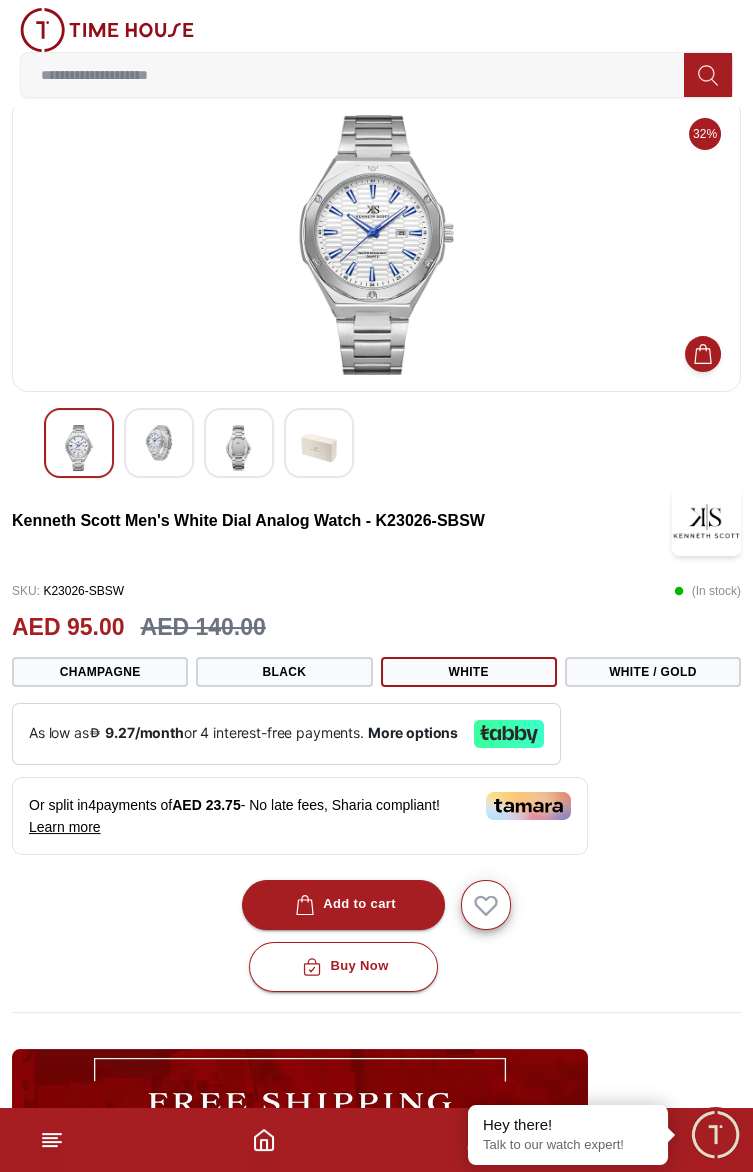 click at bounding box center [159, 443] 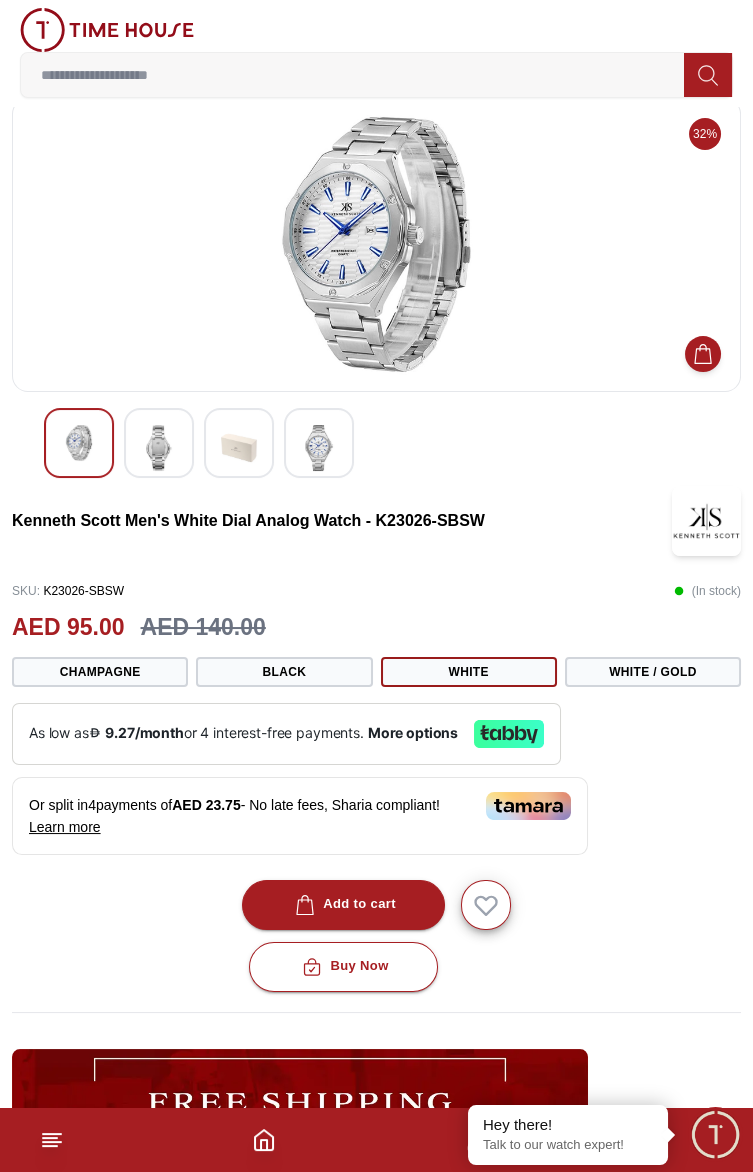 click at bounding box center [239, 443] 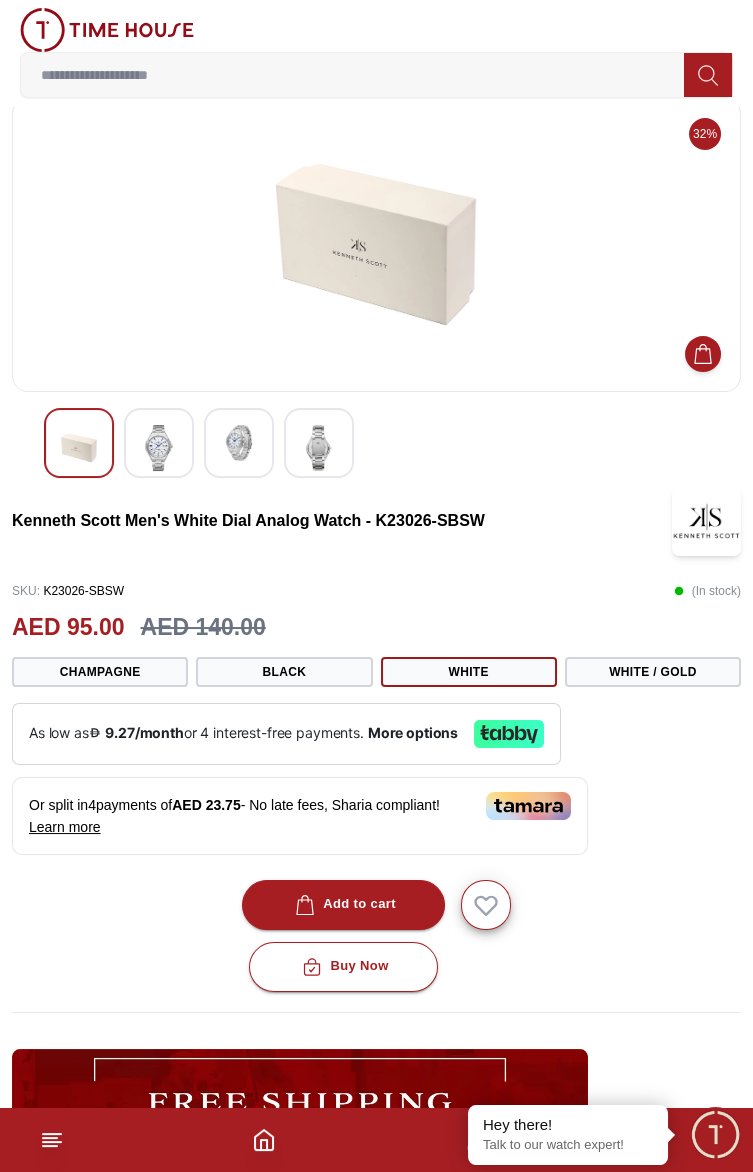 click on "Black" at bounding box center (284, 672) 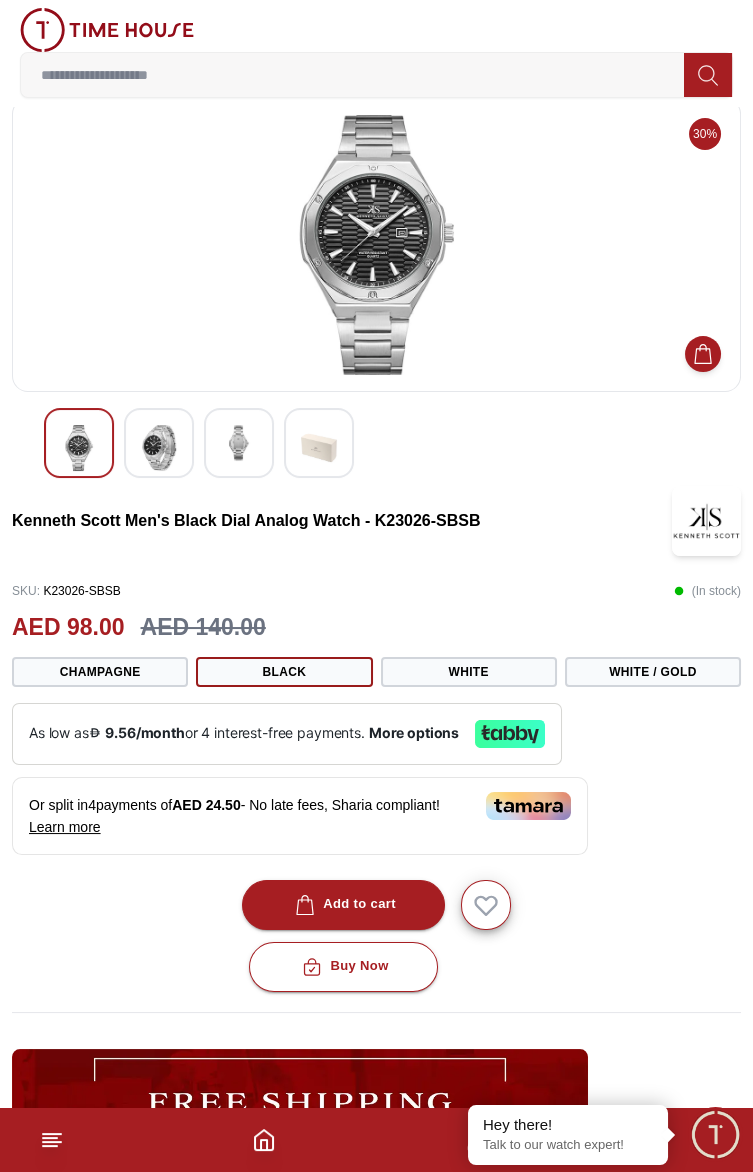 click on "Champagne" at bounding box center (100, 672) 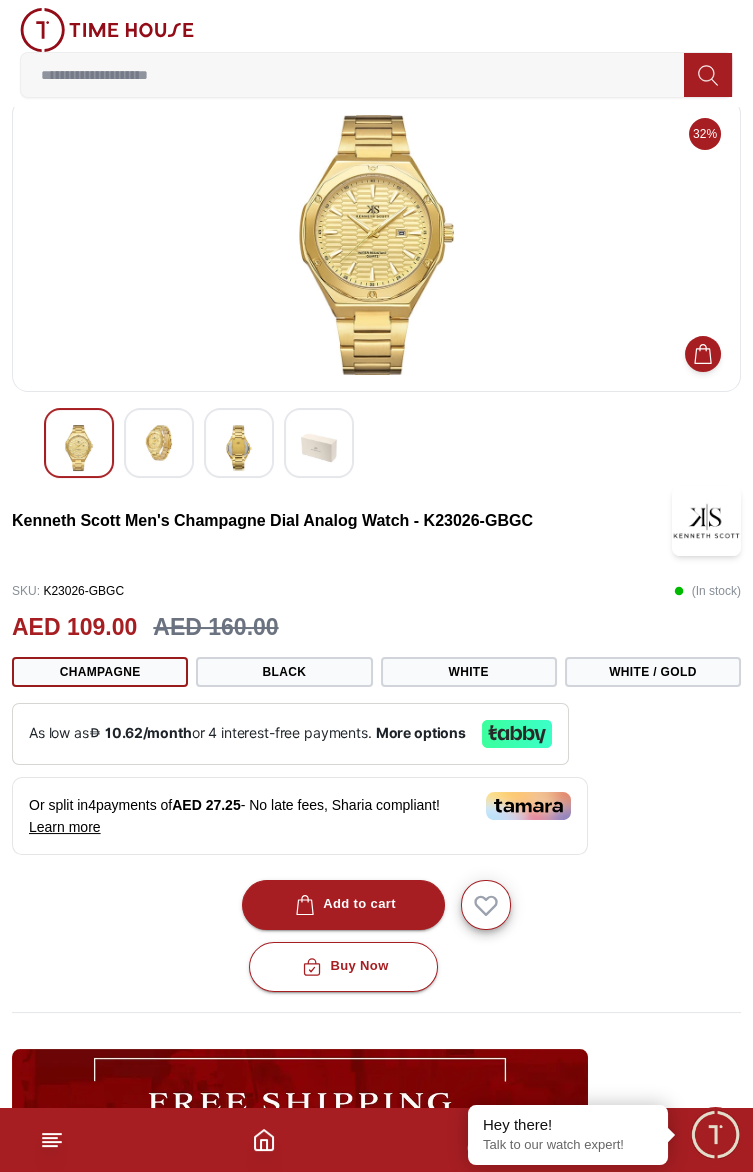 click on "White / Gold" at bounding box center (653, 672) 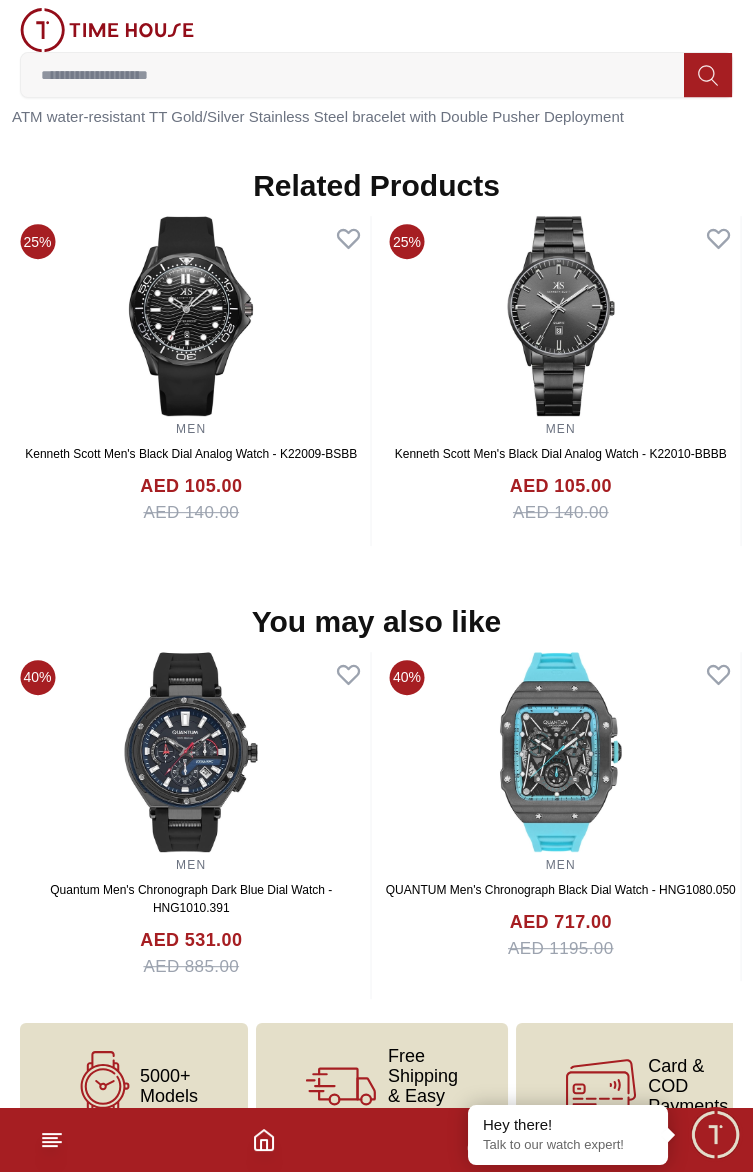 scroll, scrollTop: 1456, scrollLeft: 0, axis: vertical 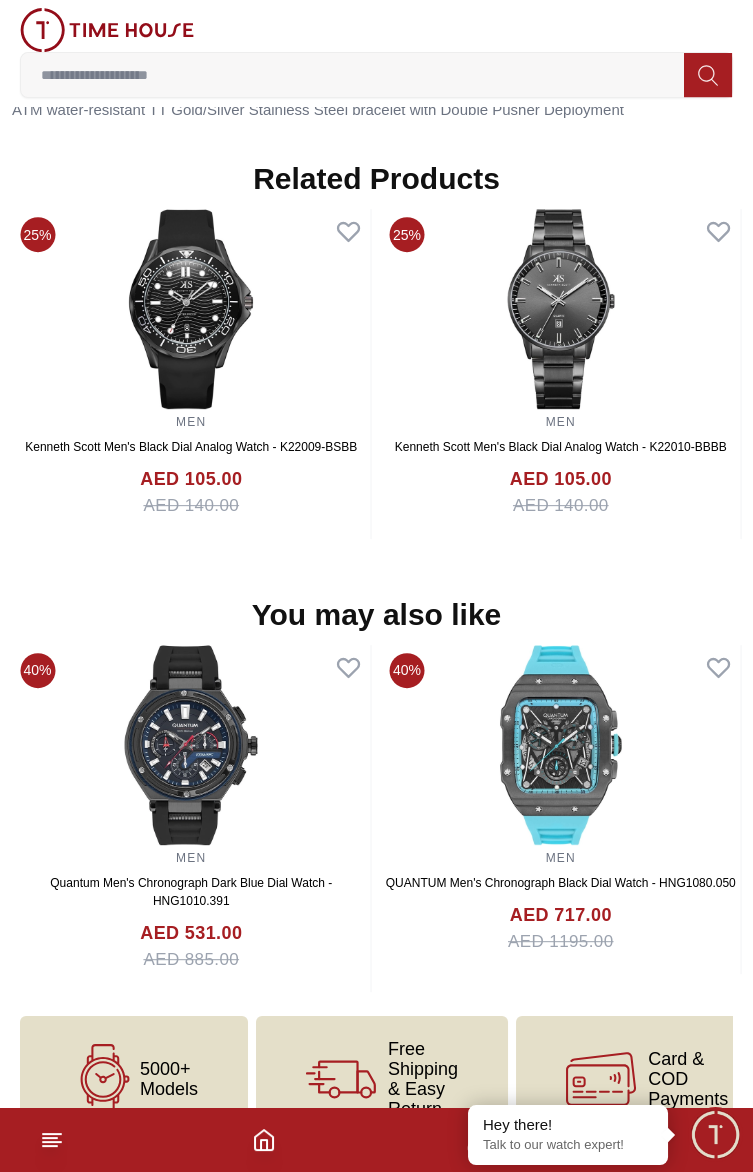 click 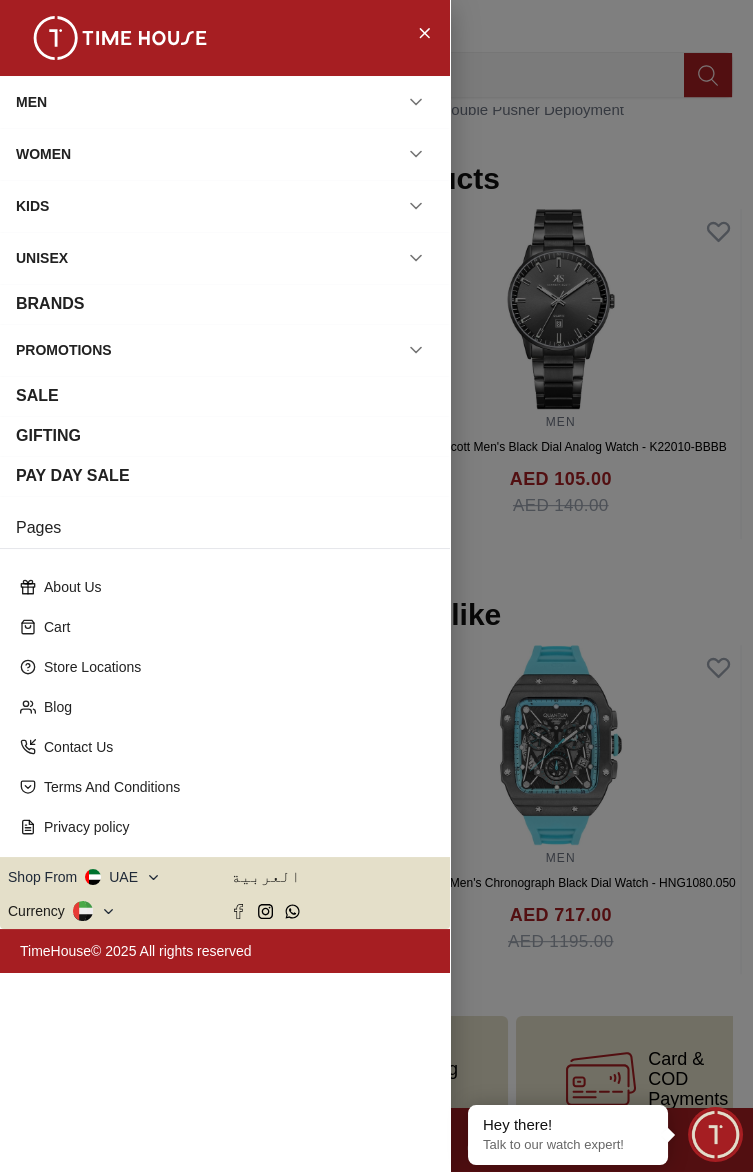 click on "PAY DAY SALE" at bounding box center [73, 476] 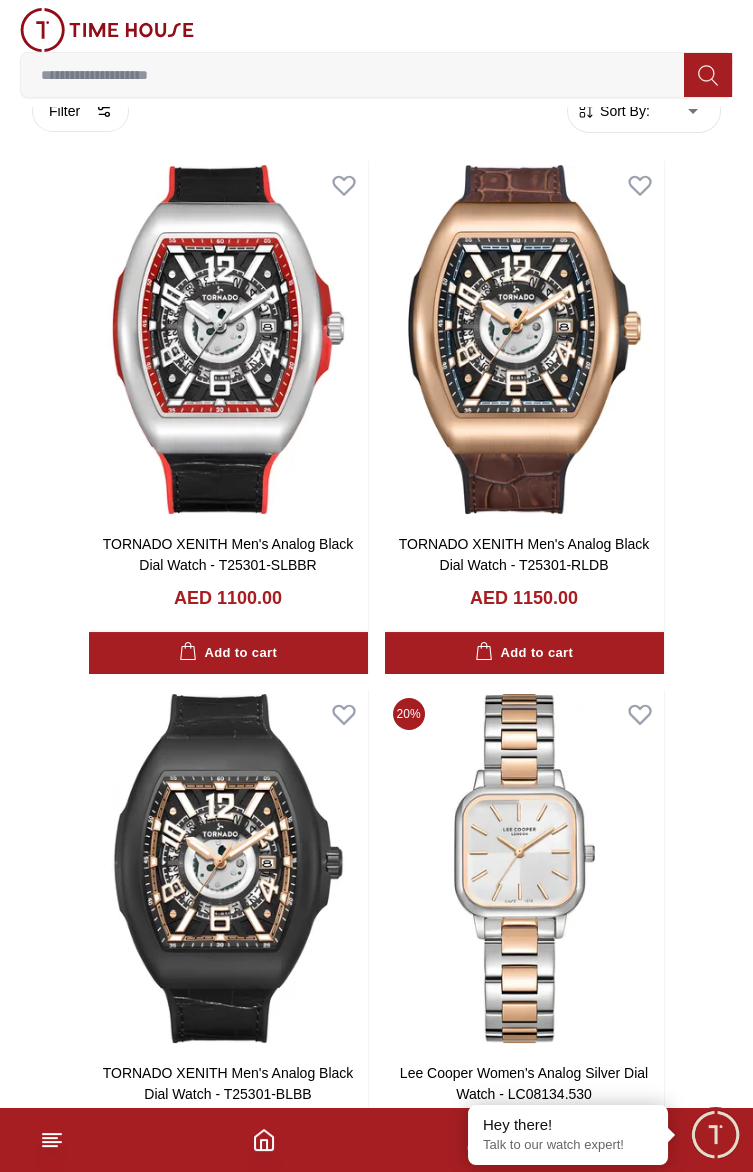 scroll, scrollTop: 0, scrollLeft: 0, axis: both 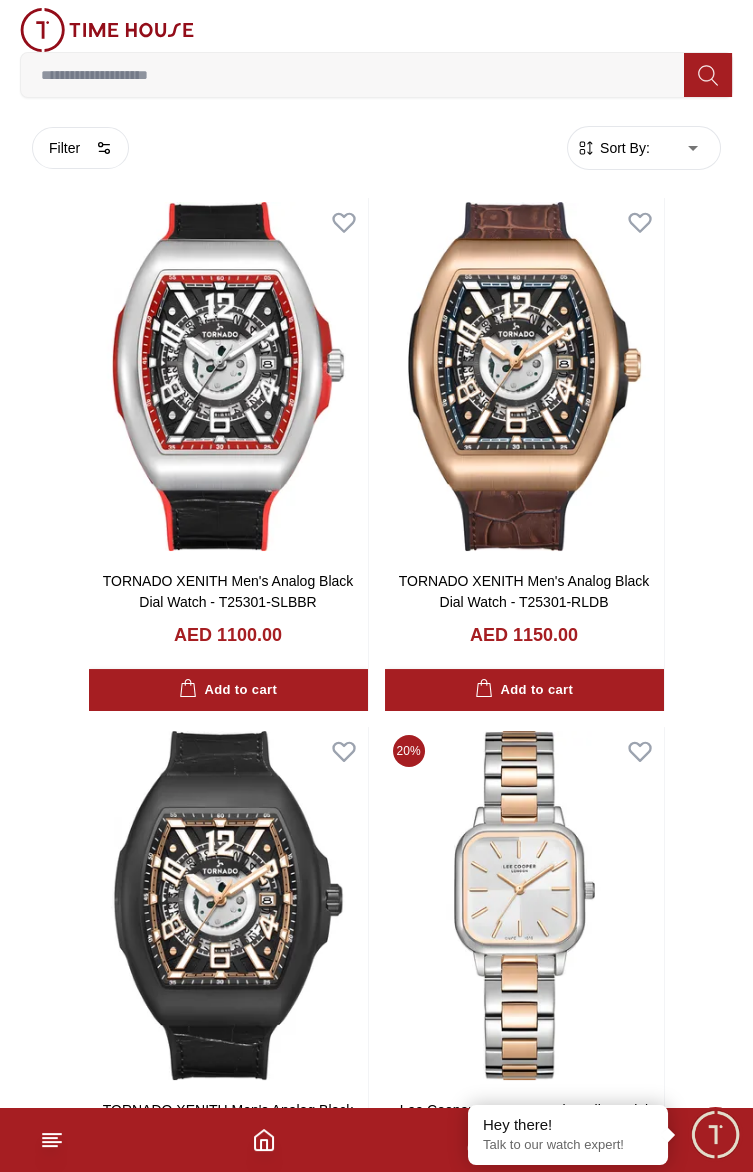 click on "100% Genuine products with International Warranty Shop From UAE | العربية |     Currency    | 0 Wishlist 6 My Bag Help Our Stores My Account 0 Wishlist 6 My Bag Home    Filter By Clear Brands Quantum Lee Cooper Slazenger Kenneth Scott Ecstacy Tornado CASIO Police G-Shock Color Black Green Blue Dark Blue Silver Grey White White / Rose Gold Silver / Rose Gold Black / Black Gold Light Blue Black /Grey Pink Navy Blue Blue / Silver Black  Ivory Peach Green / Silver MOP Blue  Dark green Blue MOP Rose Gold MOP Green MOP Champagne MOP Pink MOP Green / Gold  Olive Green / Dark Green Olive Green Display Type Analog Multi Function Automatic Chronograph Analog-Digital Digital digital Chrono & Multi Function  Digital Multifunction Band Closure Clasp Buckle Tang Buckle Push Button Clasp Sliding Clasp Jewelry Clasp  Double Snap-Fastener  Square Buckle Butterfly Clasp Double Pusher Butterfly Clasp Fold-over Clasp Triple Fold Clasp Triple-fold Clasp Double-Pusher Deployment Hook Buckle Double Pressed Buckle" at bounding box center (376, 2838) 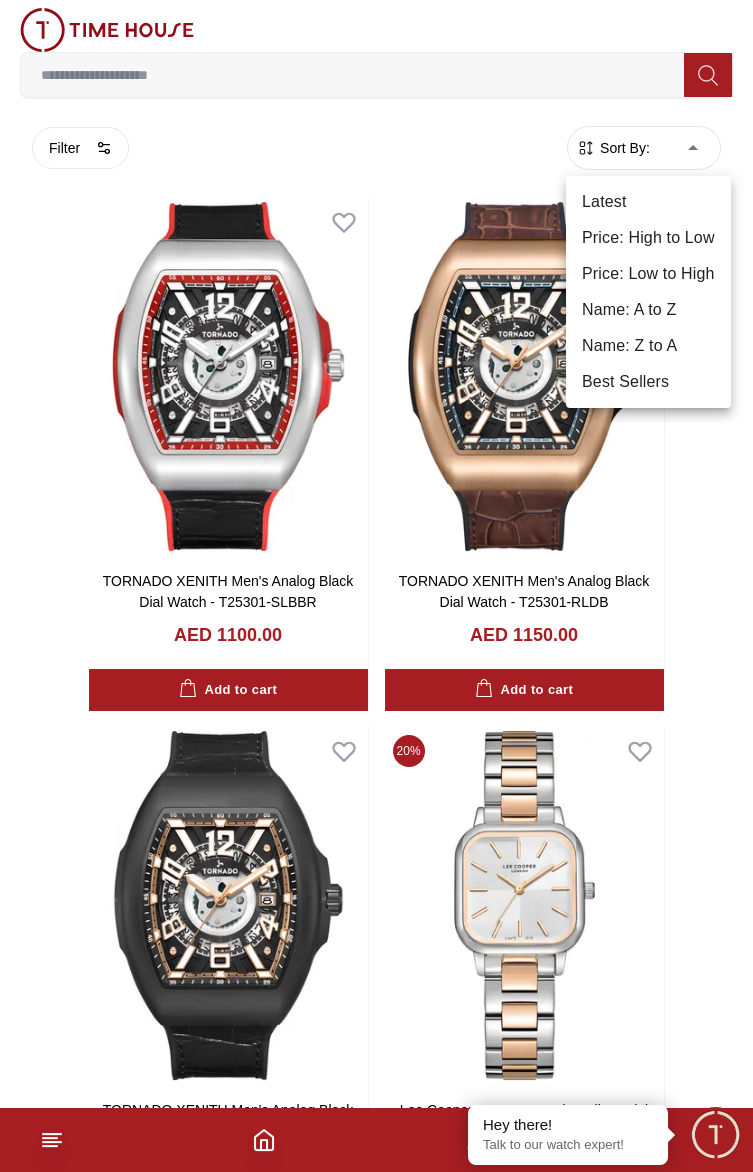 click on "Price: Low to High" at bounding box center (648, 274) 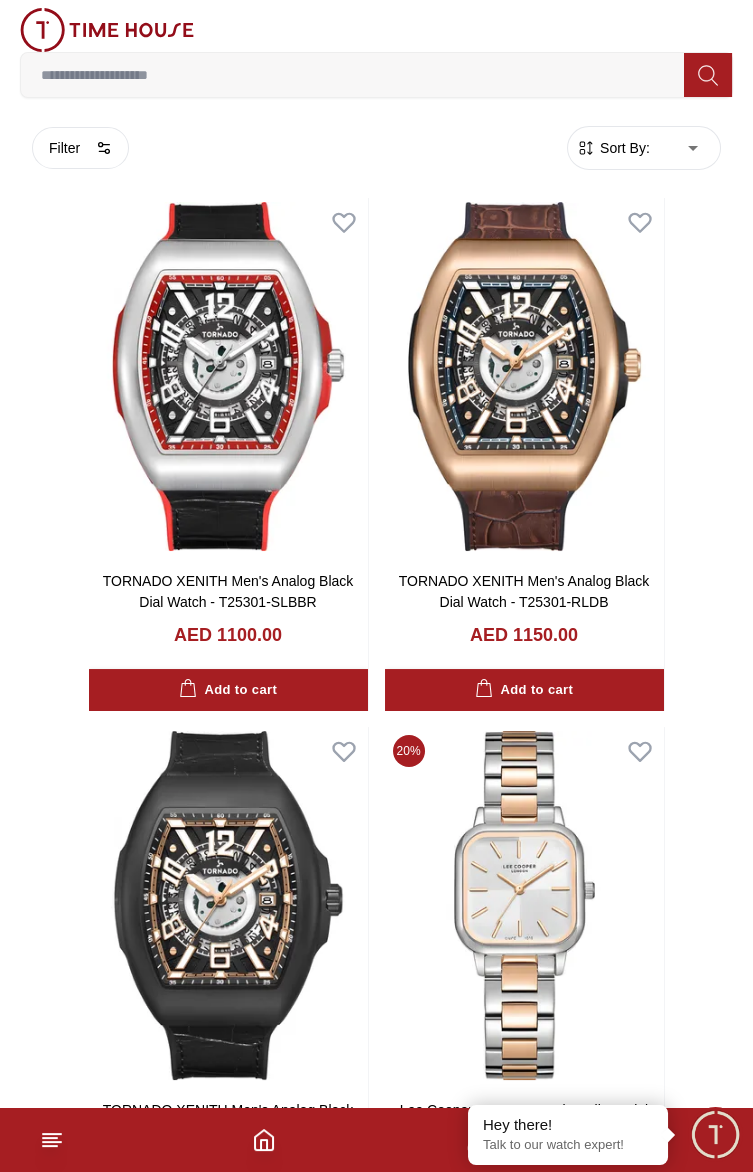 type on "*" 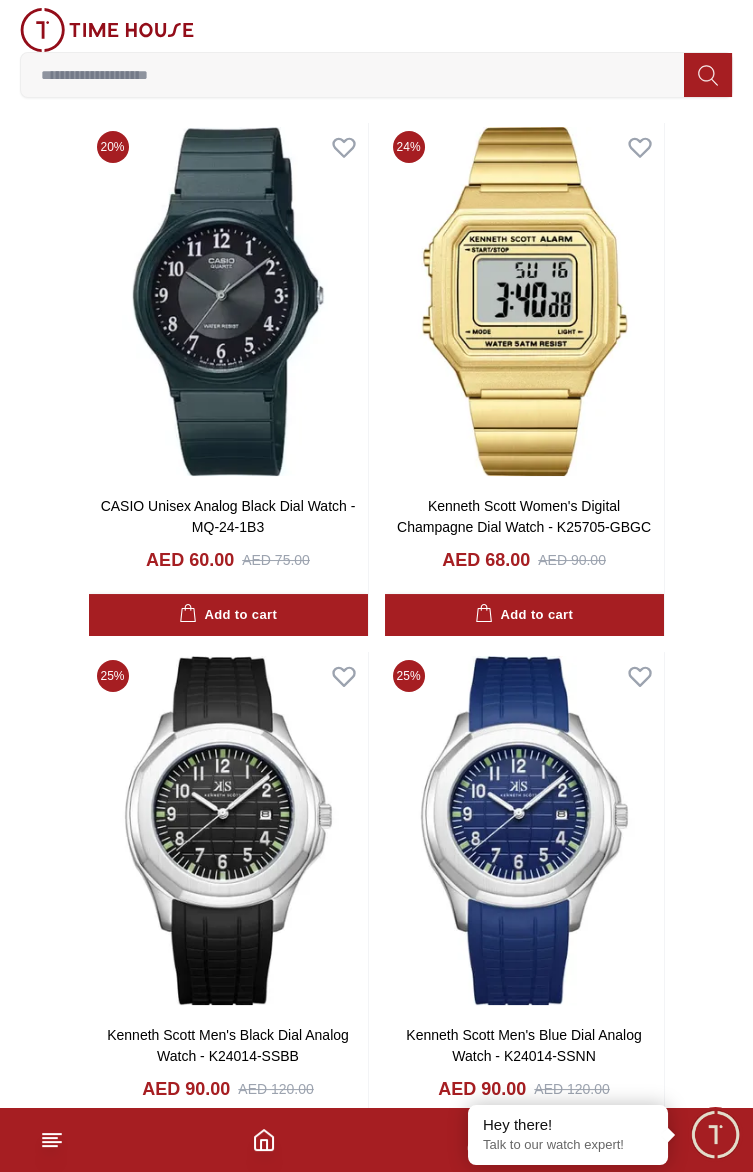 scroll, scrollTop: 66, scrollLeft: 0, axis: vertical 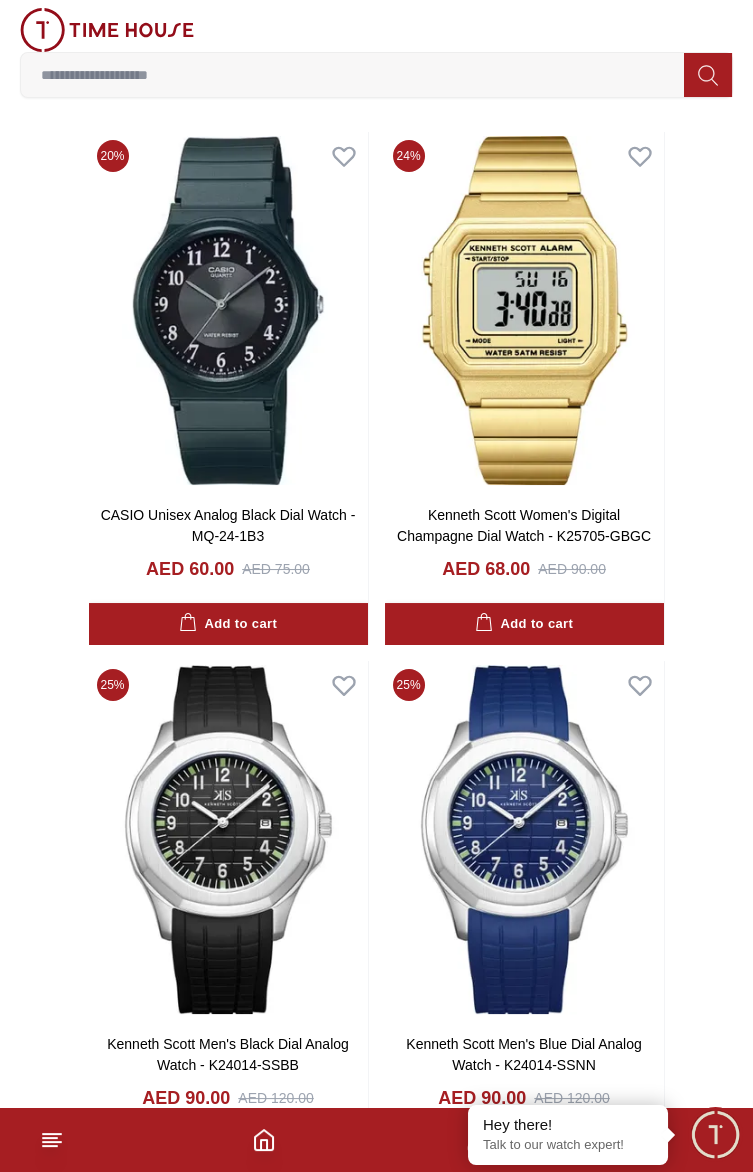 click at bounding box center [228, 310] 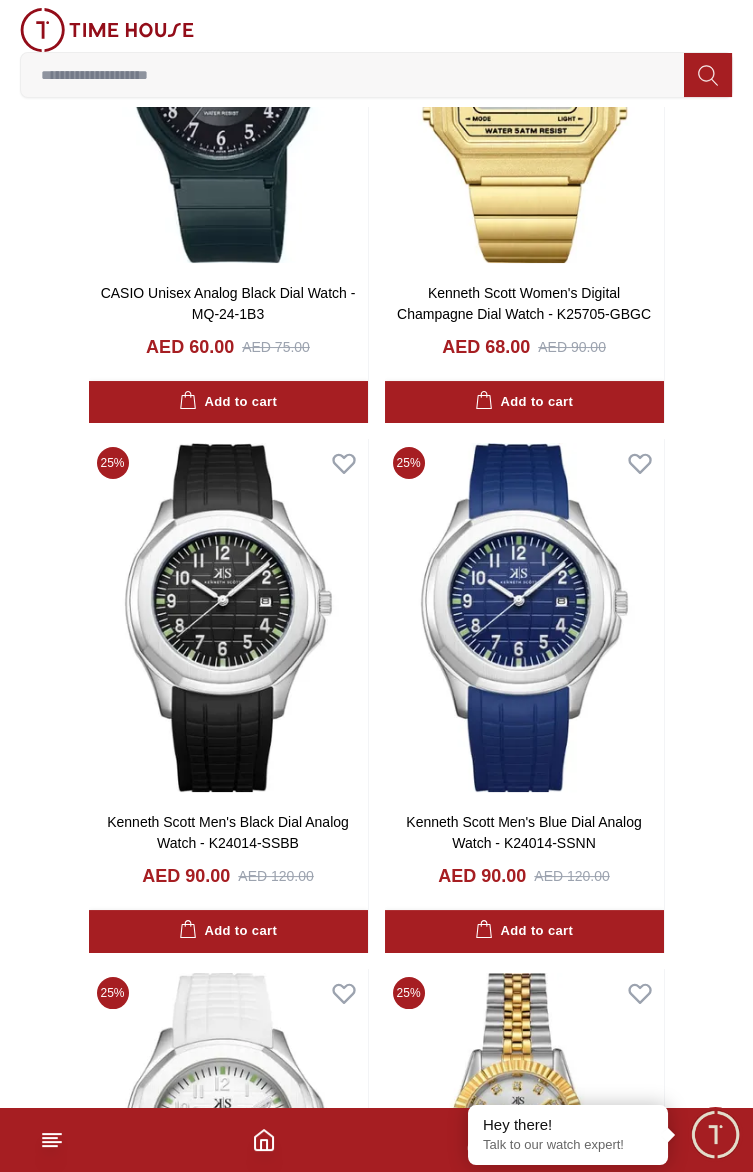 scroll, scrollTop: 0, scrollLeft: 0, axis: both 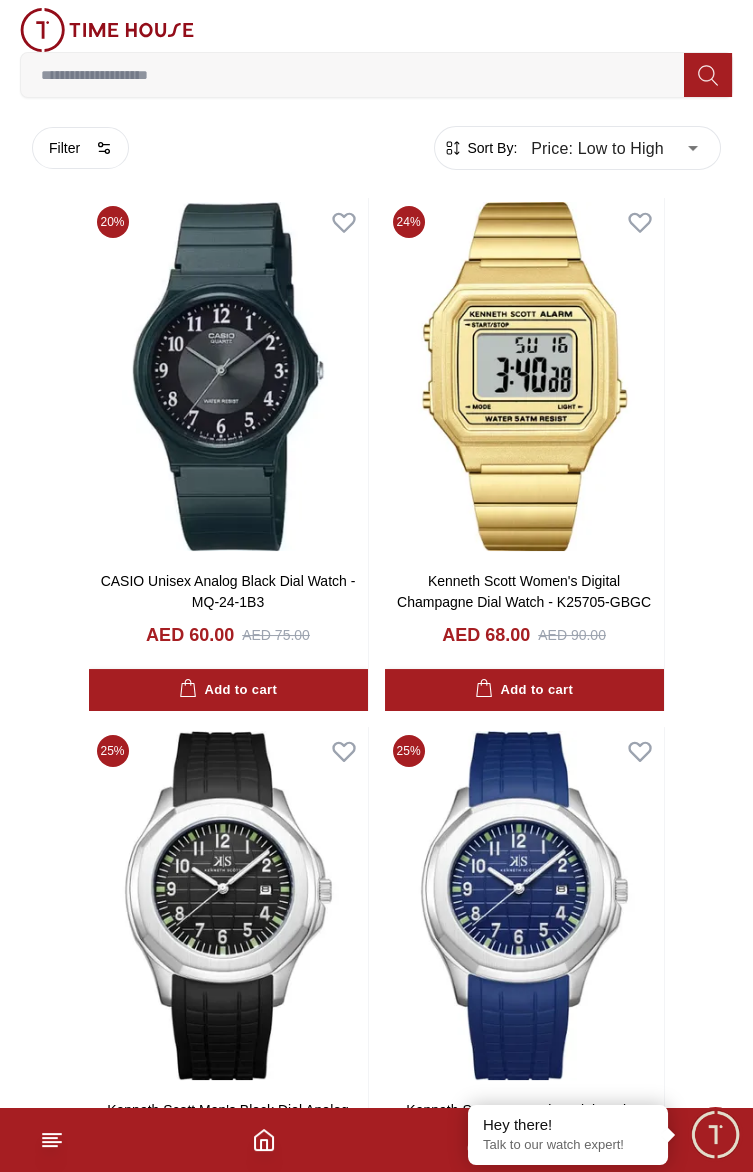 click at bounding box center [228, 376] 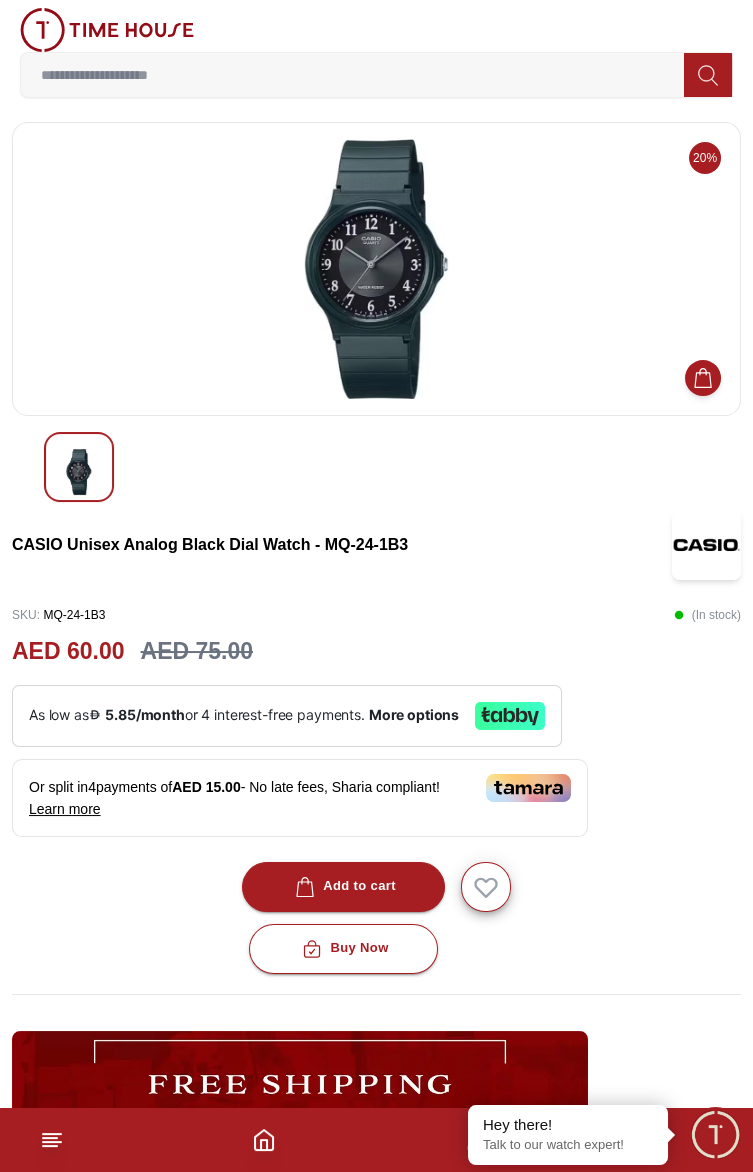 click 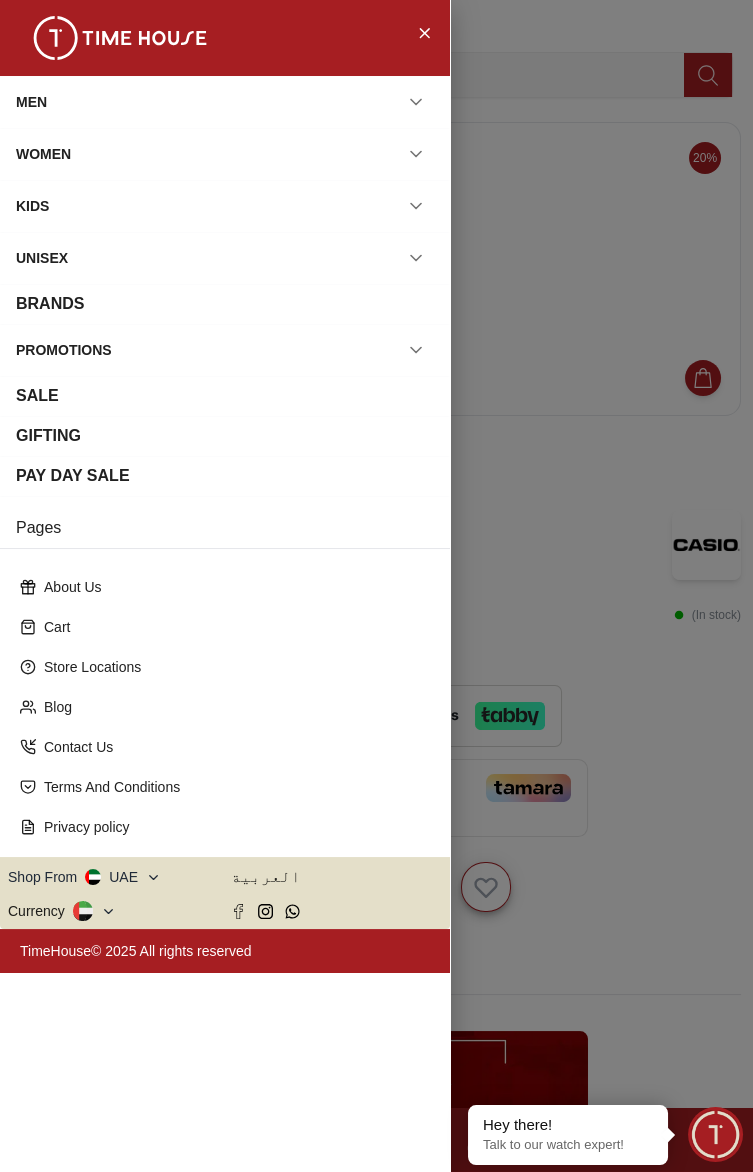 click on "Cart" at bounding box center (225, 627) 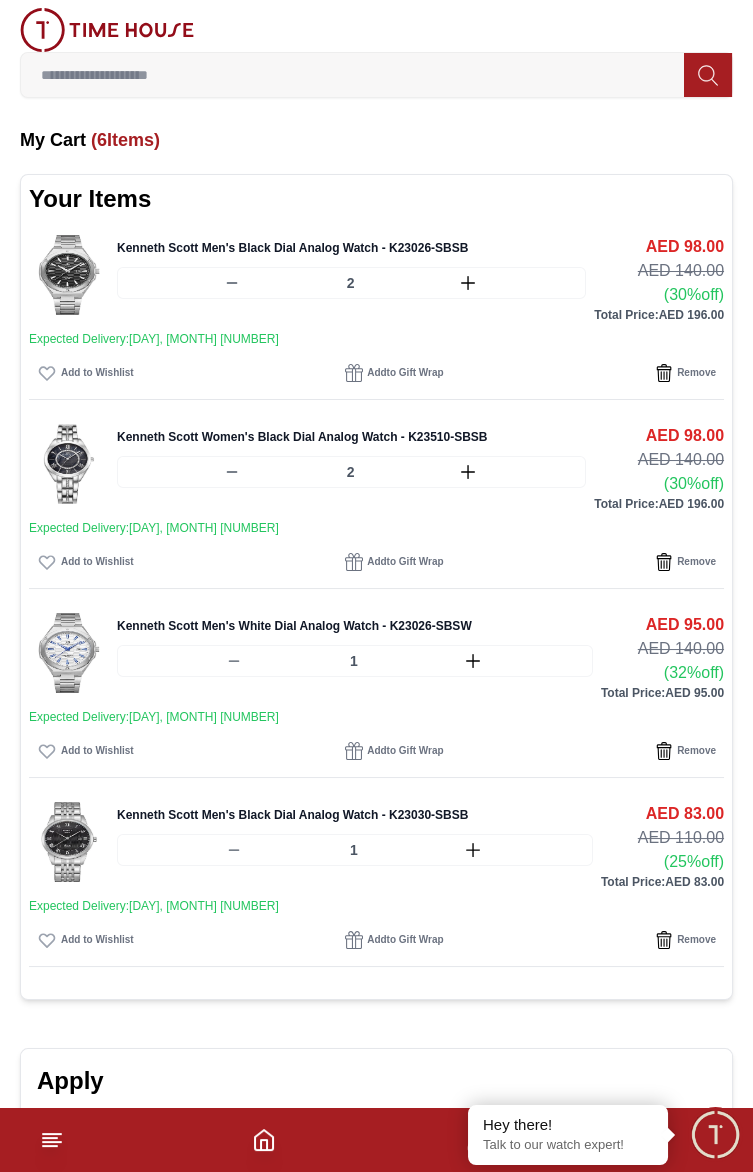 click at bounding box center (69, 653) 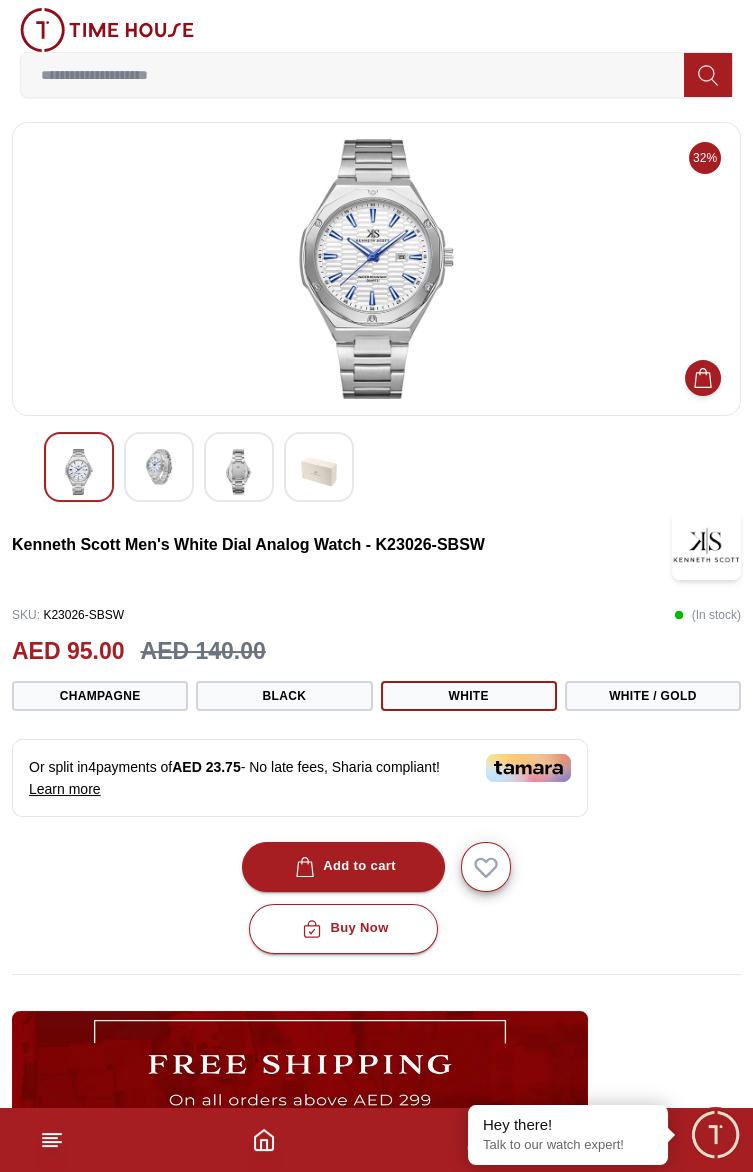 click at bounding box center [159, 467] 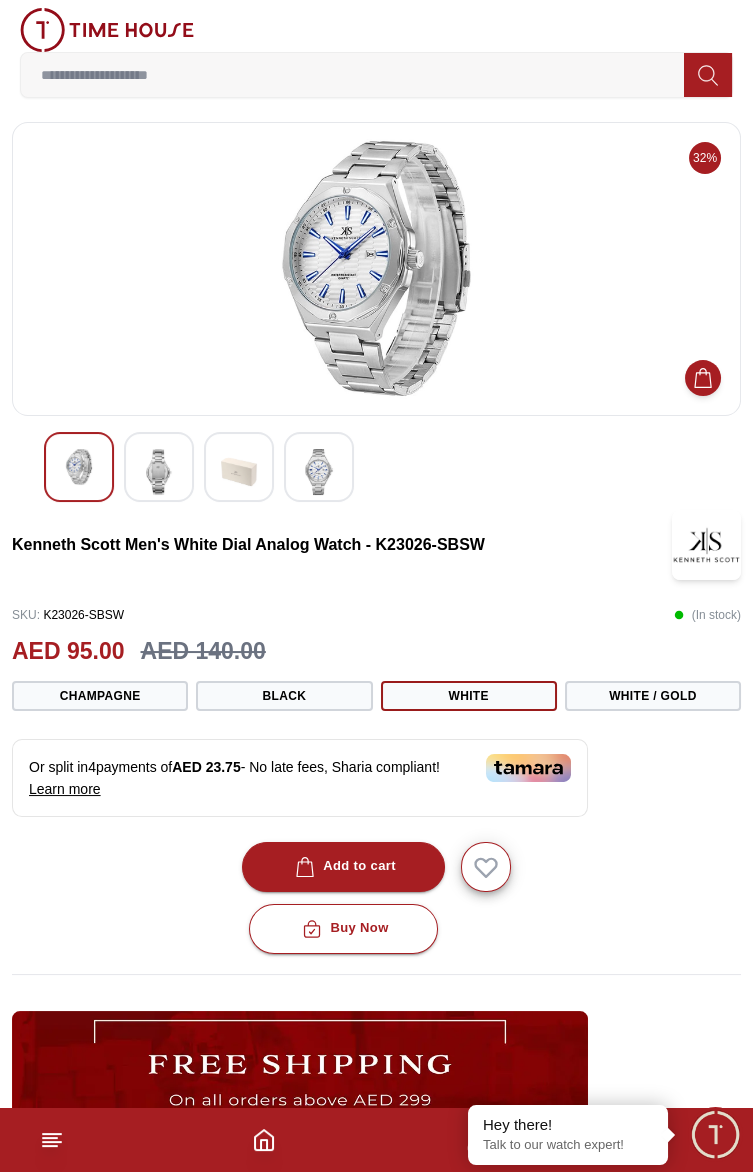 click at bounding box center (239, 472) 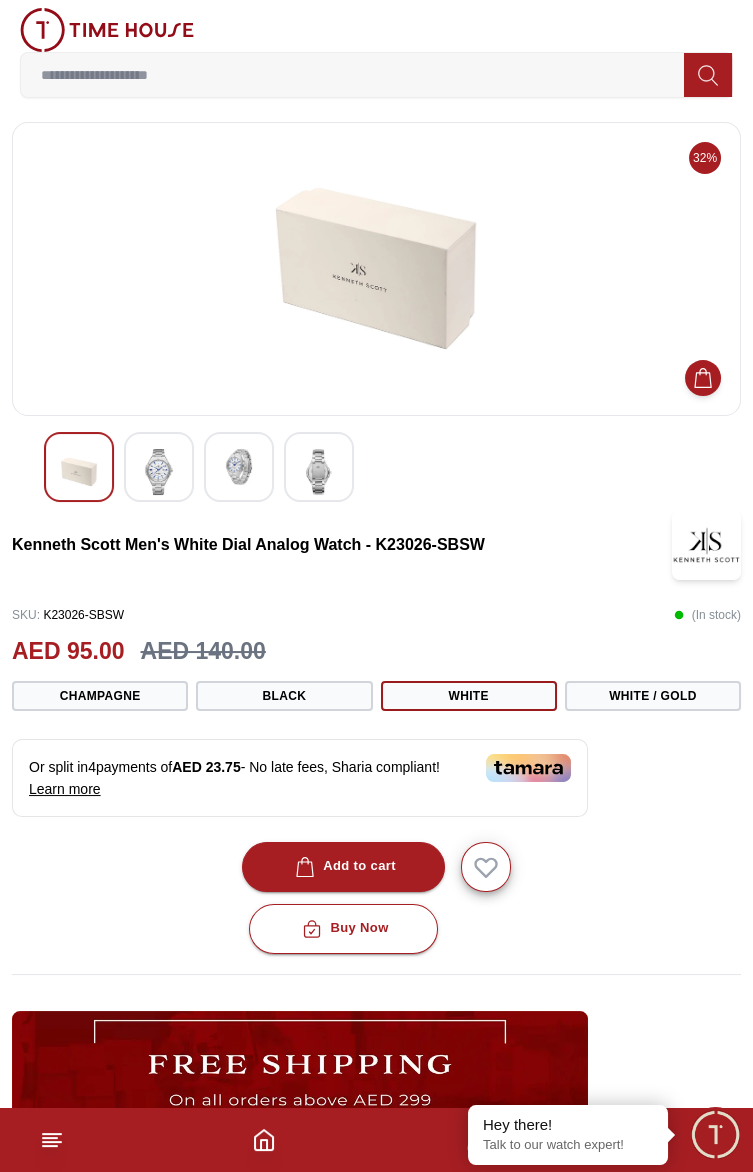 click at bounding box center [319, 472] 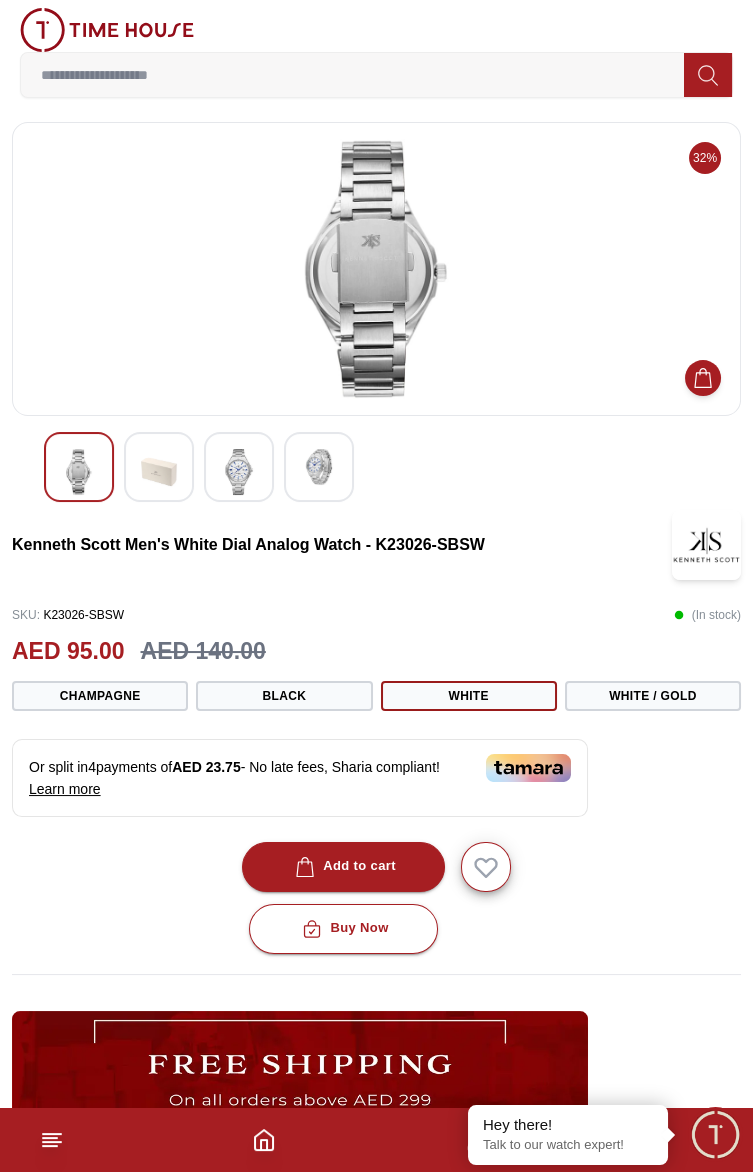 click 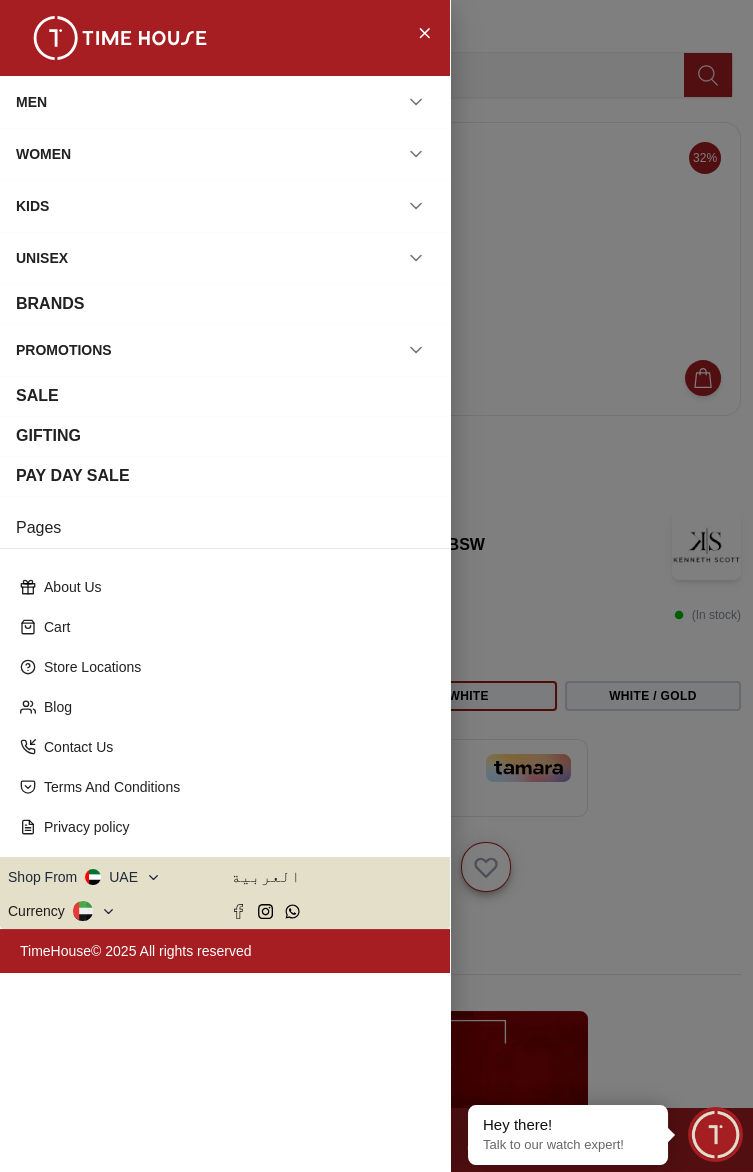 click on "Cart" at bounding box center [233, 627] 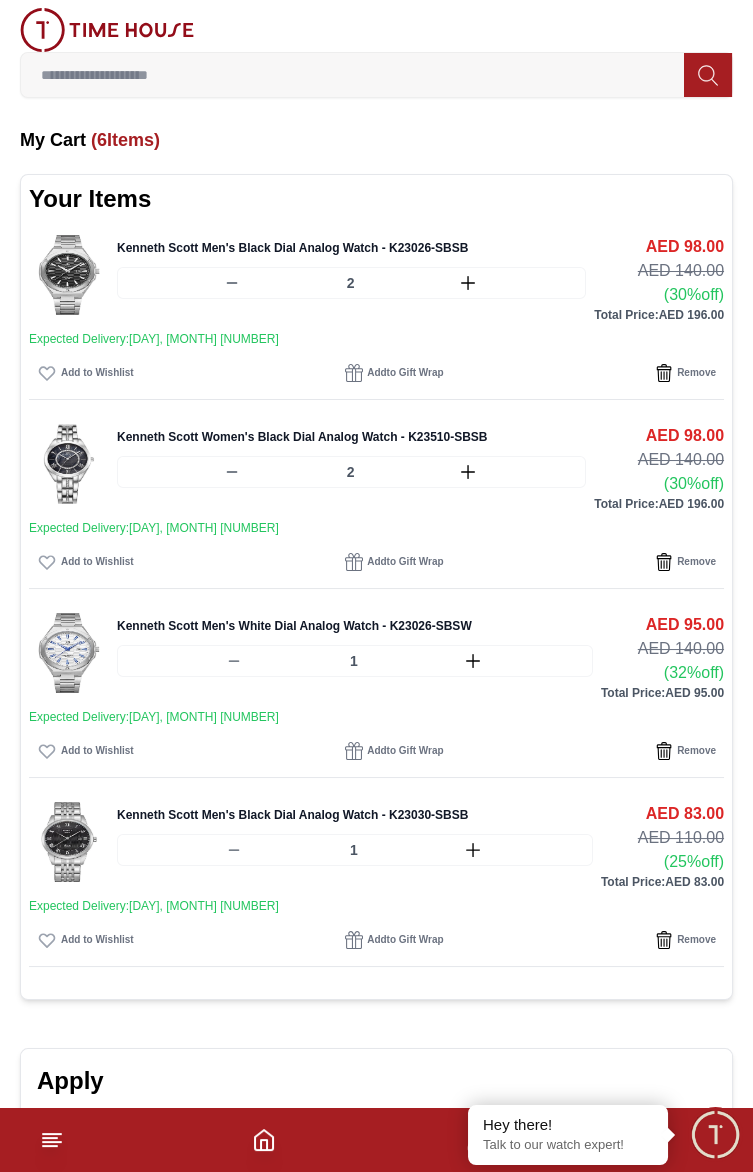 click at bounding box center [69, 275] 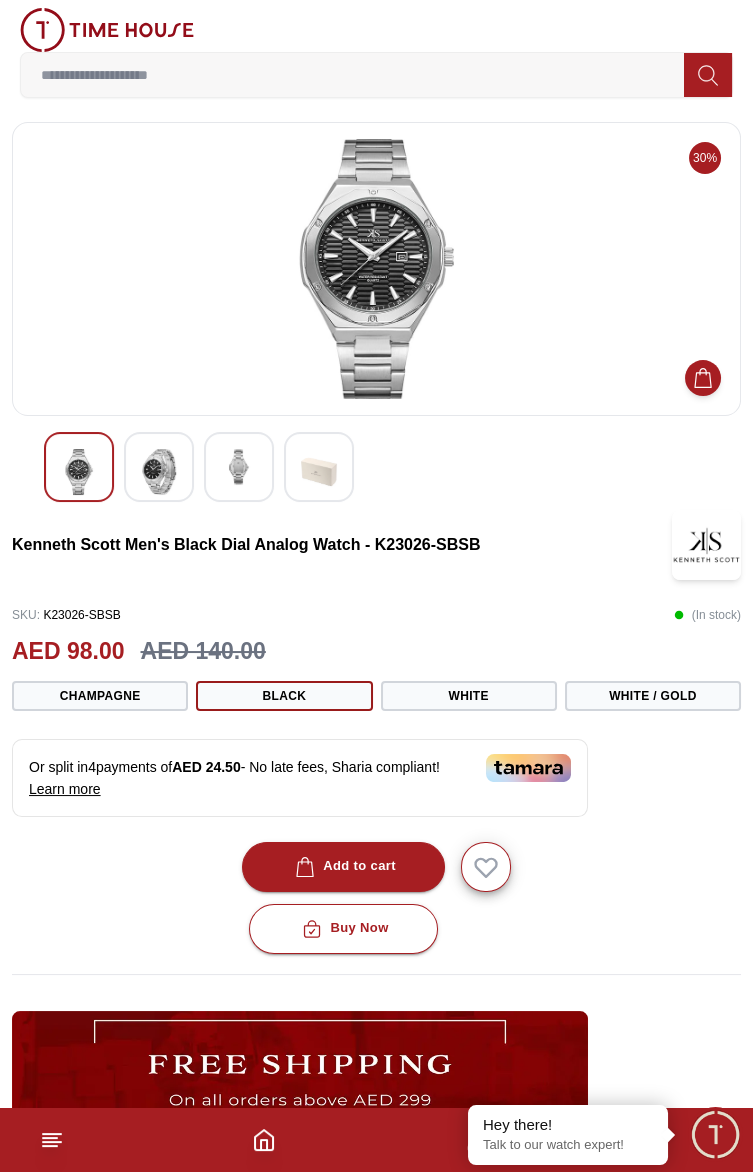 click on "Black" at bounding box center (284, 696) 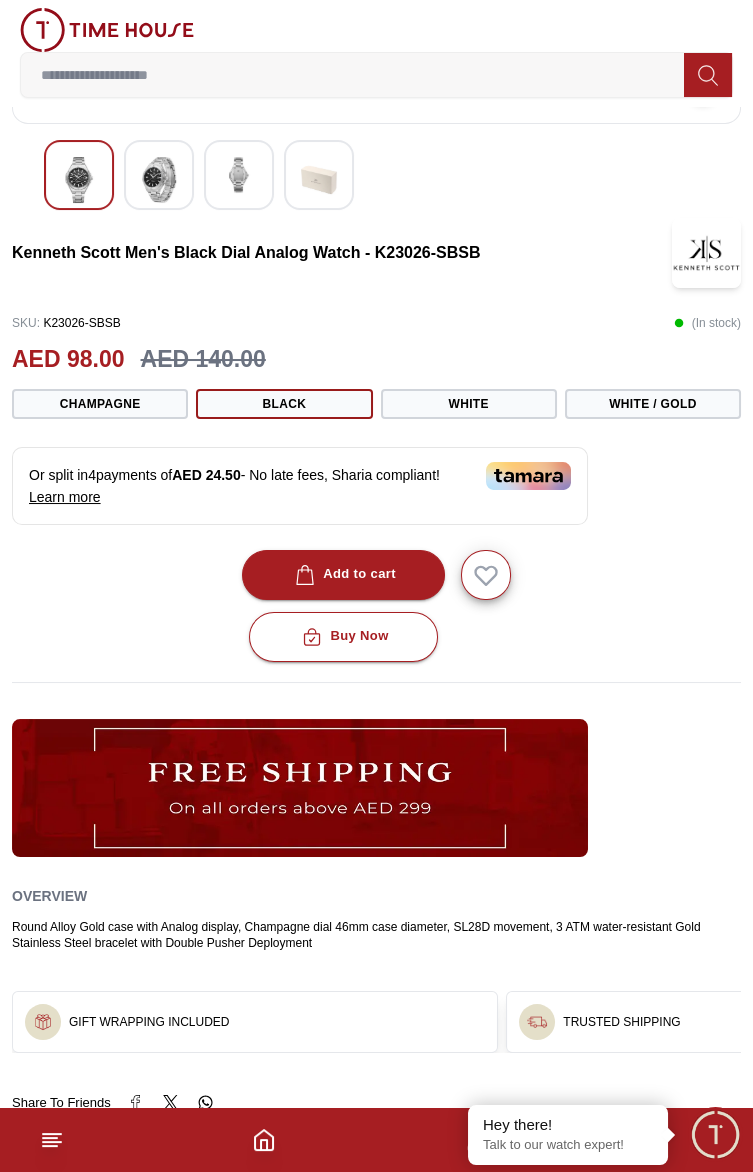 scroll, scrollTop: 0, scrollLeft: 0, axis: both 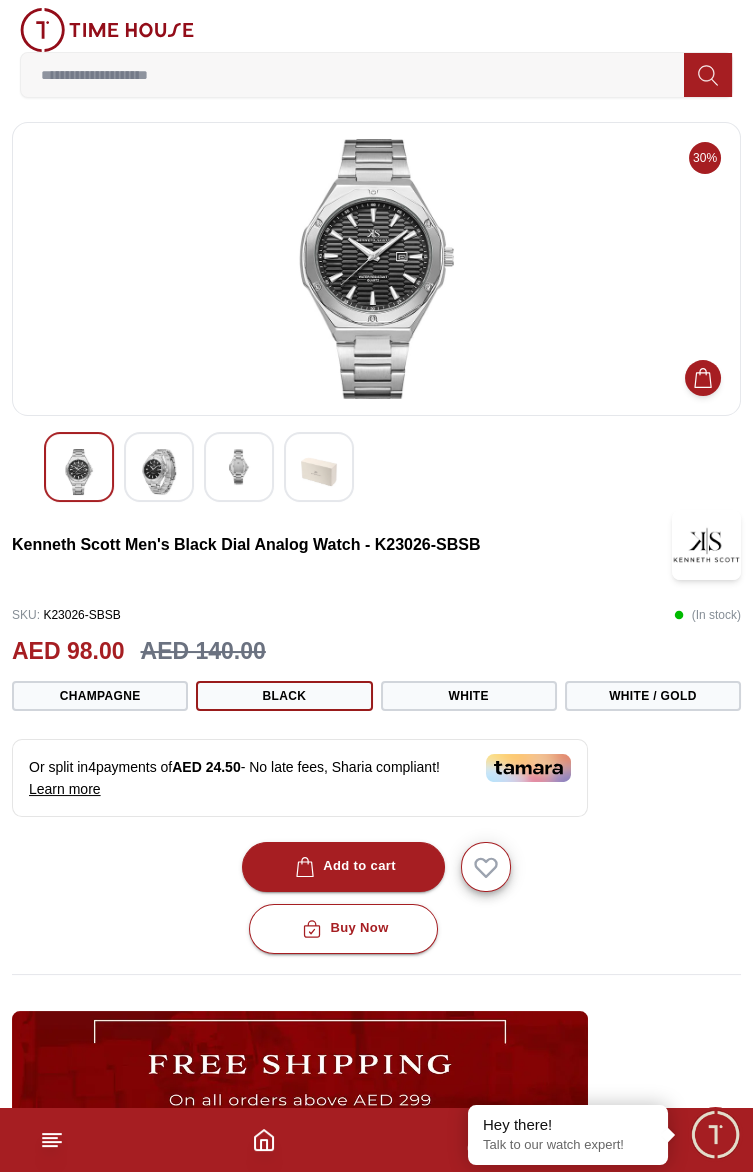 click on "6" at bounding box center (376, 1140) 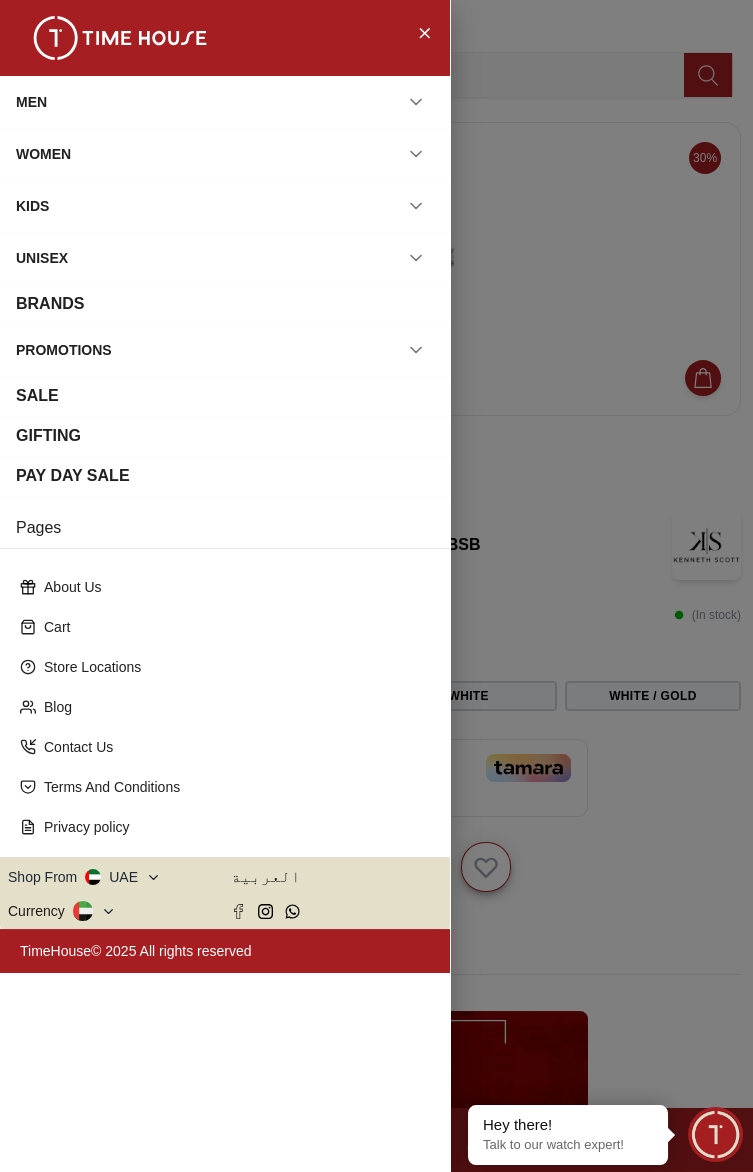 click on "Cart" at bounding box center (225, 627) 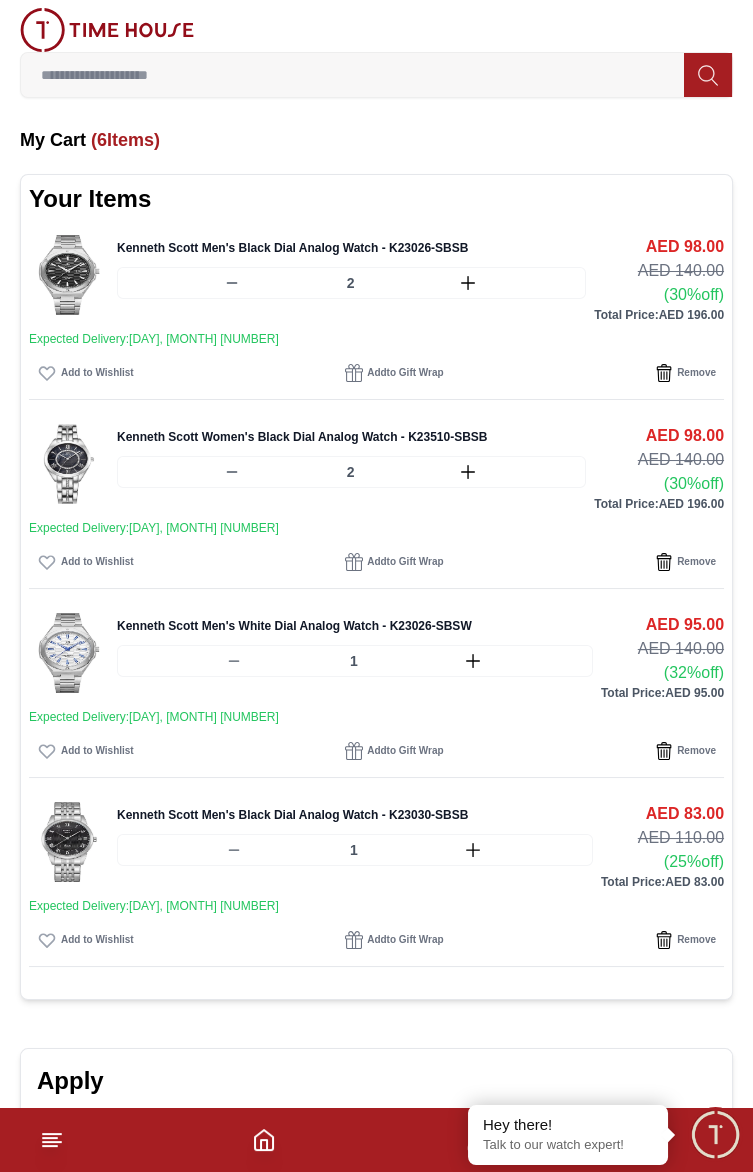 click at bounding box center (69, 275) 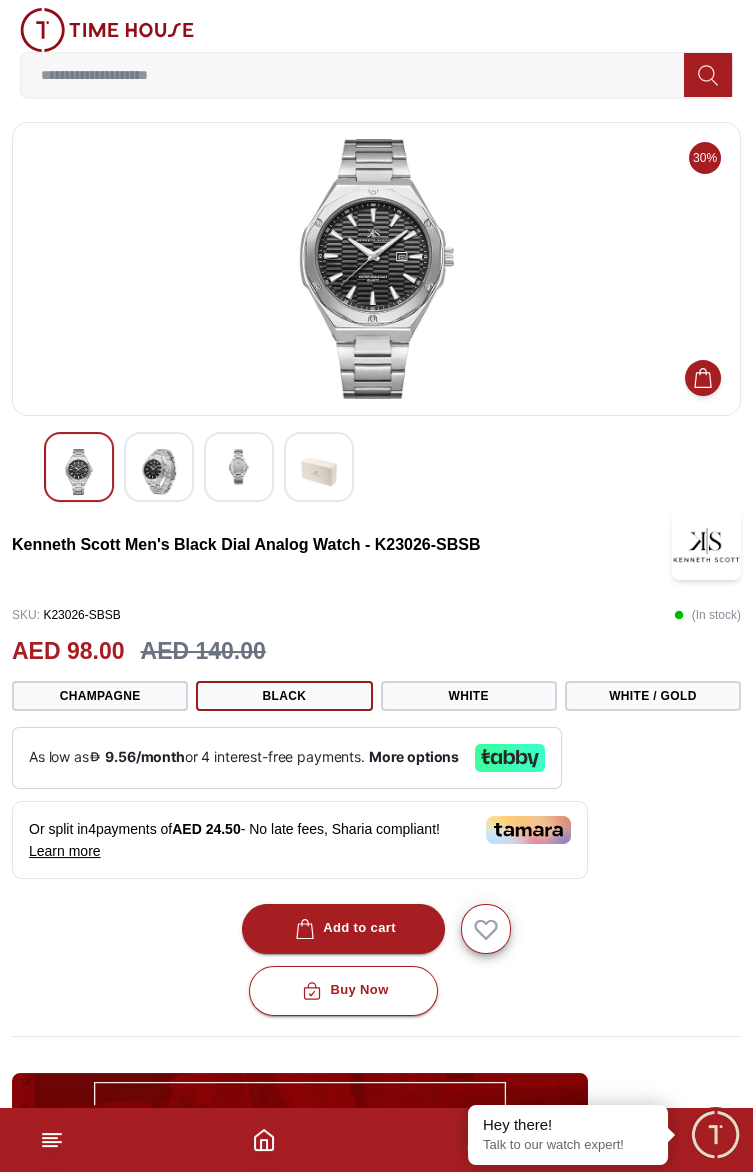 click on "6" at bounding box center [376, 1140] 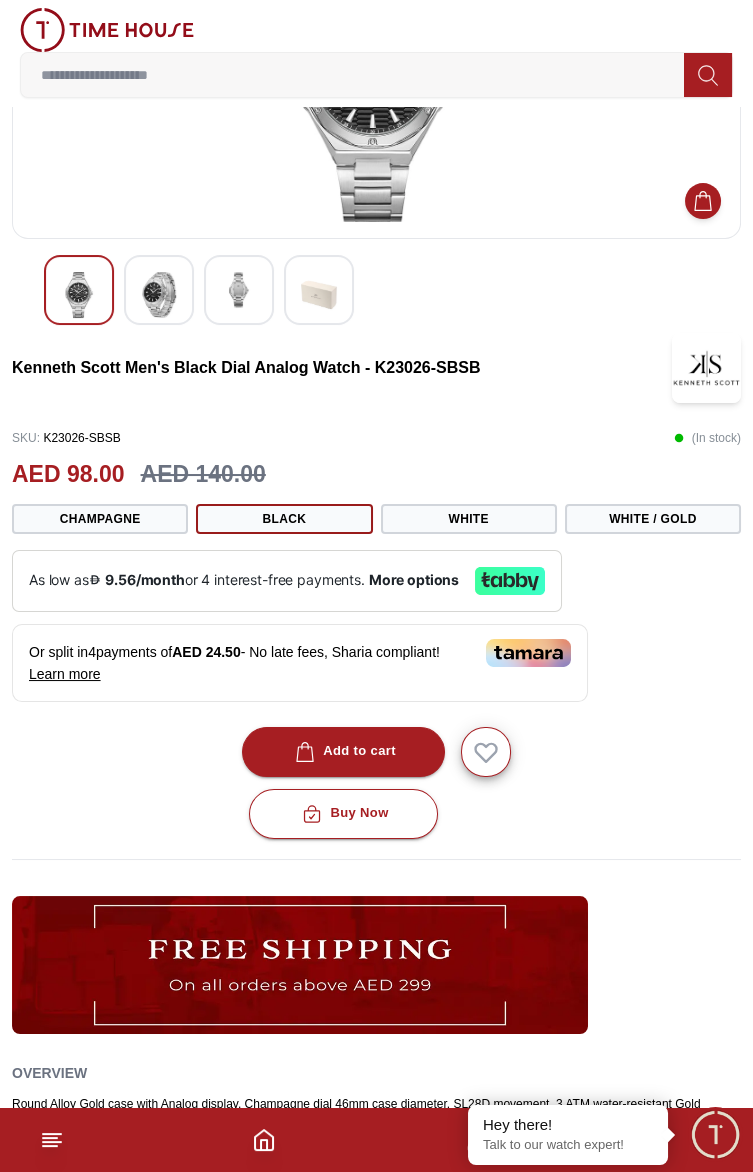 scroll, scrollTop: 0, scrollLeft: 0, axis: both 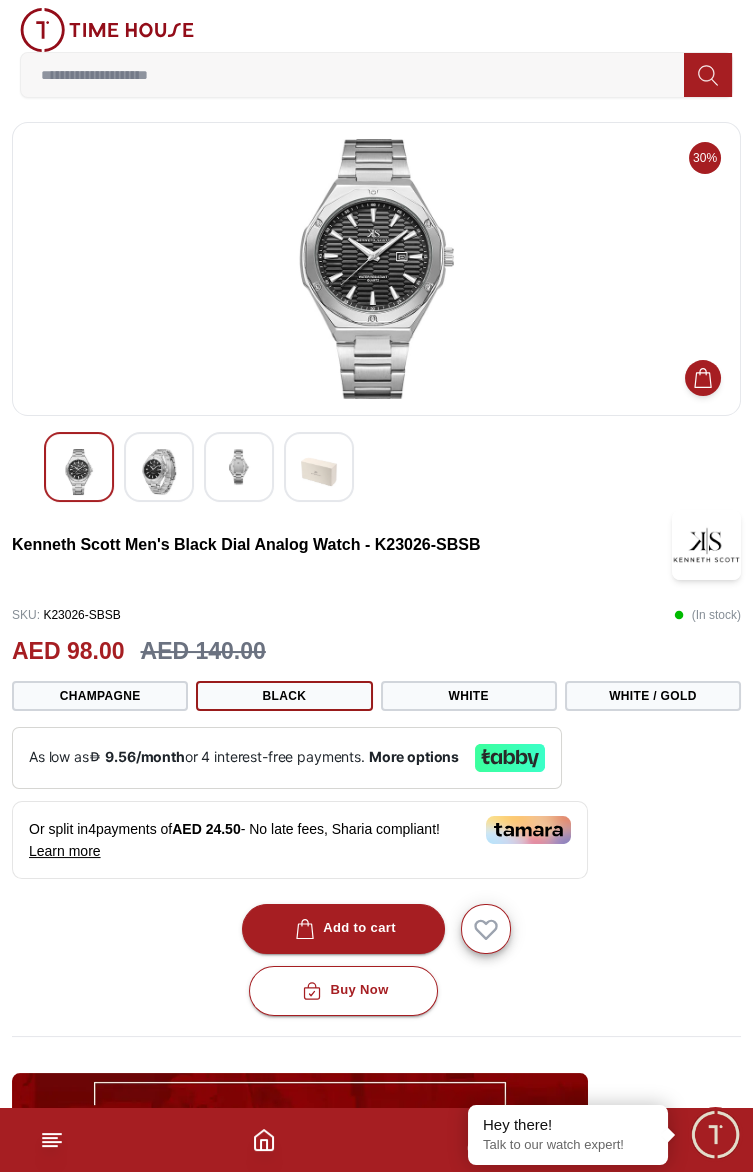 click 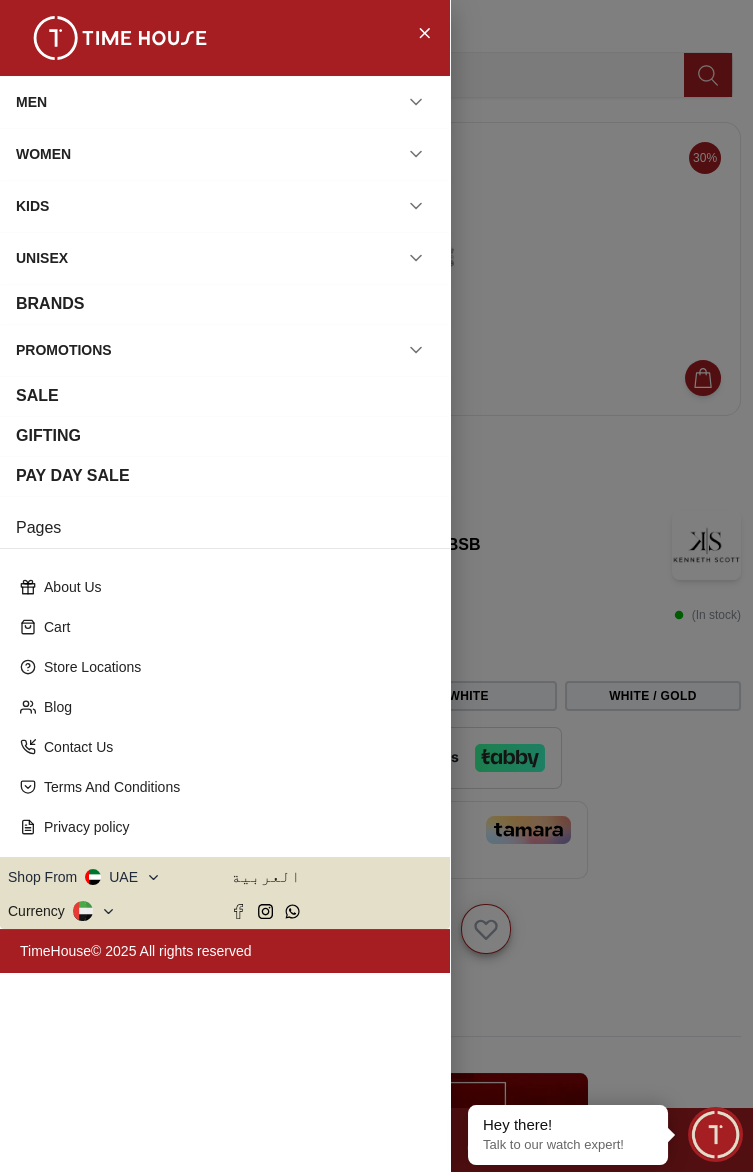 click on "Store Locations" at bounding box center [225, 667] 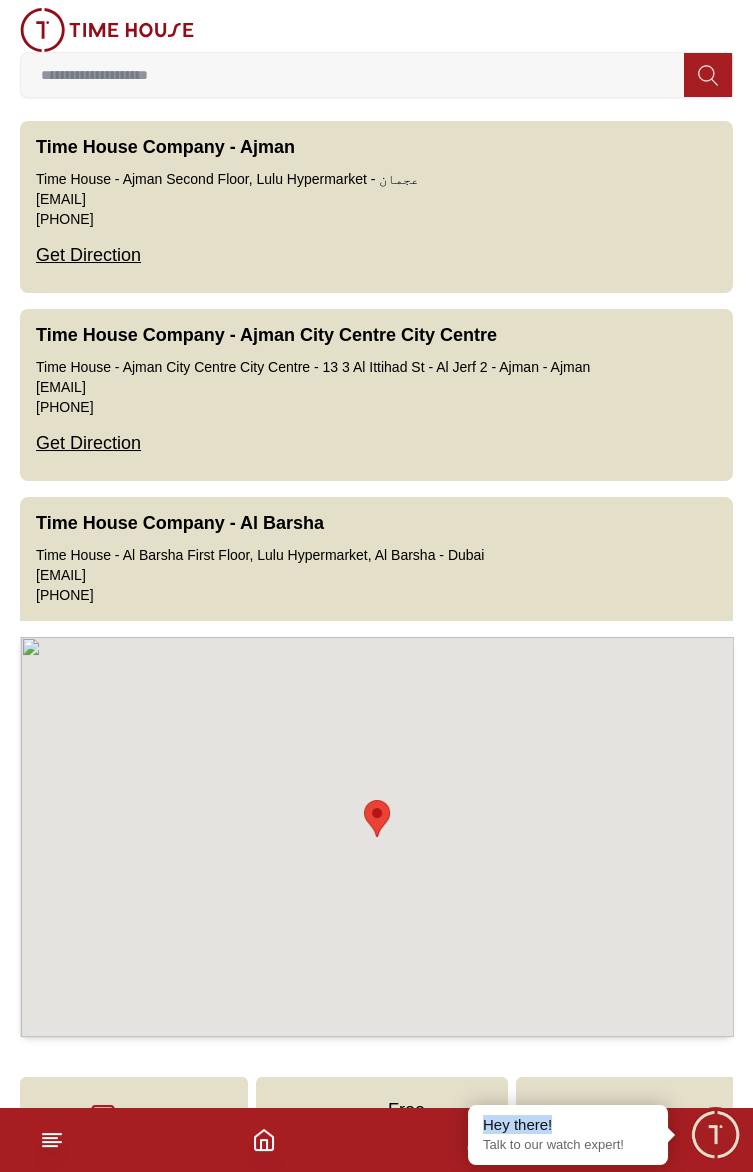 scroll, scrollTop: 6, scrollLeft: 0, axis: vertical 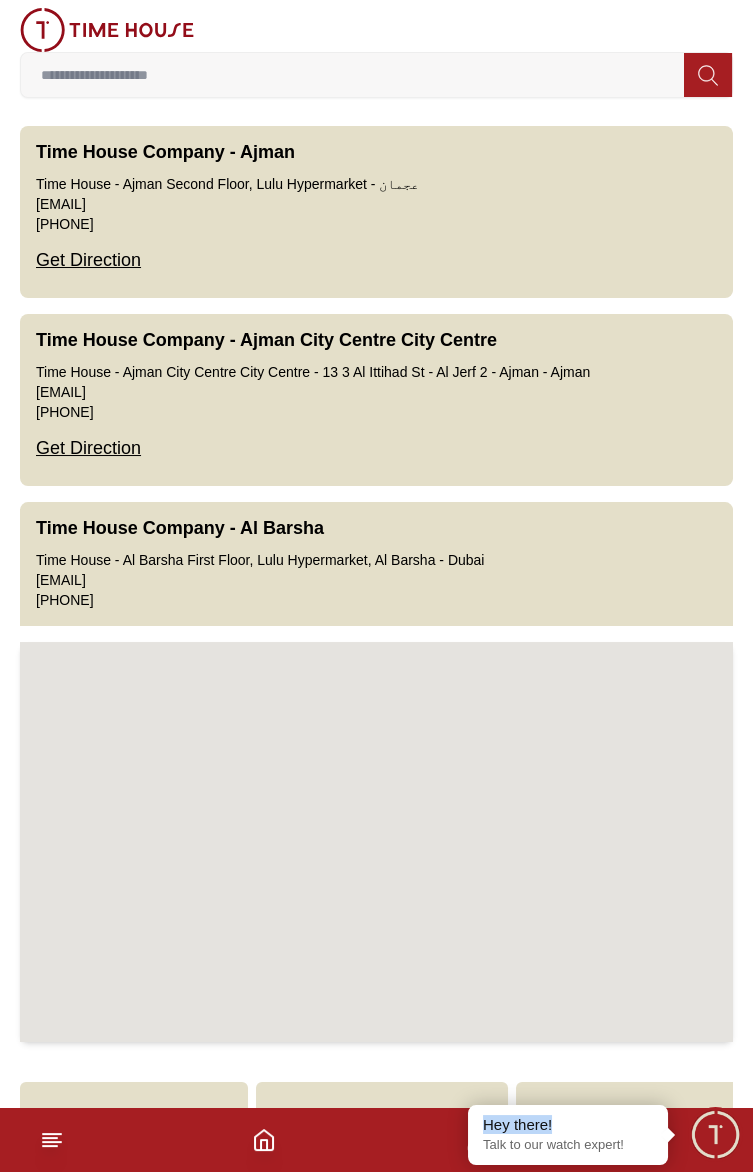 click at bounding box center [352, 75] 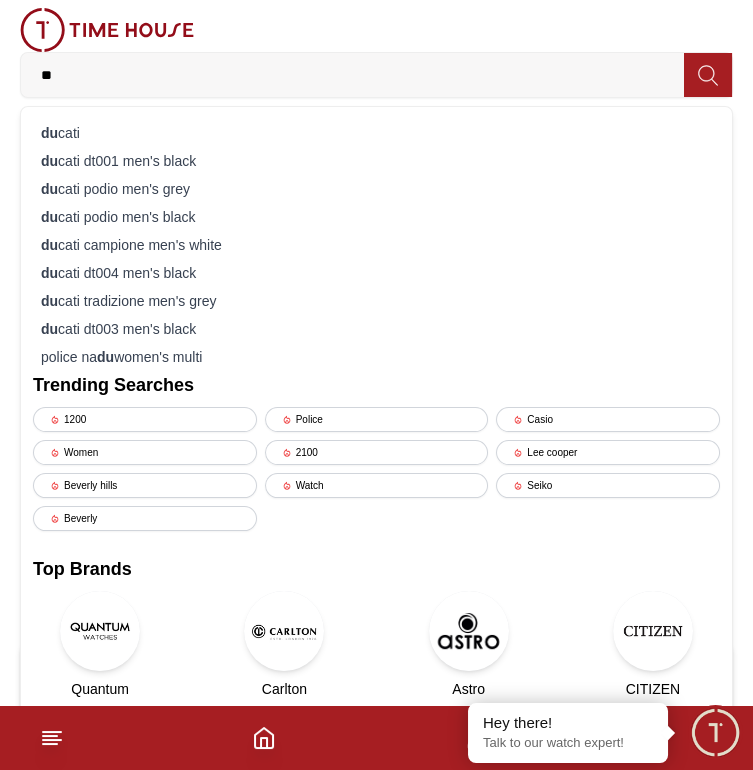 type on "**" 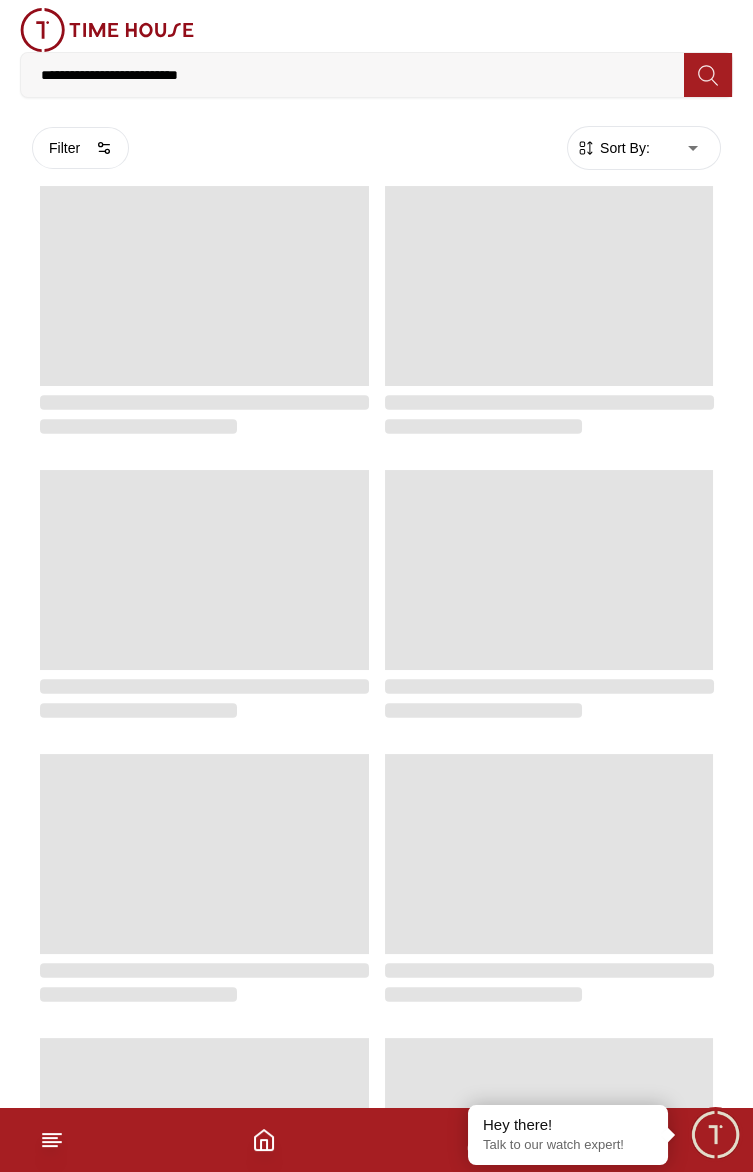 click 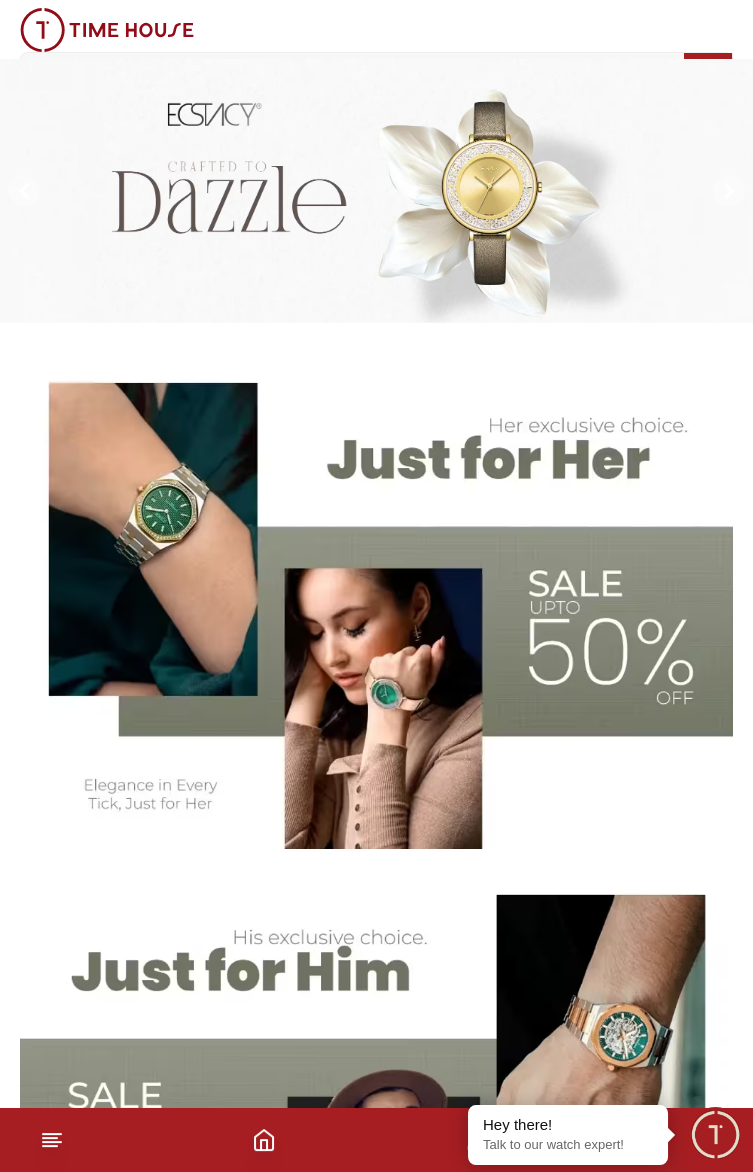 scroll, scrollTop: 0, scrollLeft: 0, axis: both 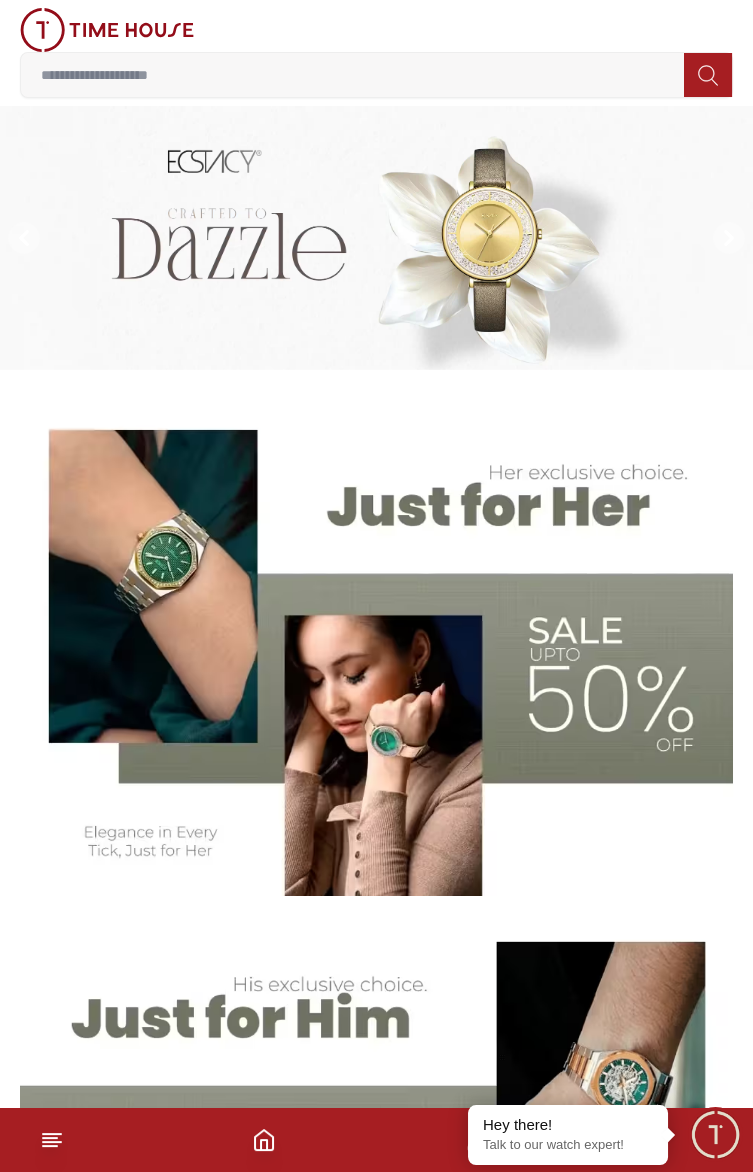 click at bounding box center (107, 30) 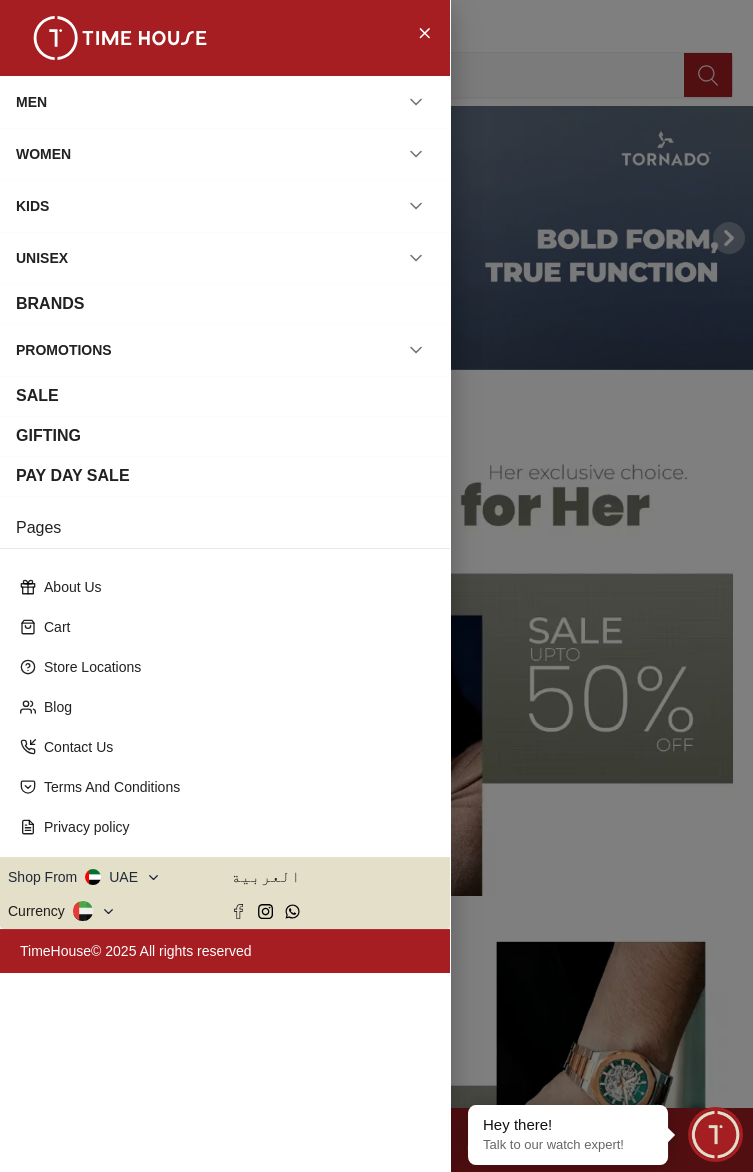 click on "Cart" at bounding box center (233, 627) 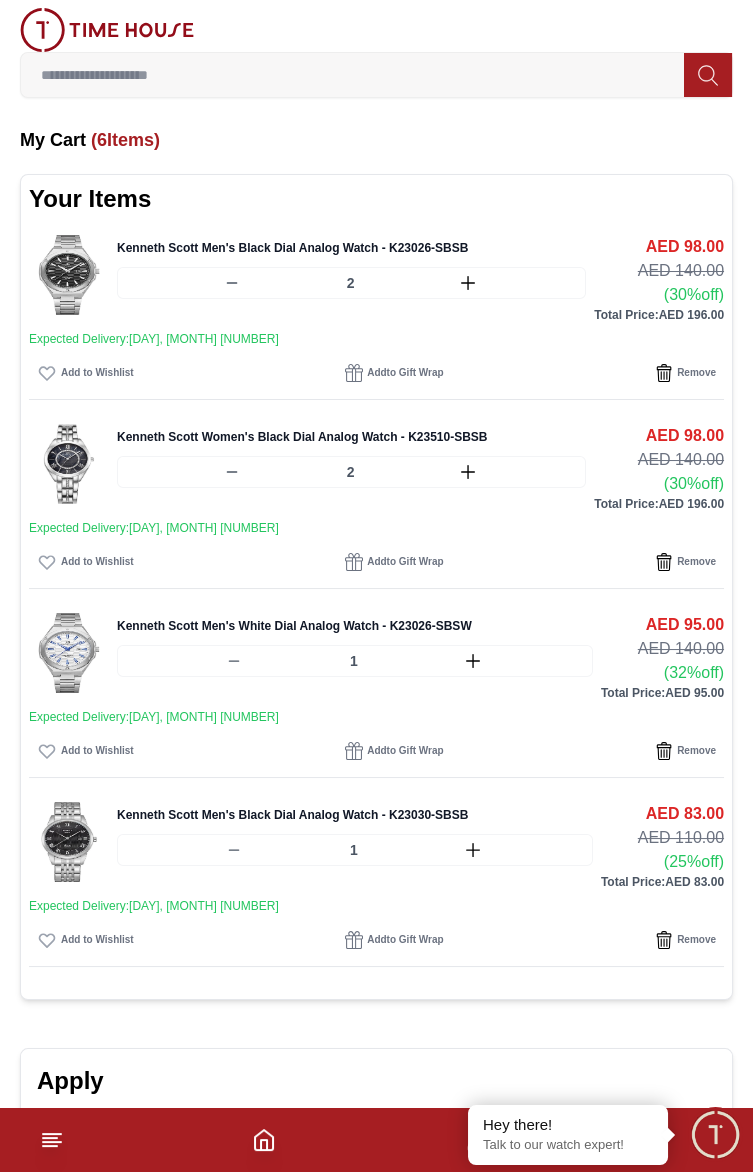 click at bounding box center [69, 653] 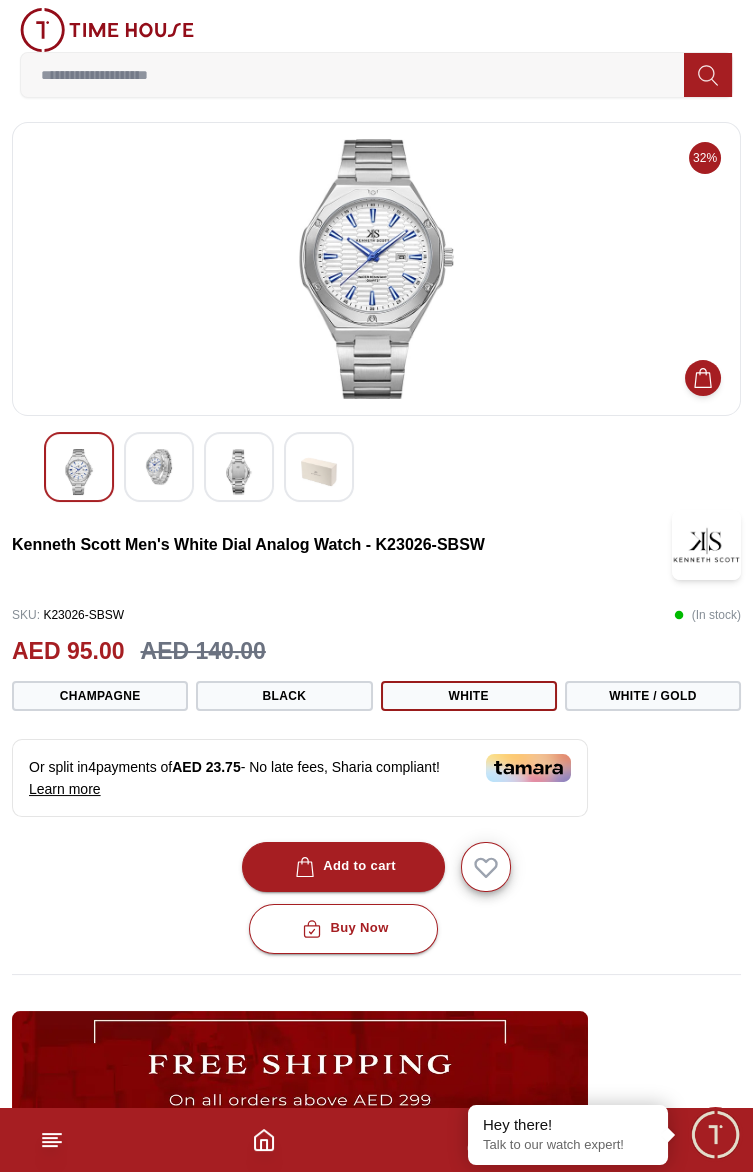 click at bounding box center (300, 1080) 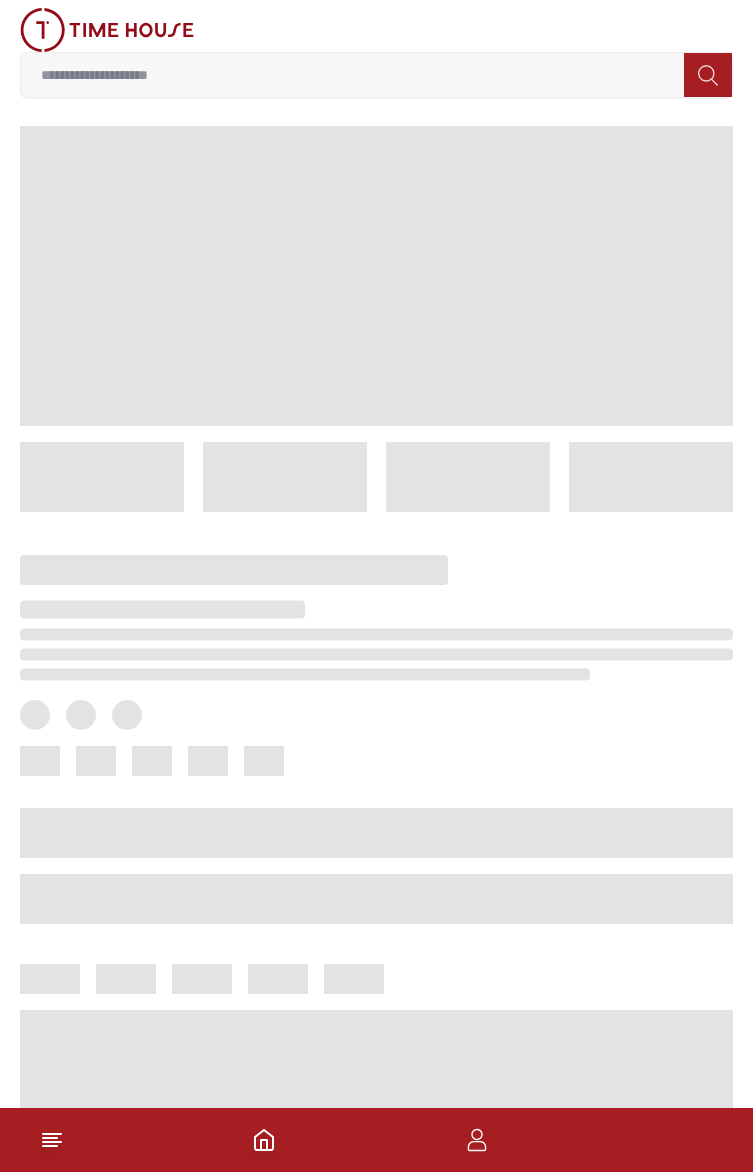 scroll, scrollTop: 0, scrollLeft: 0, axis: both 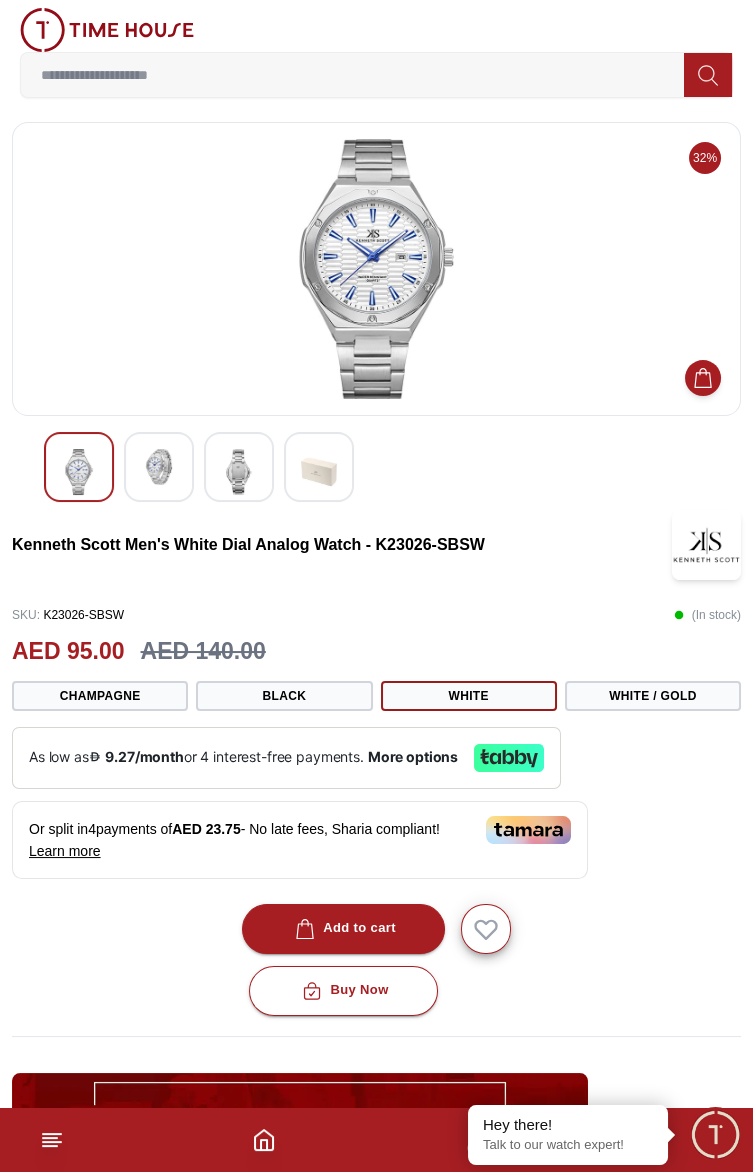 click on "6" at bounding box center (376, 1140) 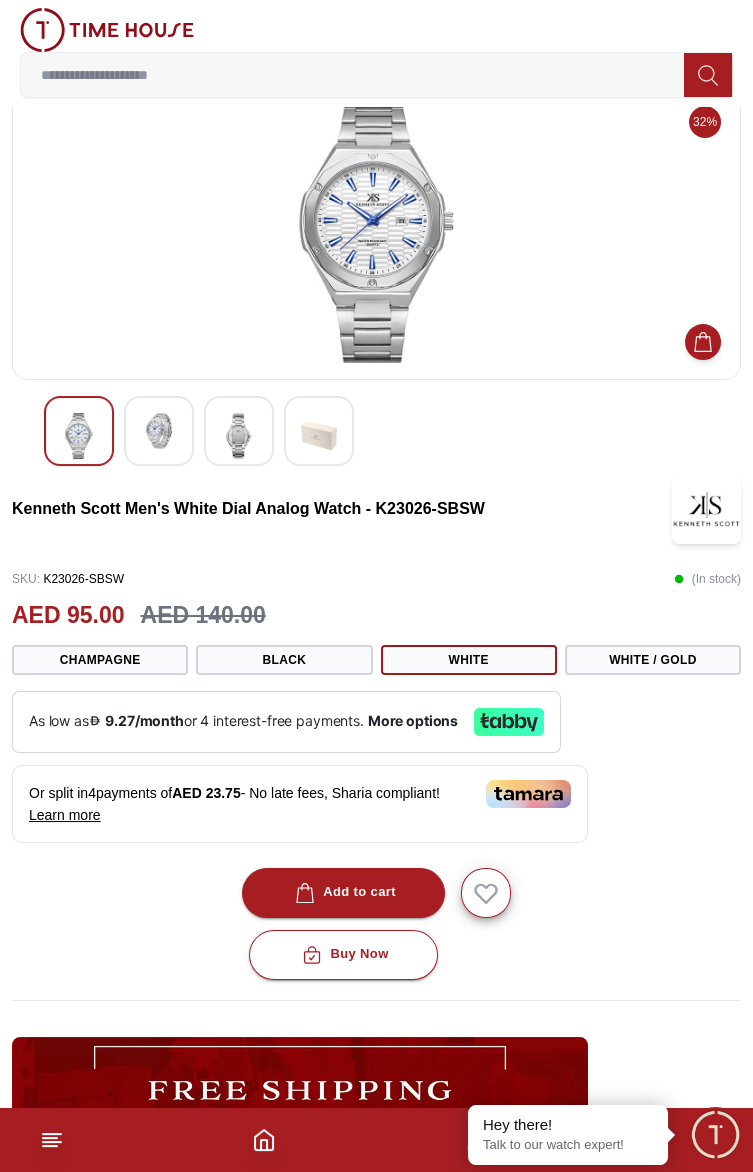 scroll, scrollTop: 41, scrollLeft: 0, axis: vertical 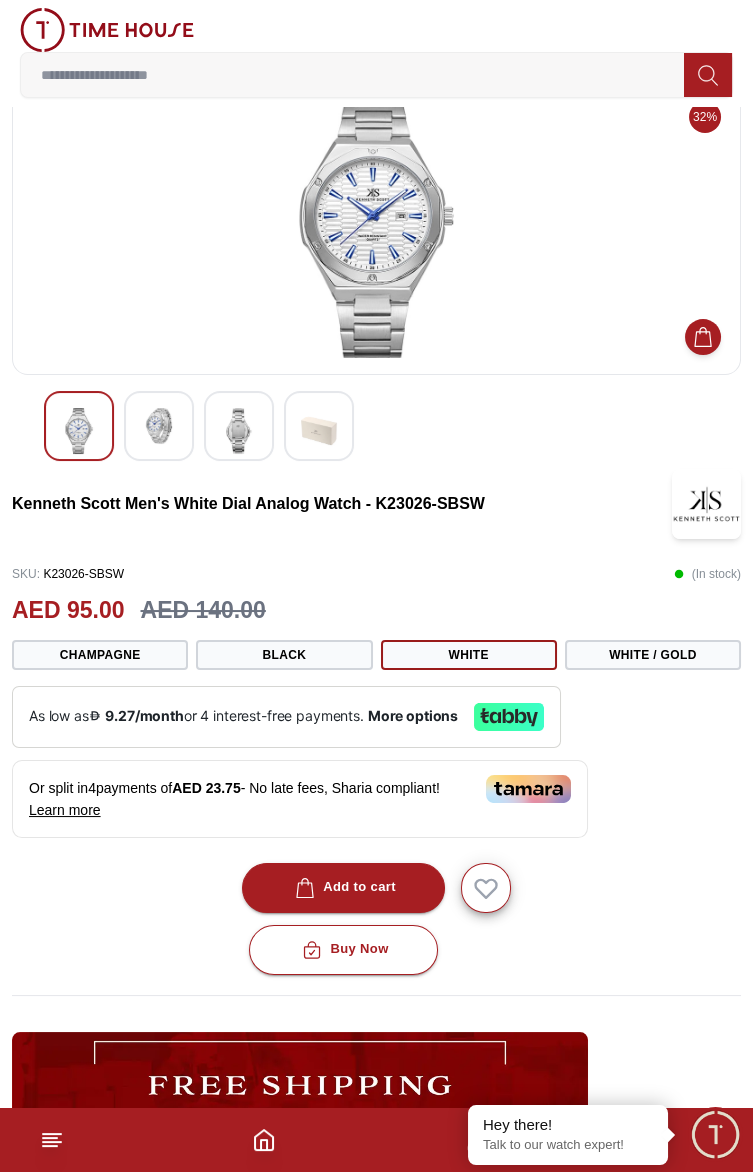 click on "White / Gold" at bounding box center (653, 655) 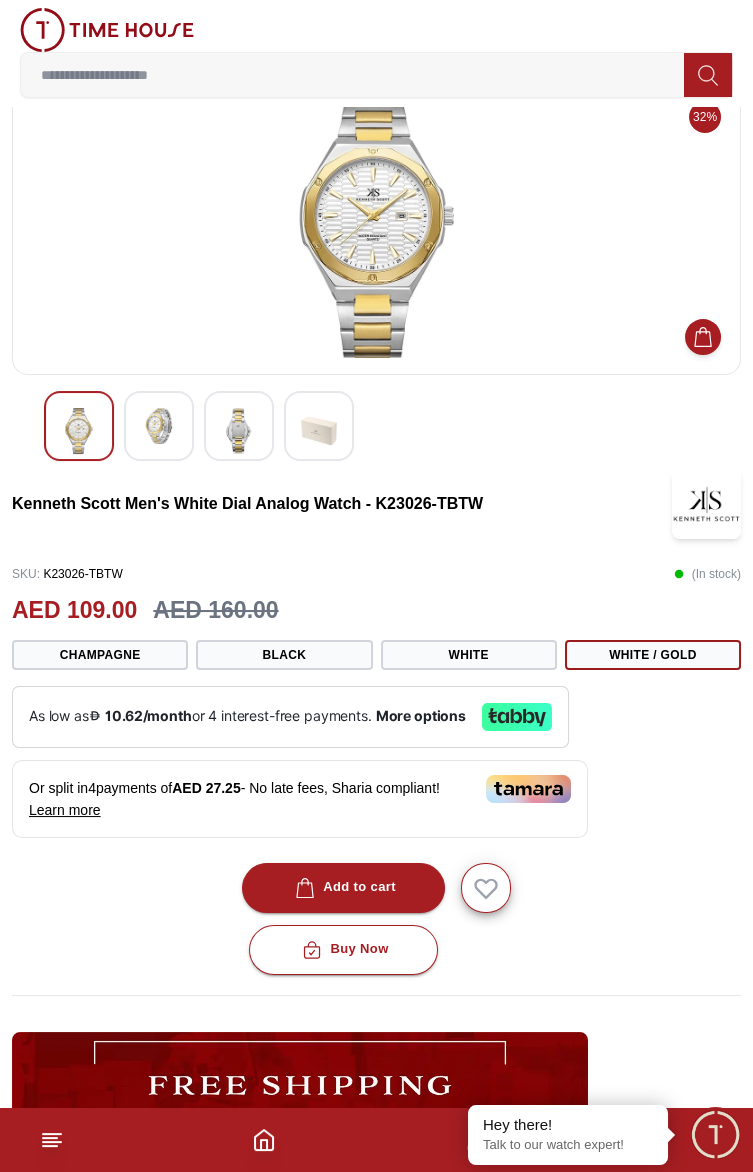 click on "6" at bounding box center (376, 1140) 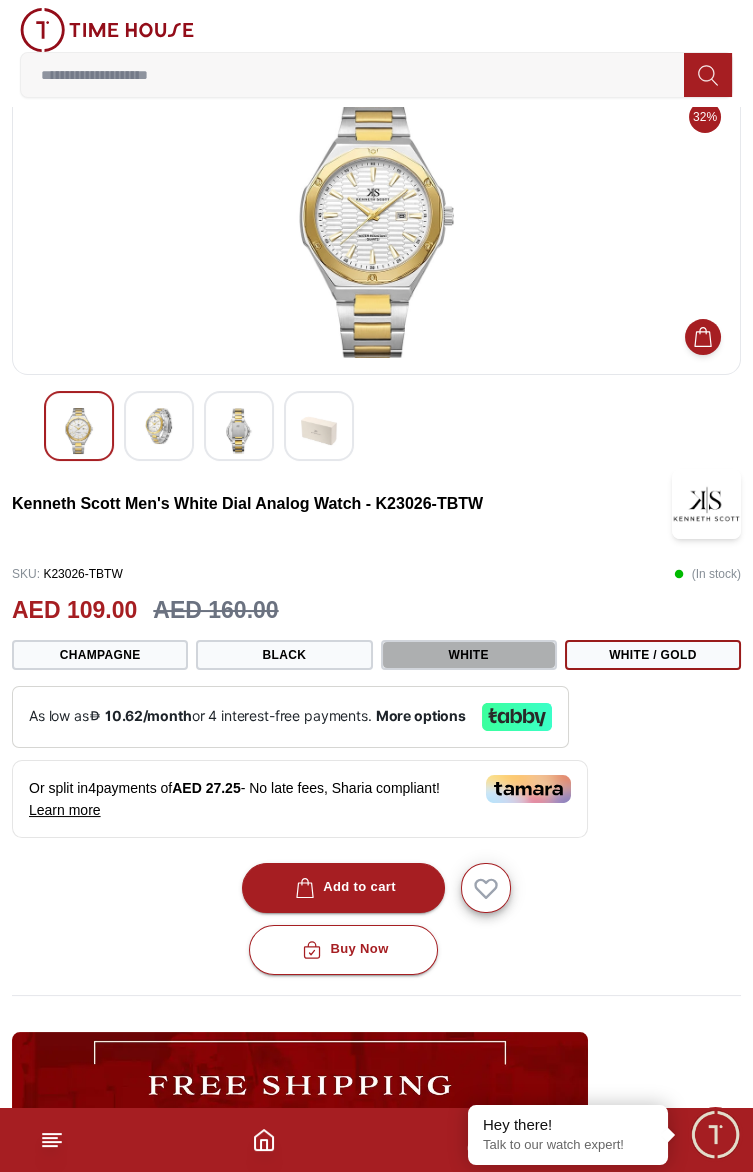 click on "White" at bounding box center [469, 655] 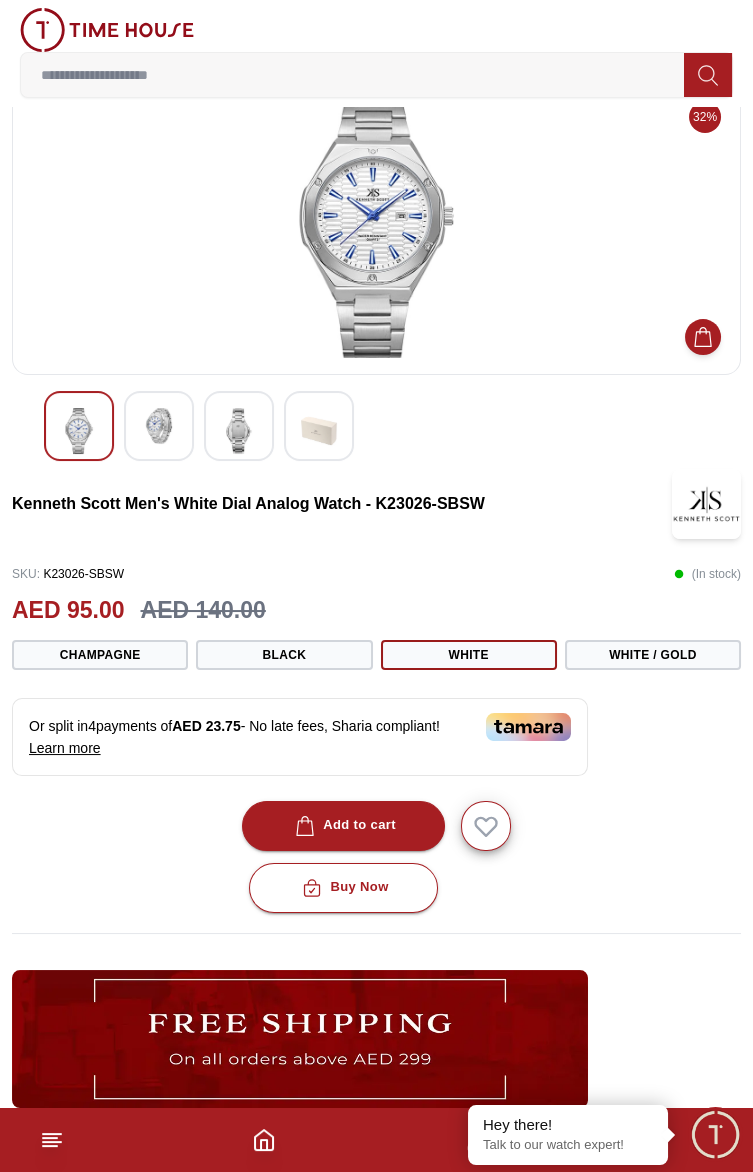 click on "White" at bounding box center (469, 655) 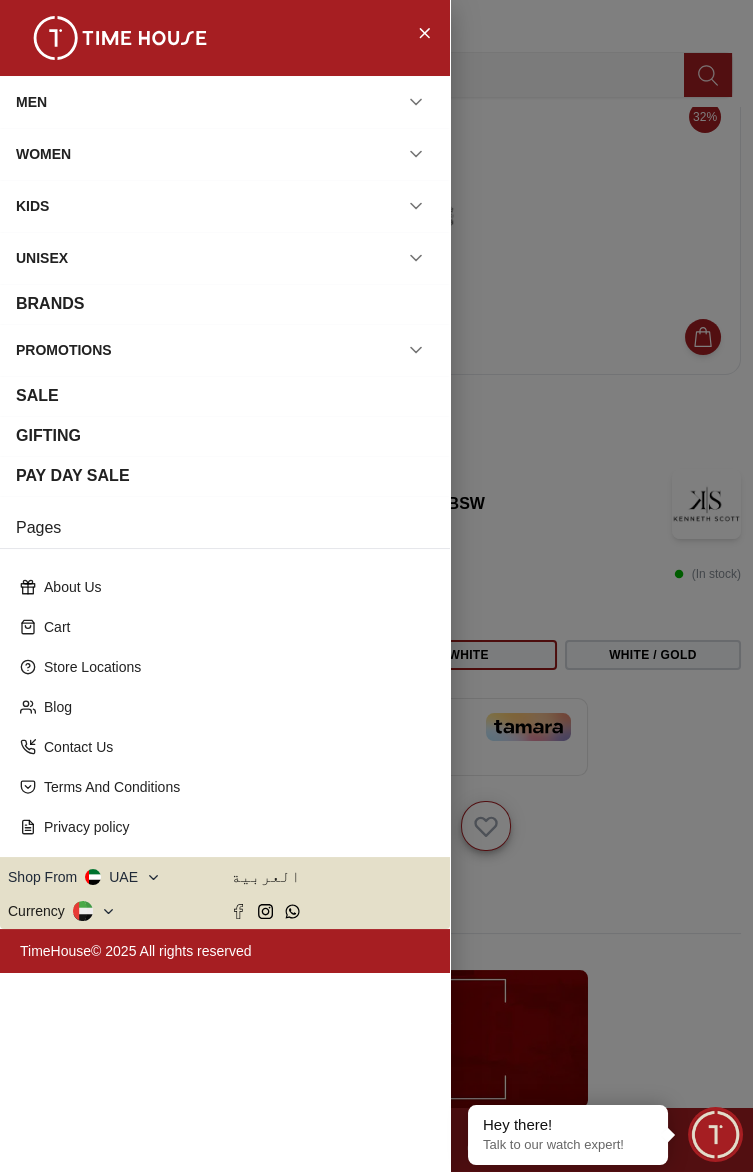 click on "Cart" at bounding box center [233, 627] 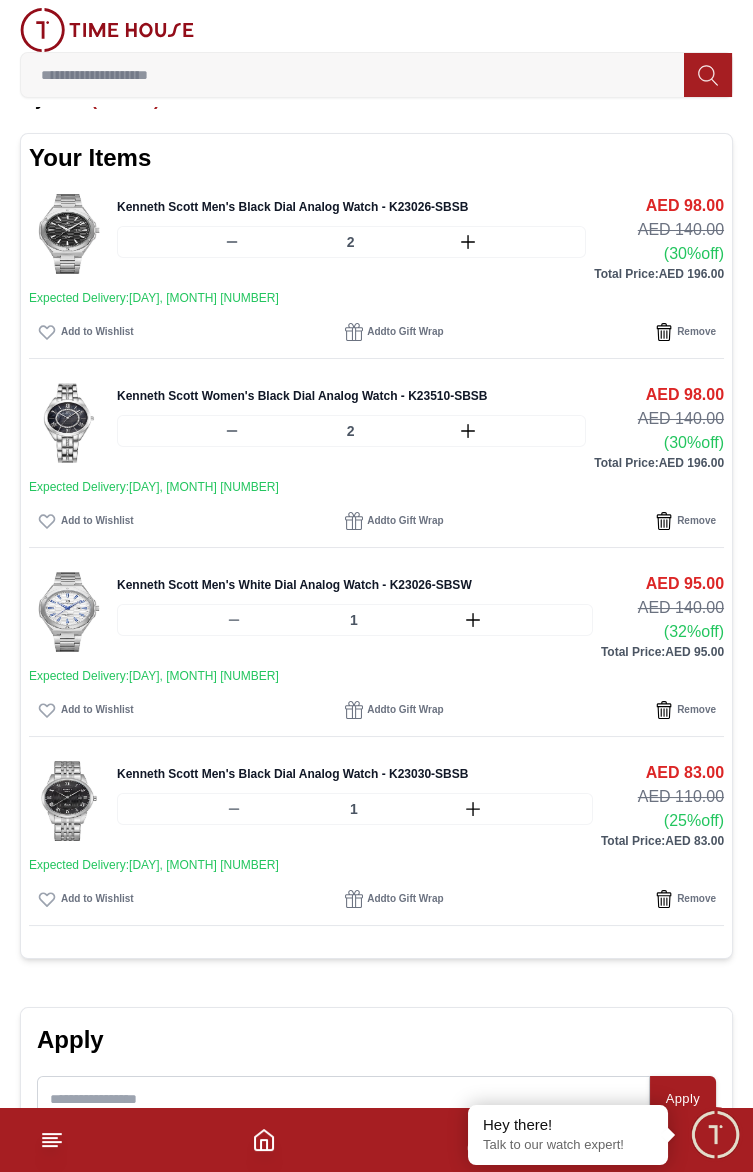 click on "Remove" at bounding box center (696, 521) 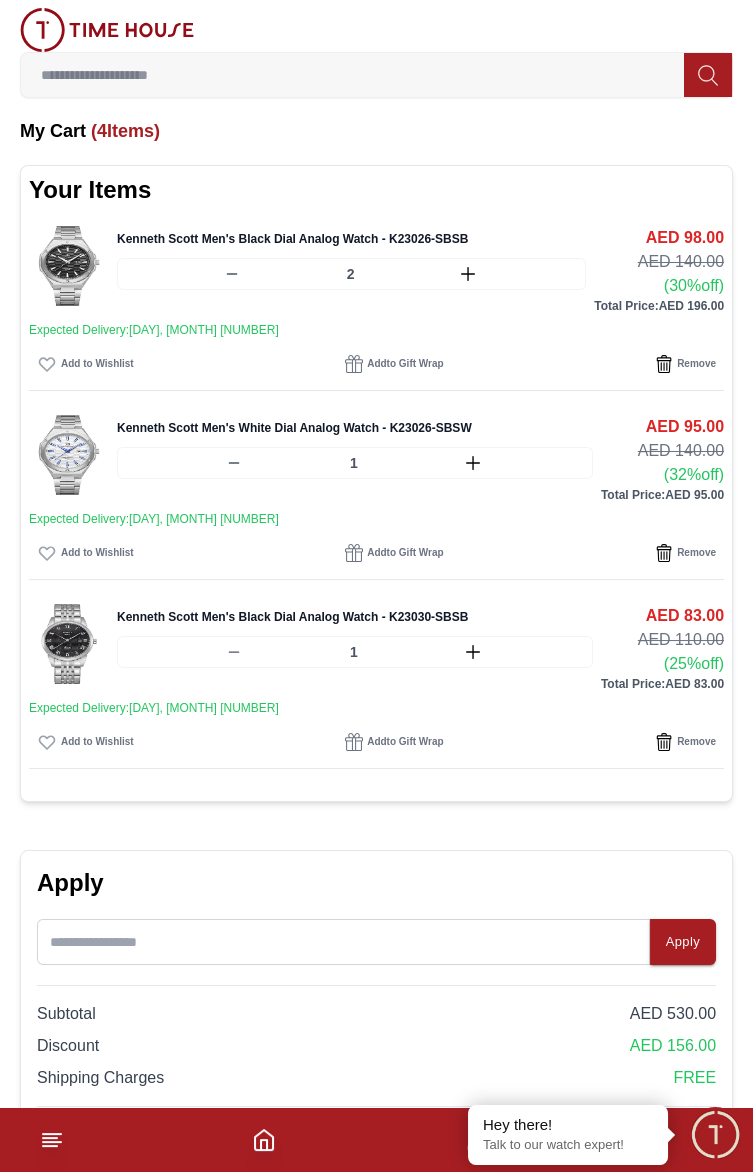 scroll, scrollTop: 0, scrollLeft: 0, axis: both 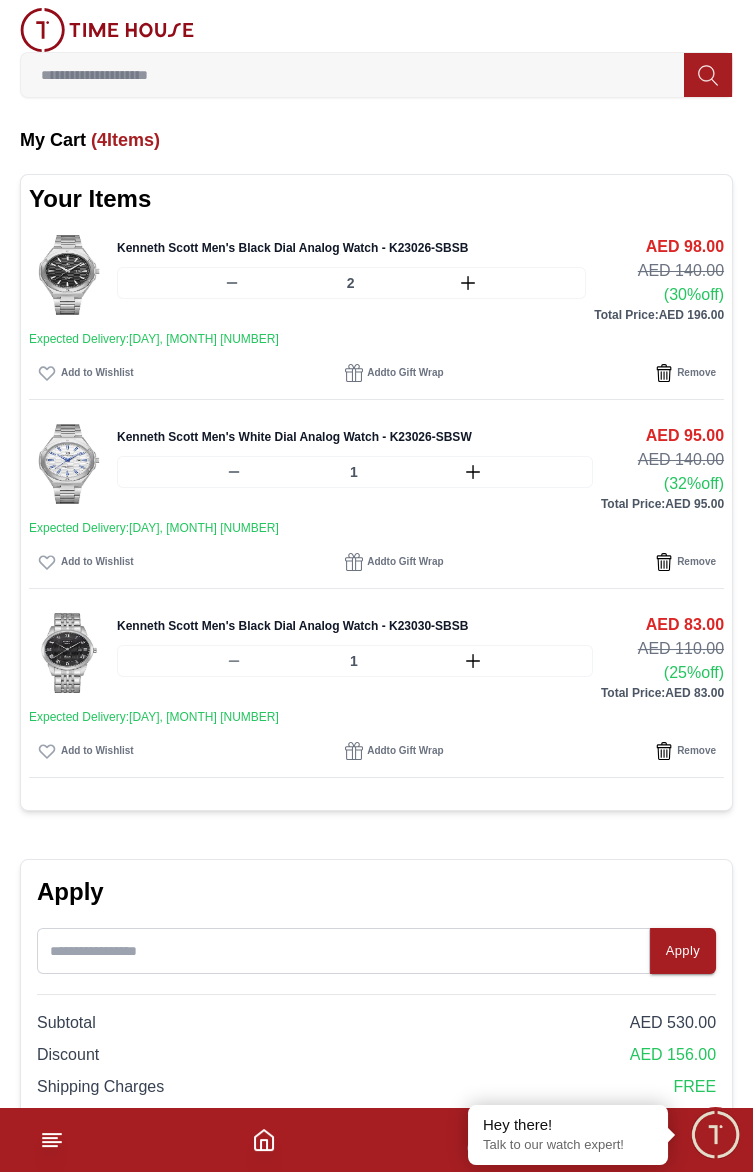 click 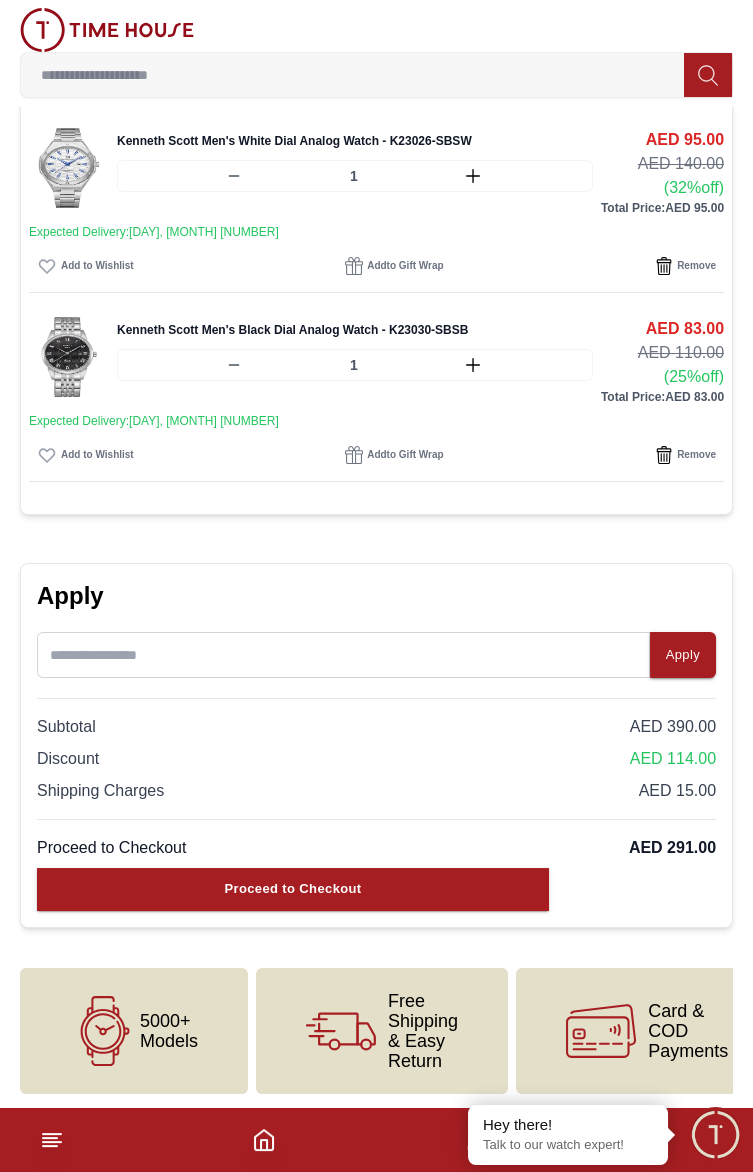 scroll, scrollTop: 0, scrollLeft: 0, axis: both 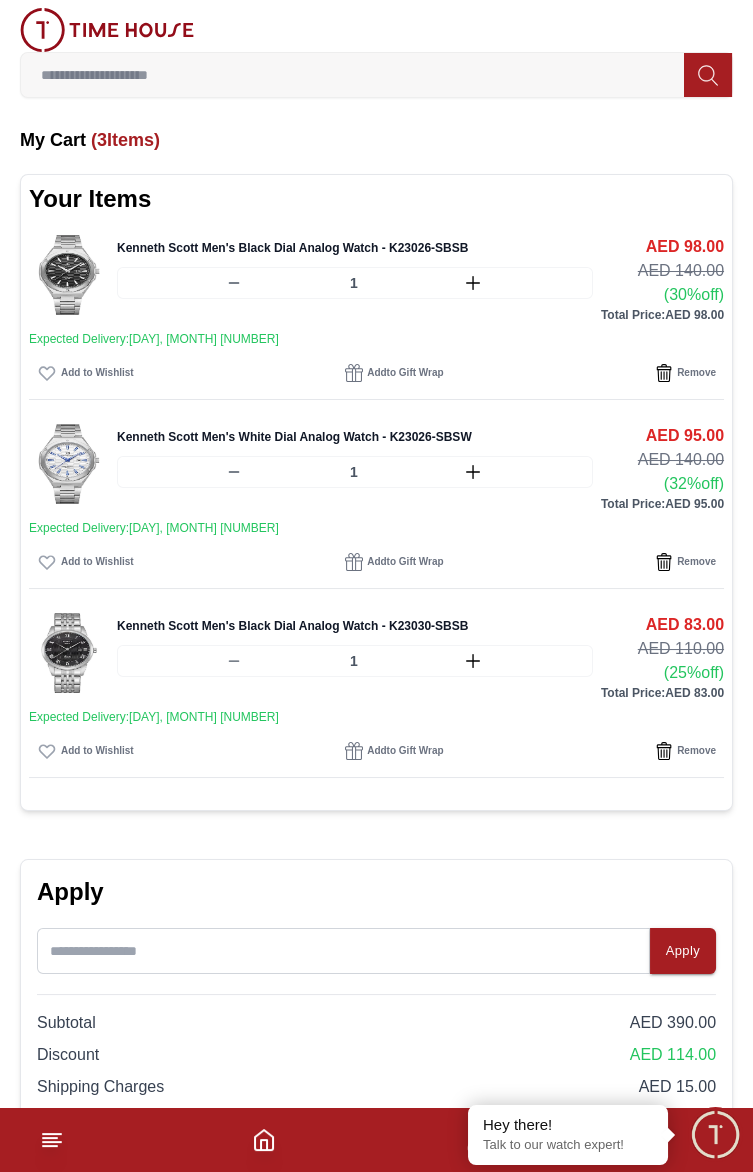 click 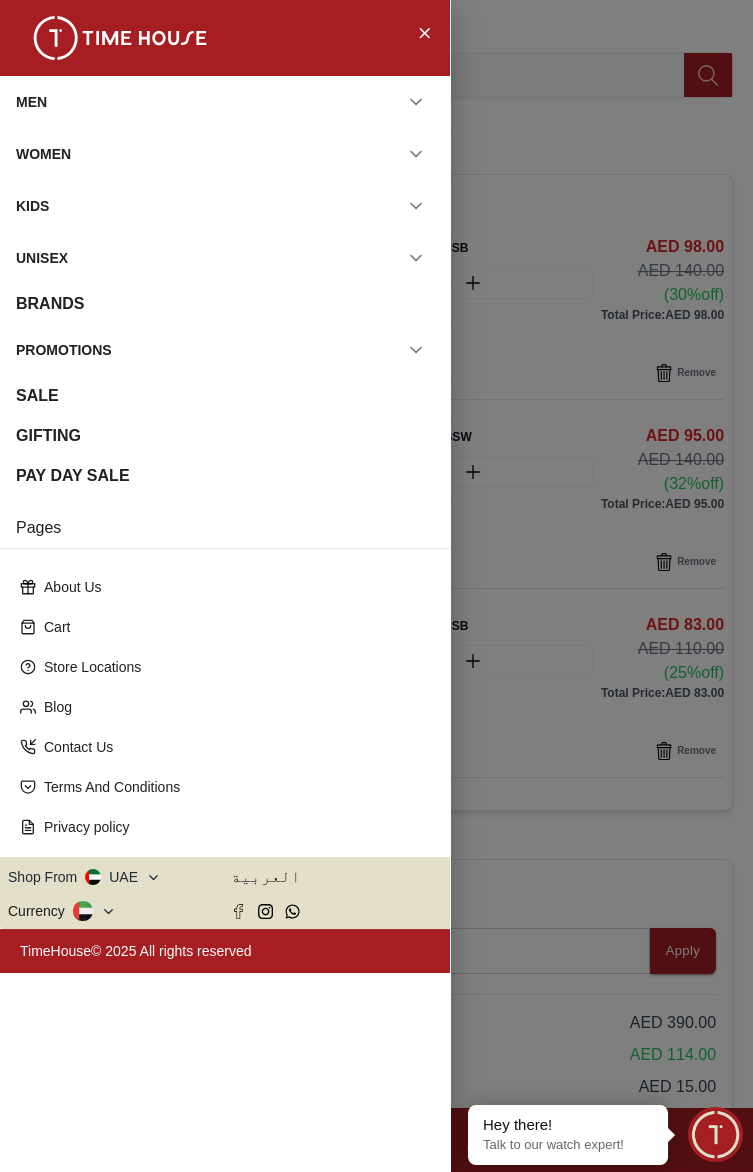 click on "Cart" at bounding box center (233, 627) 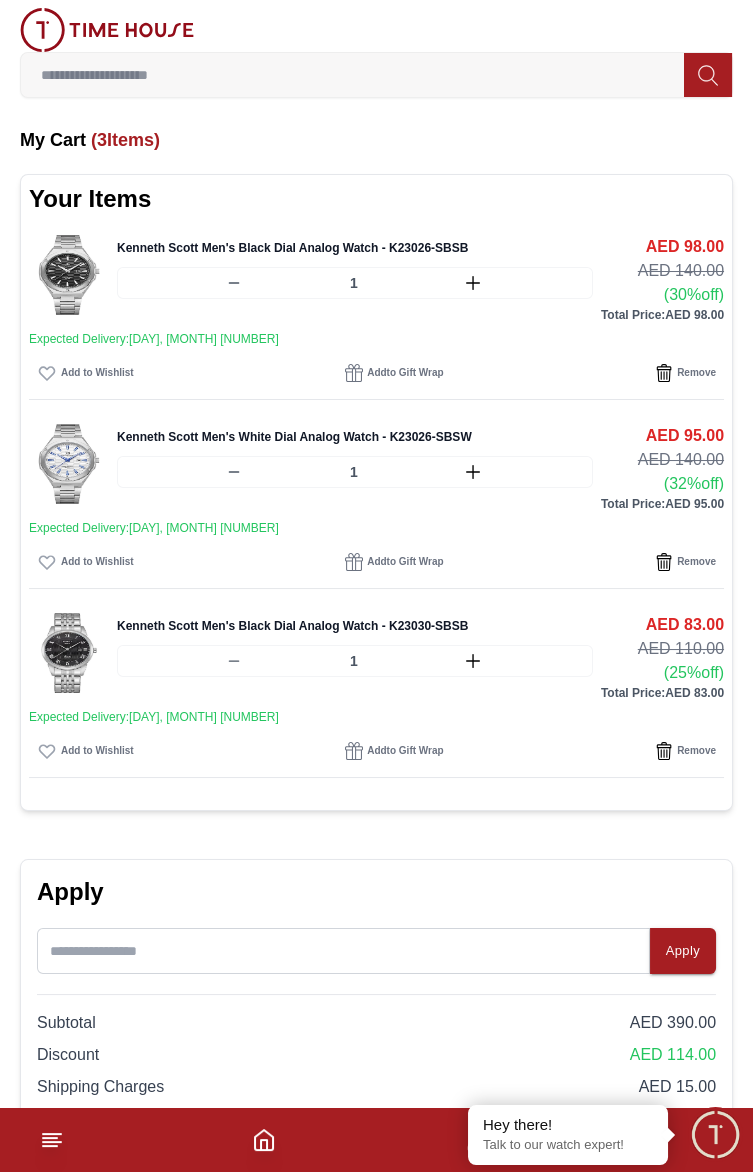 click 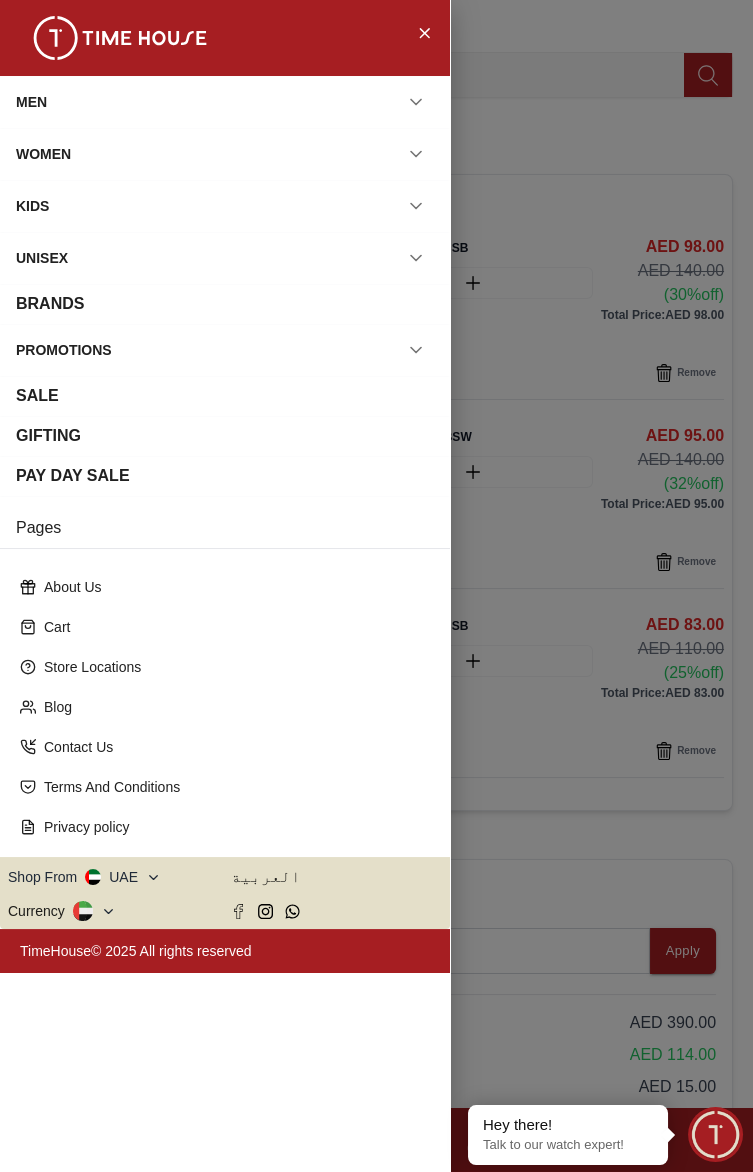 click on "MEN Watches Analog Analog Digital Automatic Chronograph Couple Watches Digital Mechanical Multi Function Smart View All Accessories Bracelet Necklace Perfume Sunglasses Brands Kenneth Scott Lee Cooper Quantum Tornado Slazenger WOMEN Watches Analog Multi Function Couple Watches Accessories Sunglasses Brands Ecstacy Lee Cooper Kenneth Scott Tornado Quantum KIDS WATCHES Analog Analog Digital Digital Eyewear Brands Astro UNISEX Watches Smart BRANDS PROMOTIONS Citizen Promotion SALE GIFTING PAY DAY SALE Pages About Us Cart Store Locations Blog Contact Us Terms And Conditions Privacy policy Shop From UAE العربية     Currency    TimeHouse© 2025 All rights reserved" at bounding box center (225, 586) 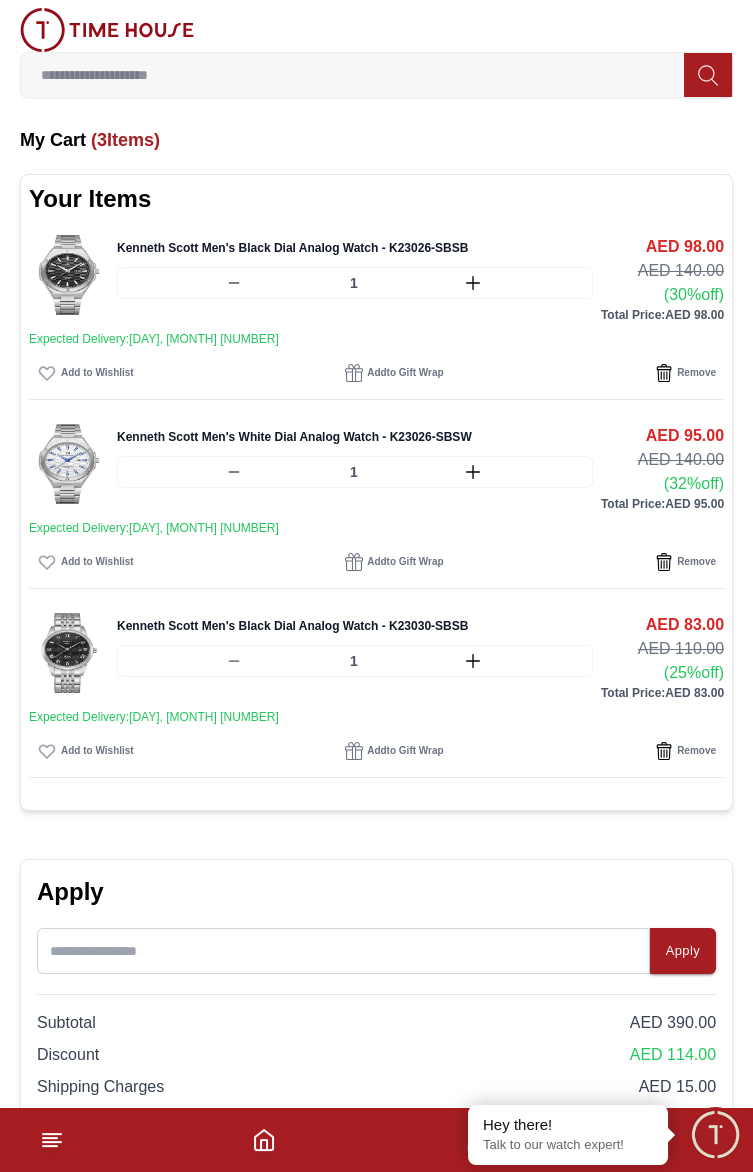click at bounding box center [69, 275] 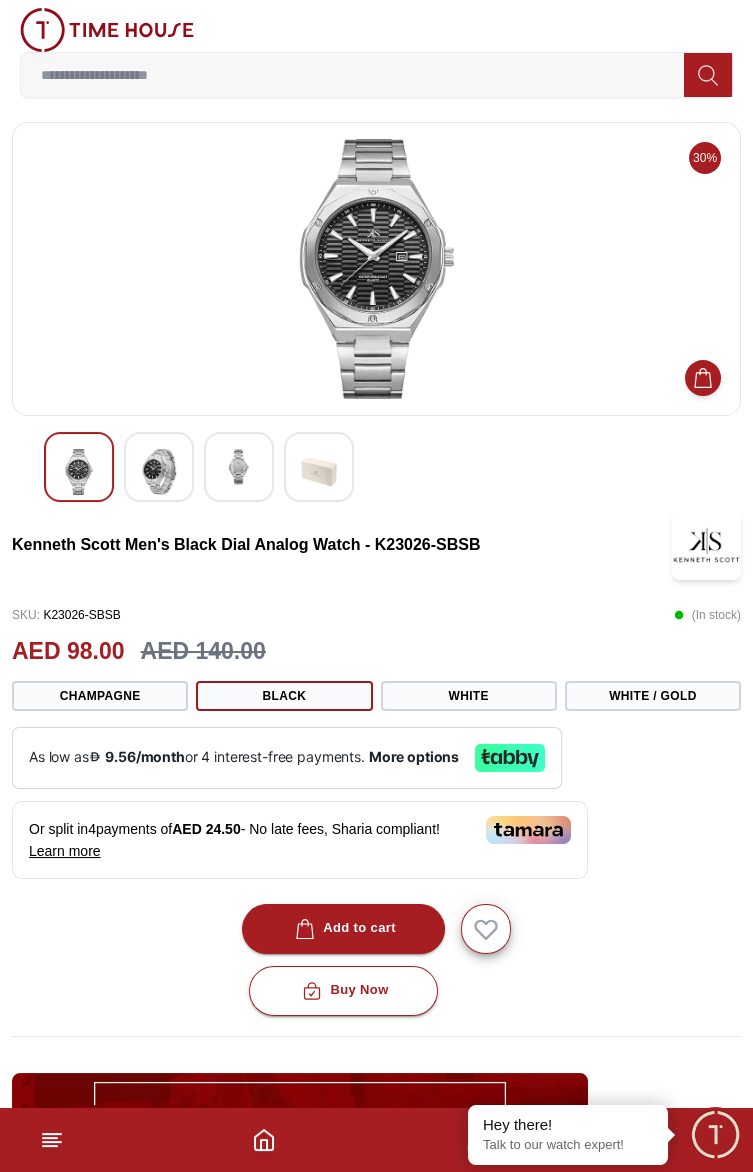 click on "White / Gold" at bounding box center [653, 696] 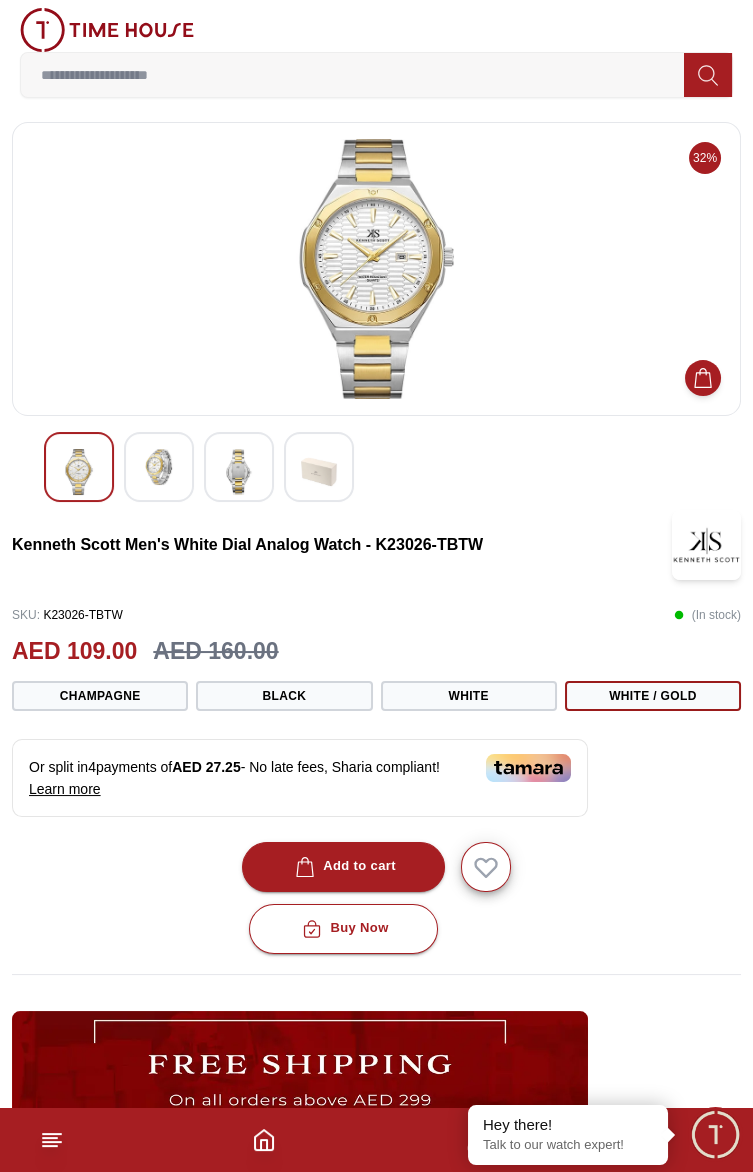 click on "White" at bounding box center (469, 696) 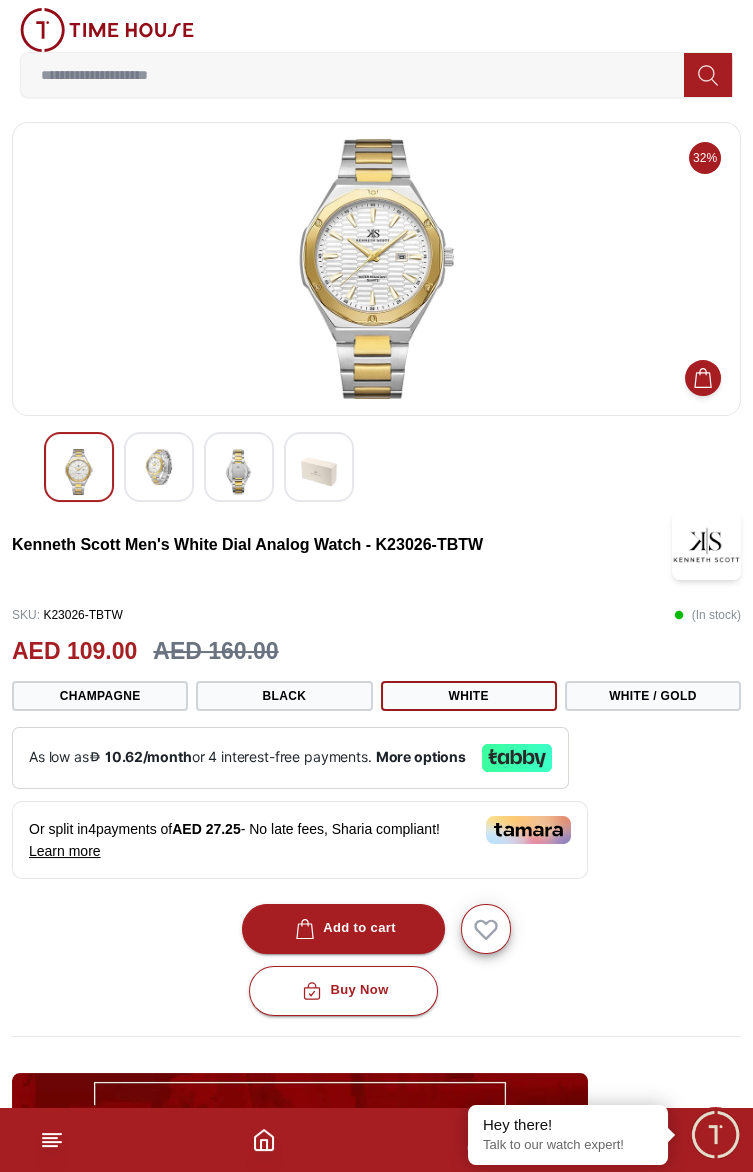 click on "Black" at bounding box center (284, 696) 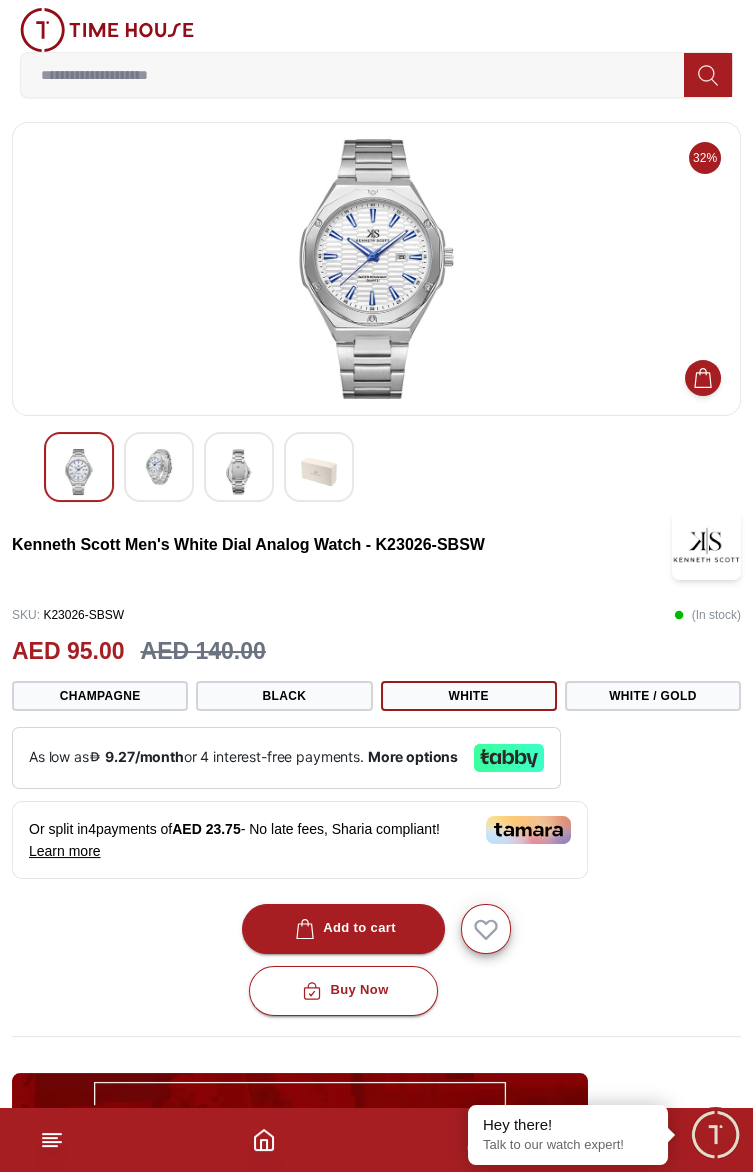 click on "Champagne" at bounding box center (100, 696) 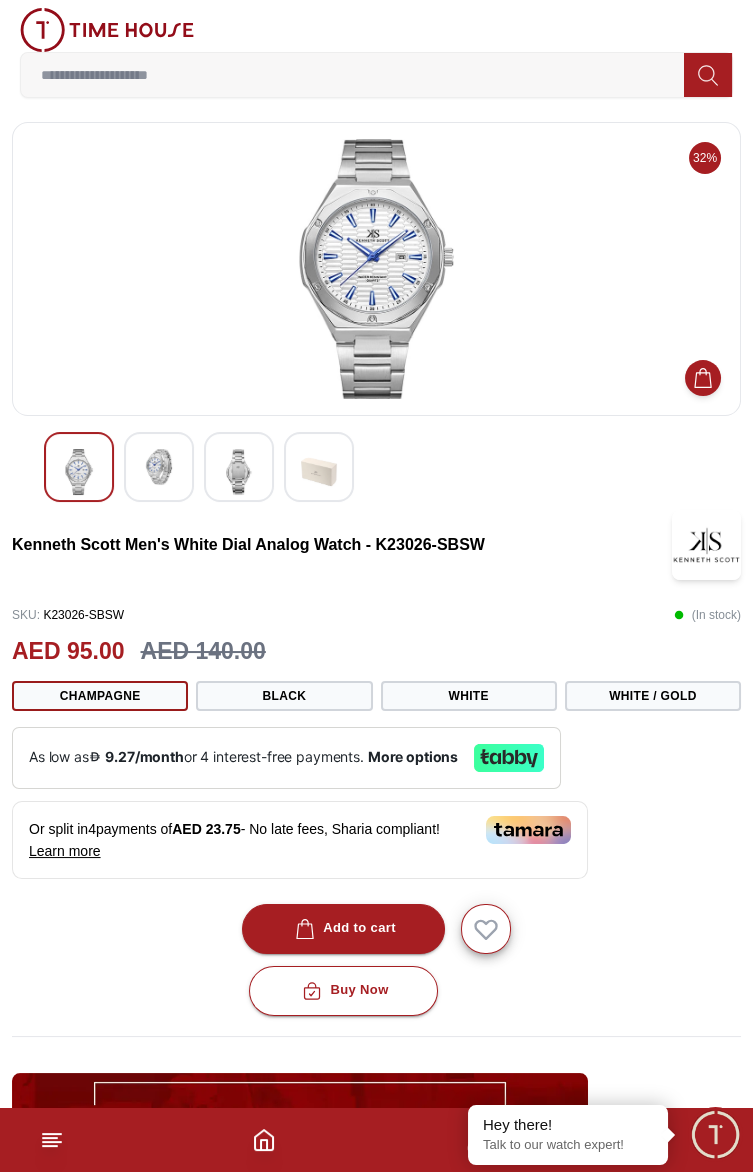 click on "Black" at bounding box center (284, 696) 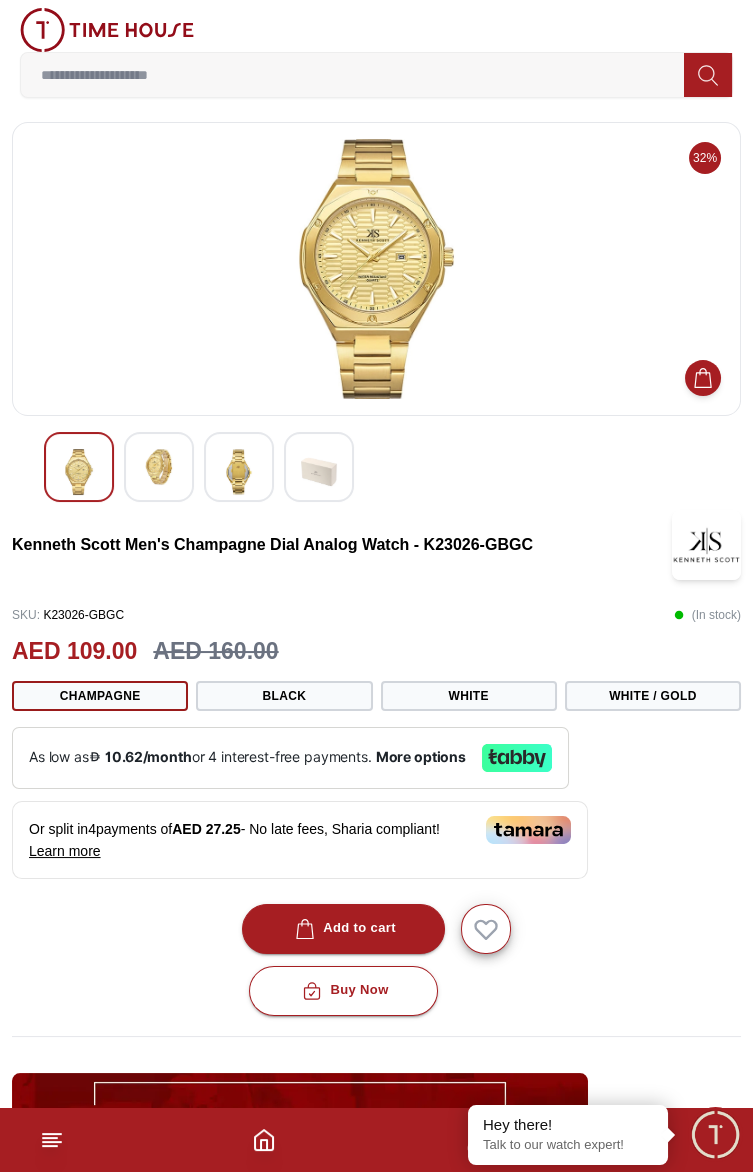 click 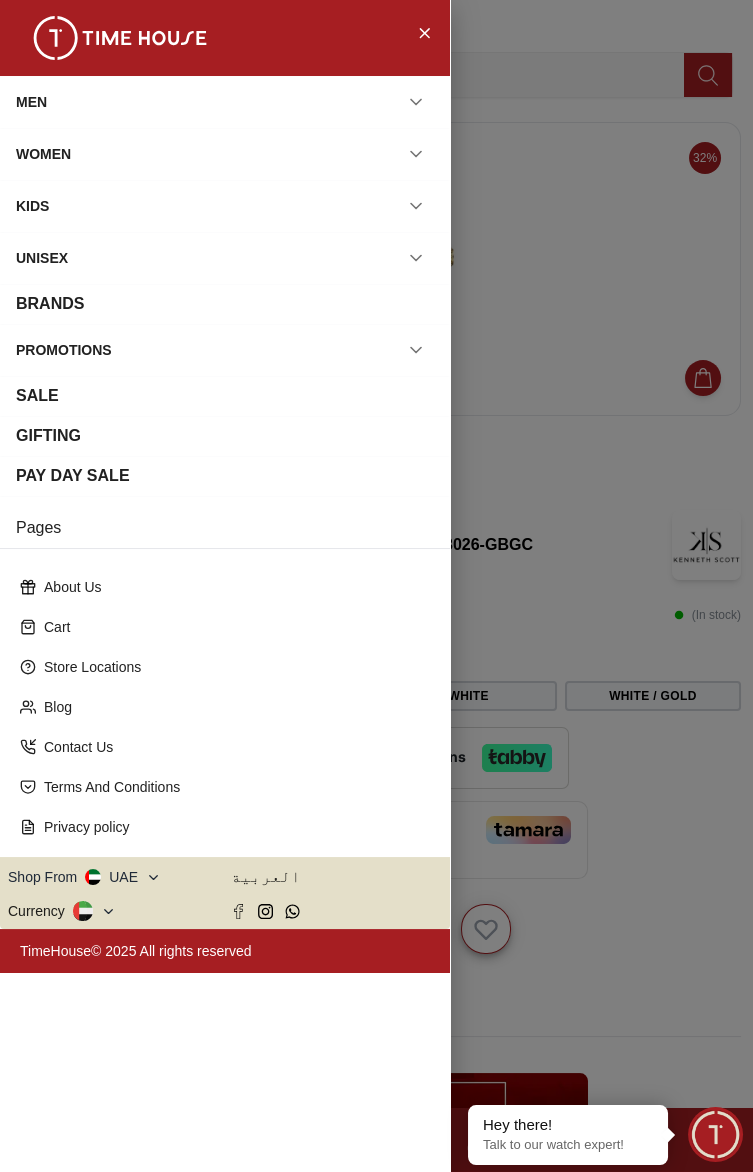 click on "Cart" at bounding box center [233, 627] 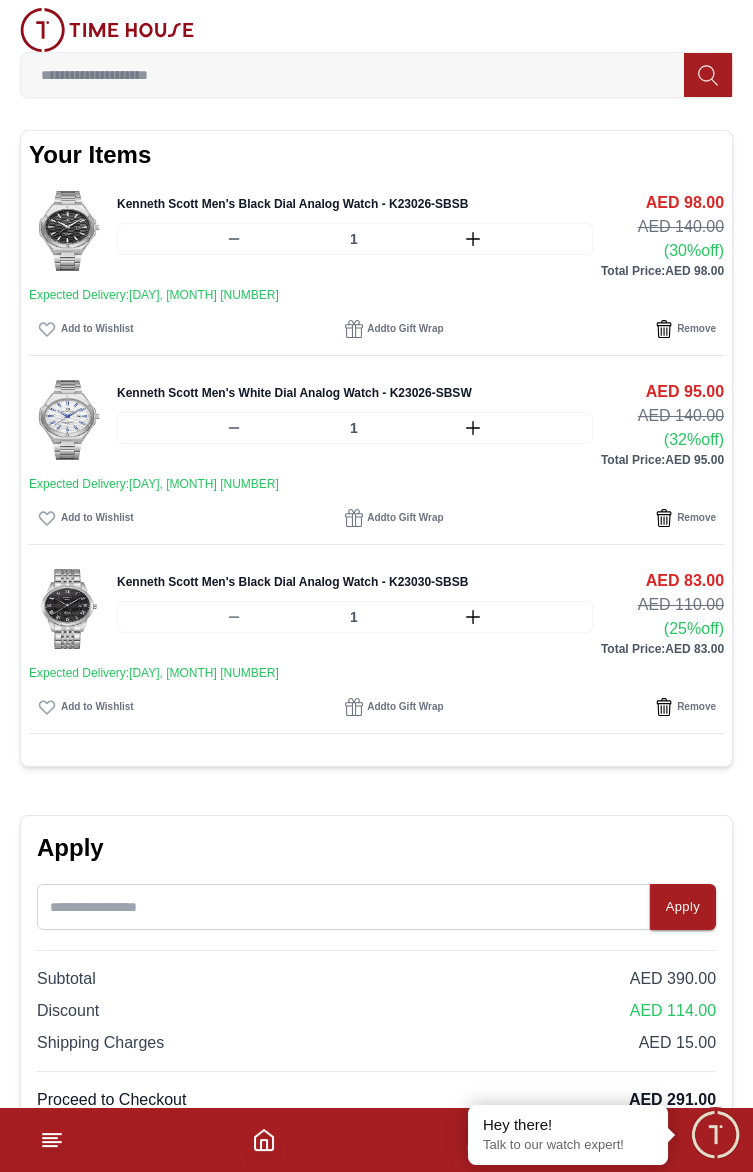 scroll, scrollTop: 0, scrollLeft: 0, axis: both 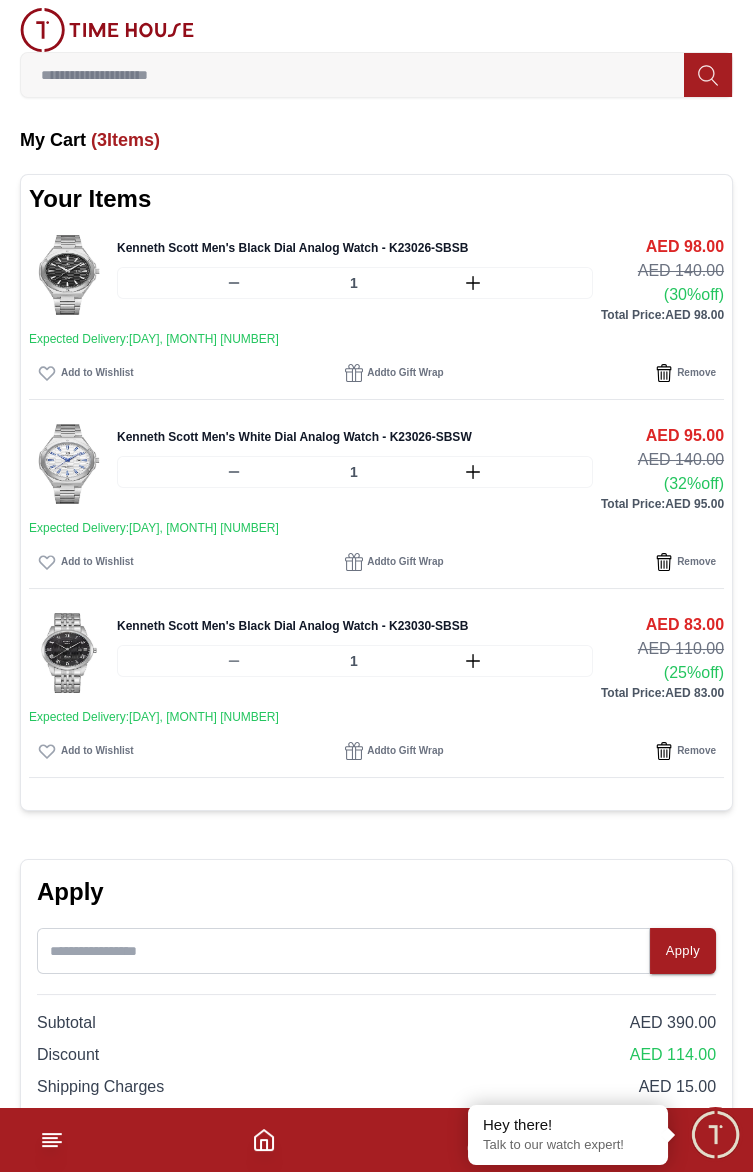 click at bounding box center (69, 464) 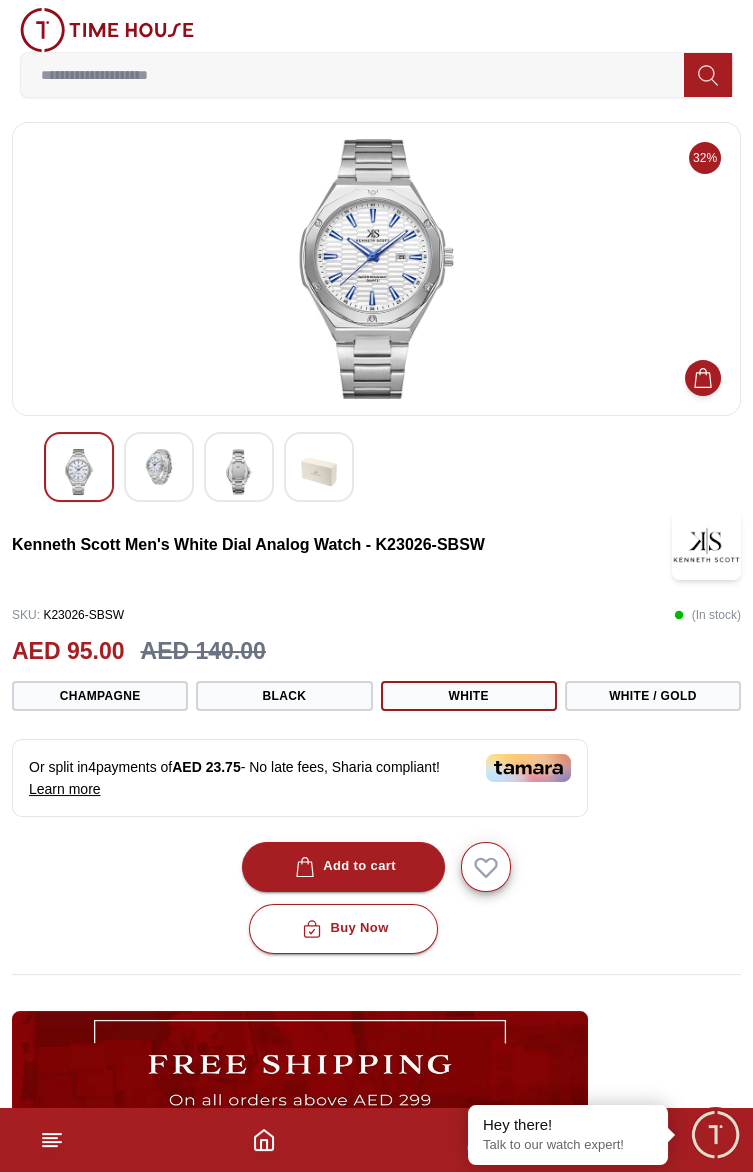 click on "Black" at bounding box center (284, 696) 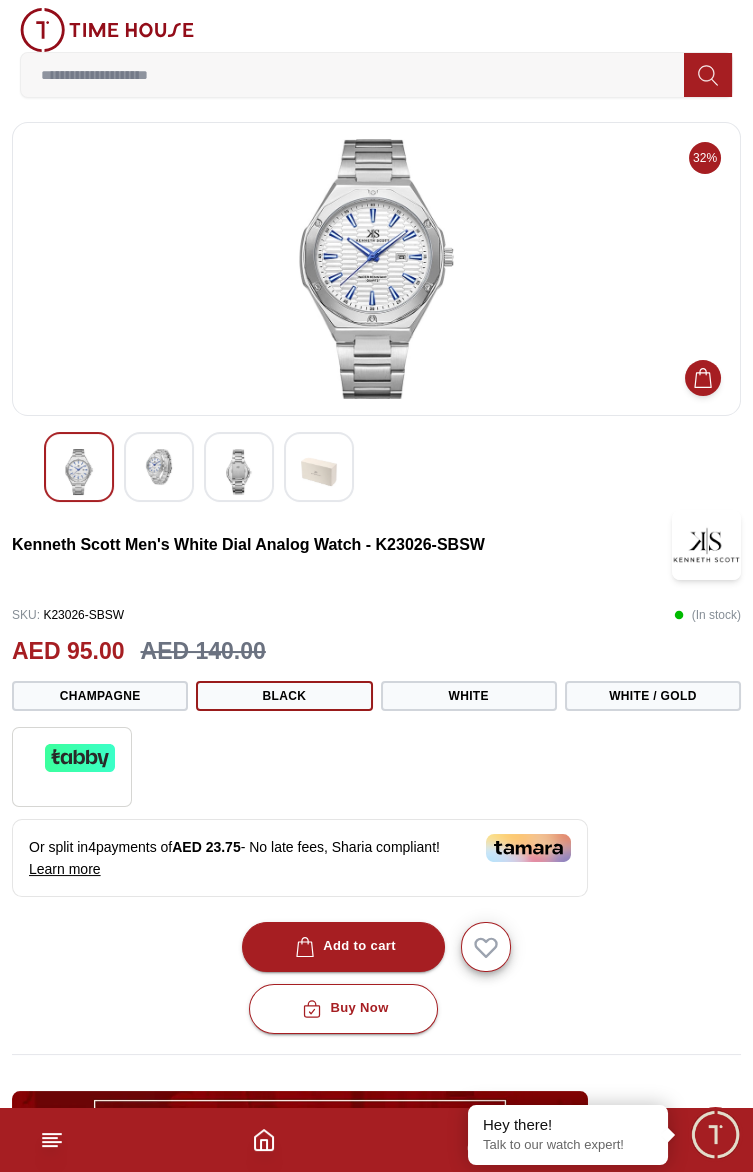click on "White" at bounding box center [469, 696] 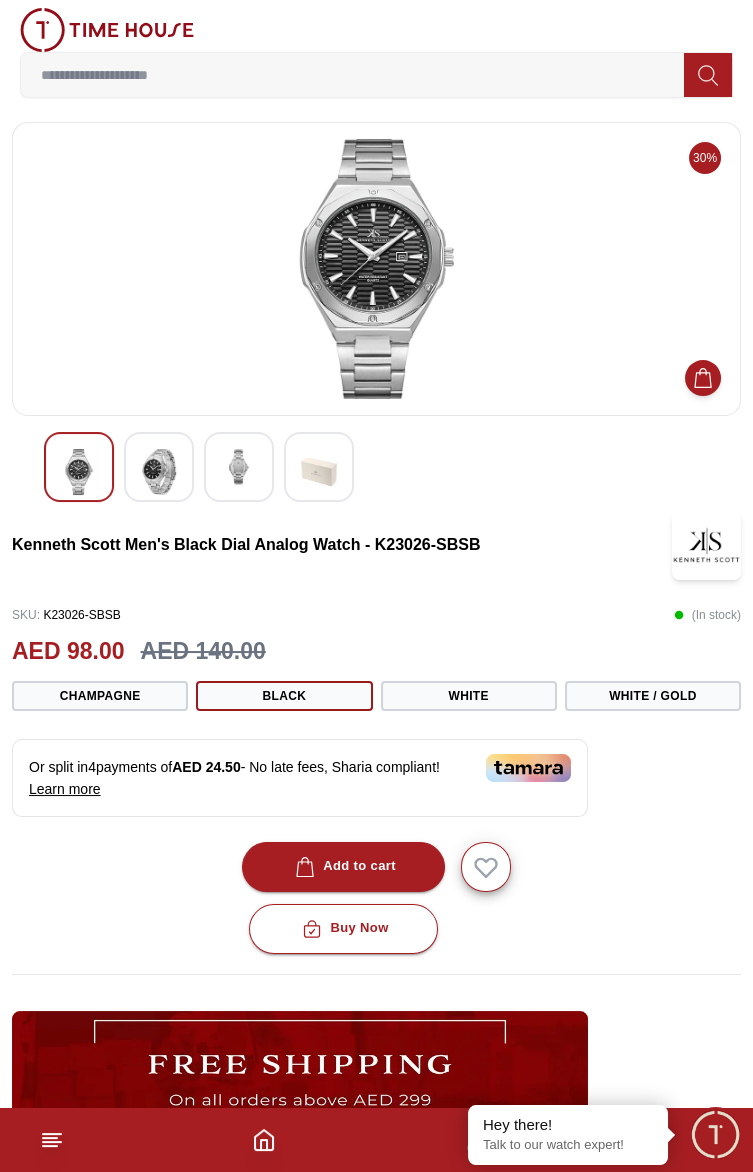 click on "White / Gold" at bounding box center [653, 696] 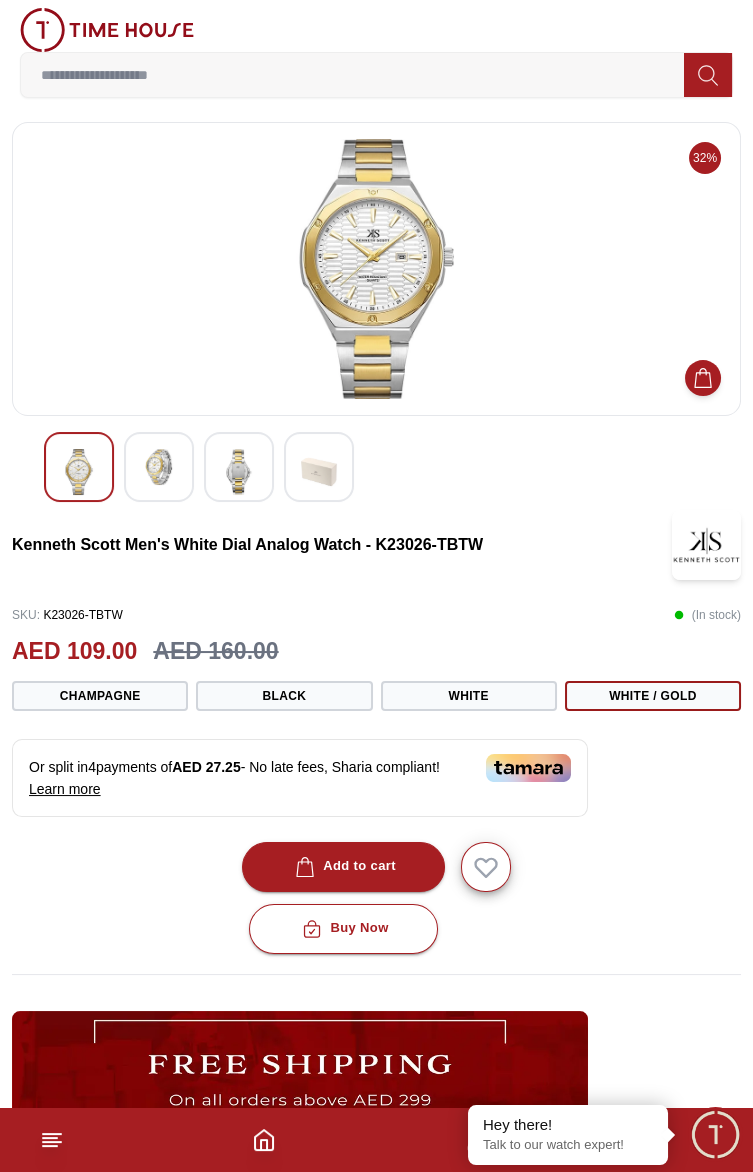 click on "White / Gold" at bounding box center (653, 696) 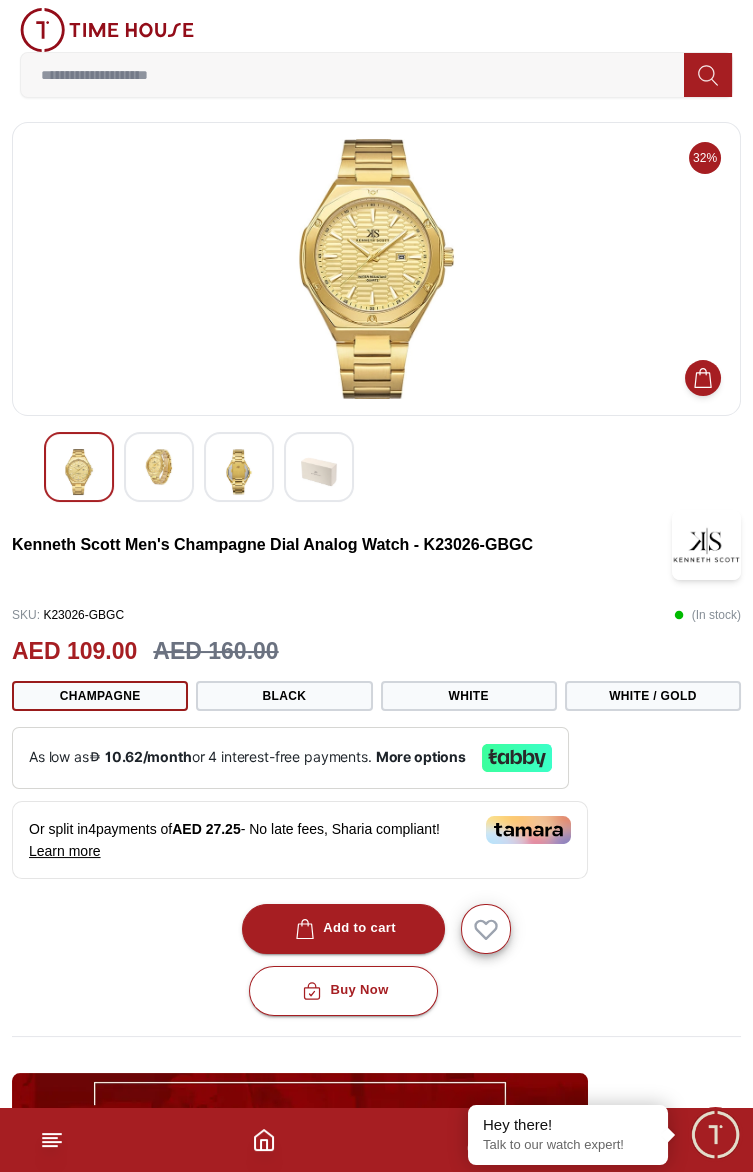 click on "Black" at bounding box center (284, 696) 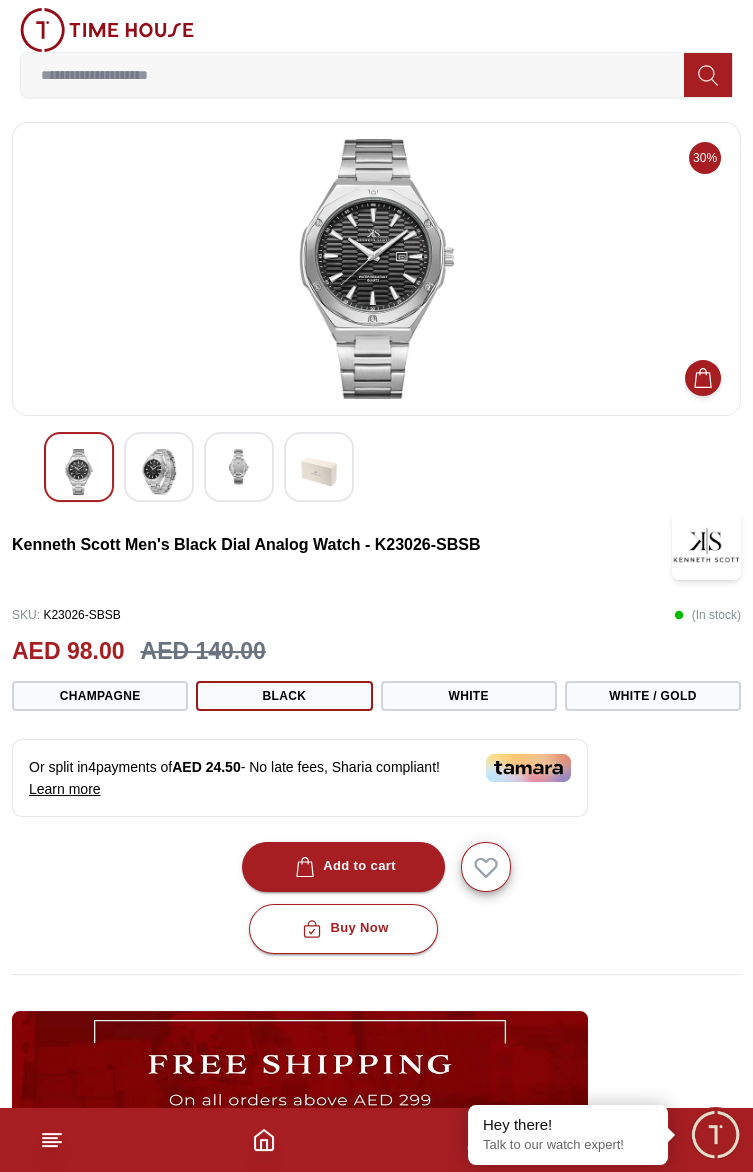 click on "White" at bounding box center (469, 696) 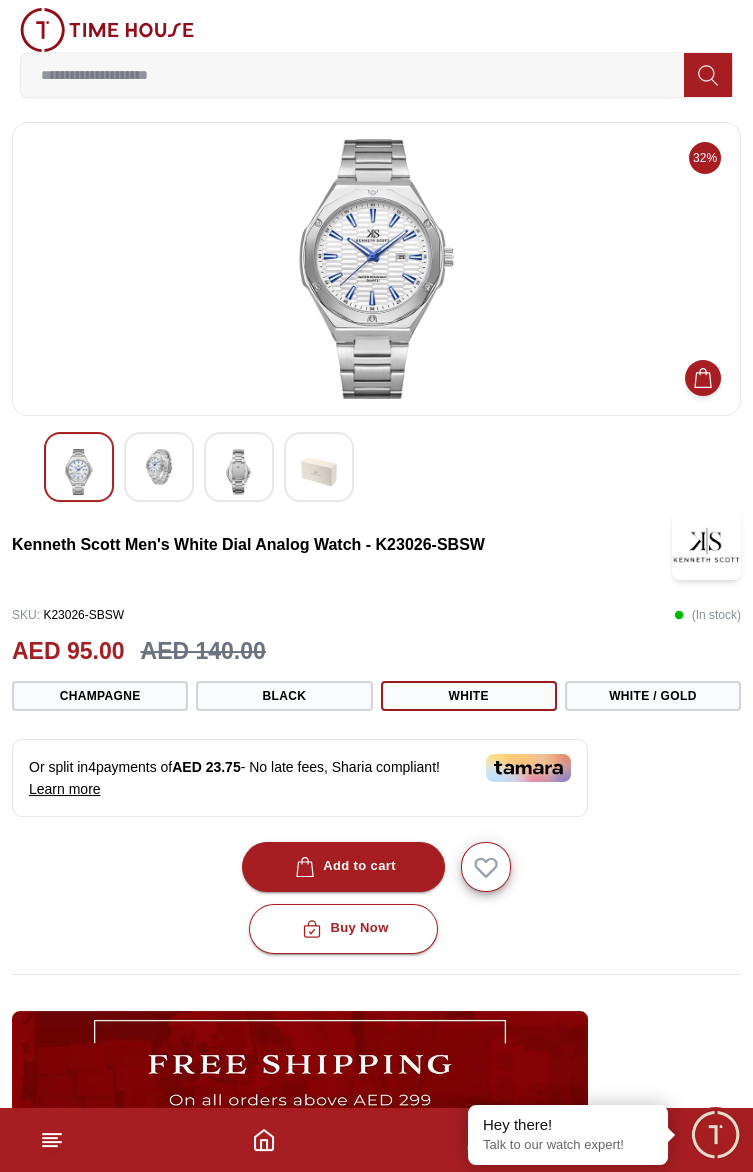 click 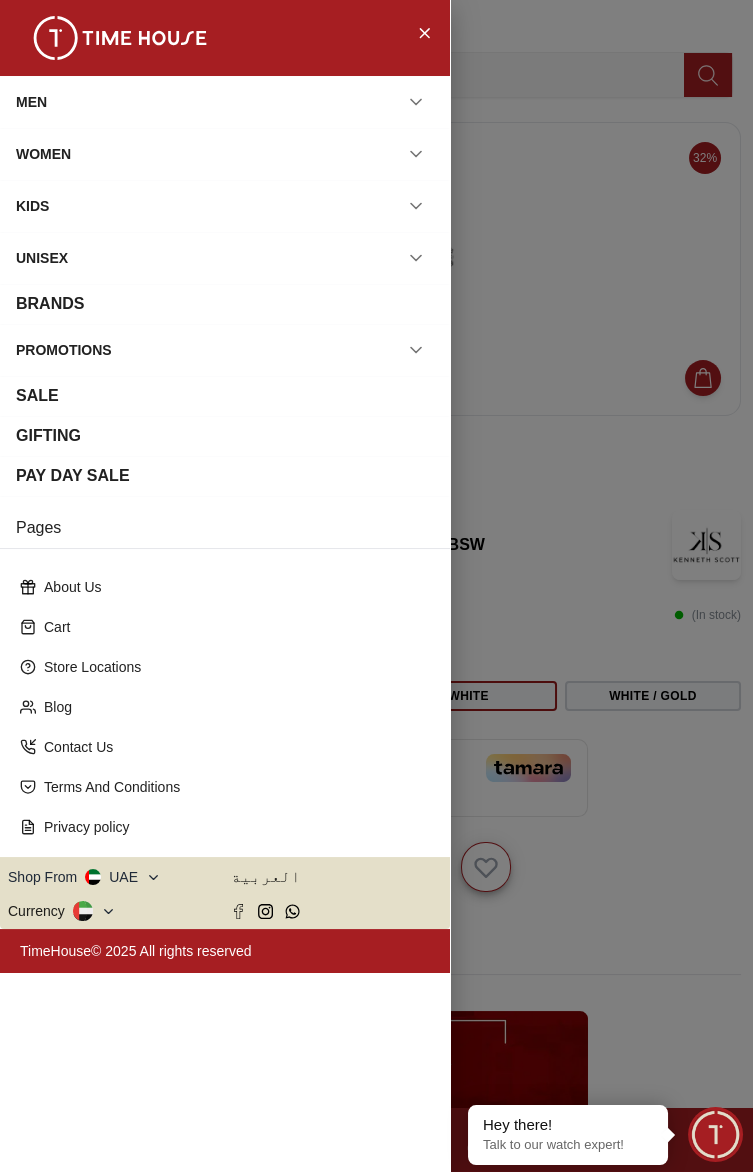 click at bounding box center [376, 586] 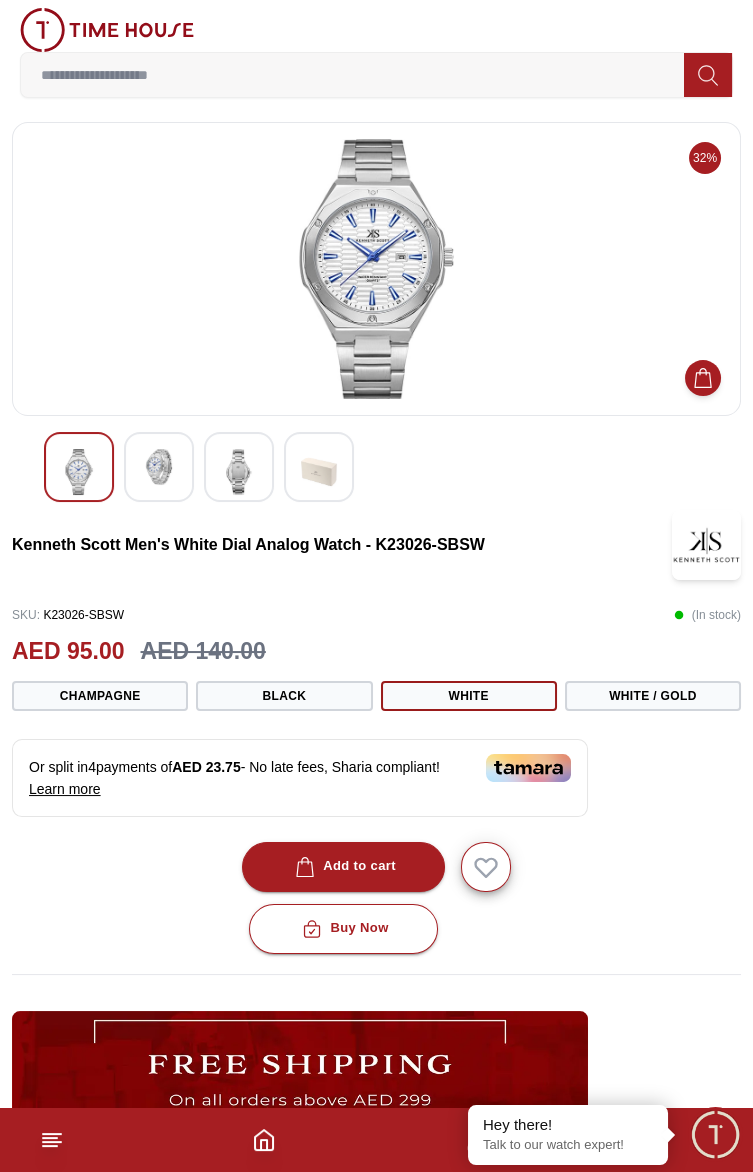 click 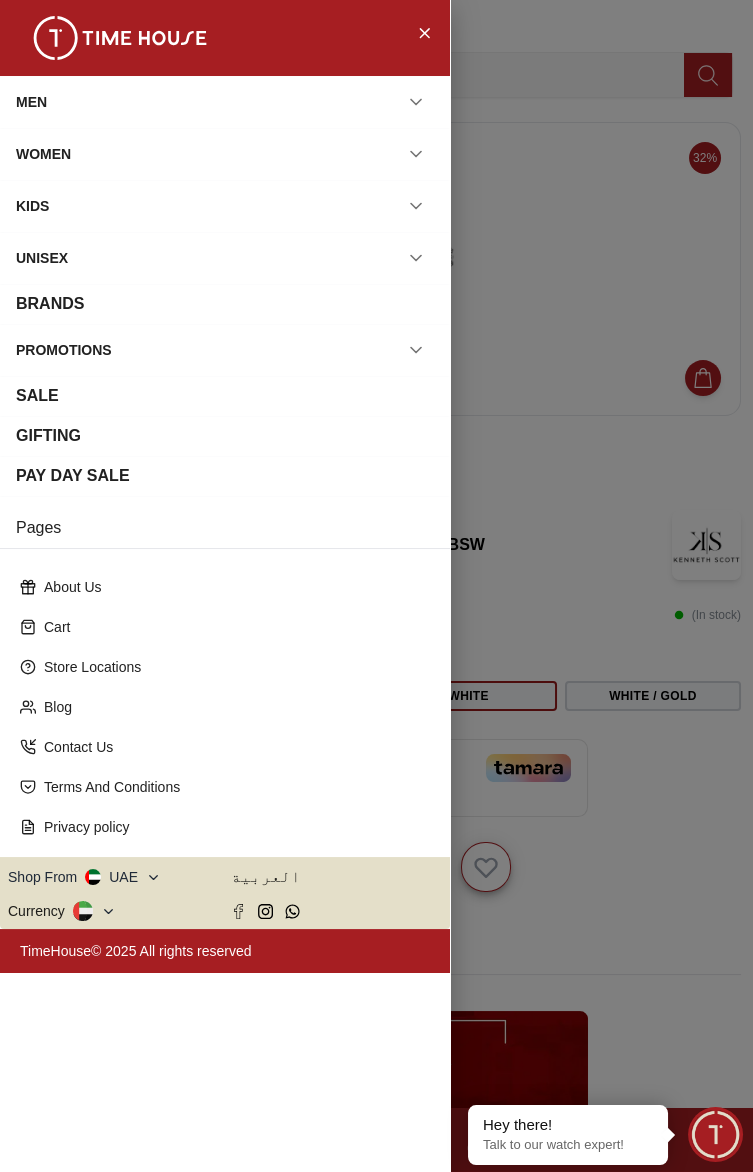 click on "Cart" at bounding box center (233, 627) 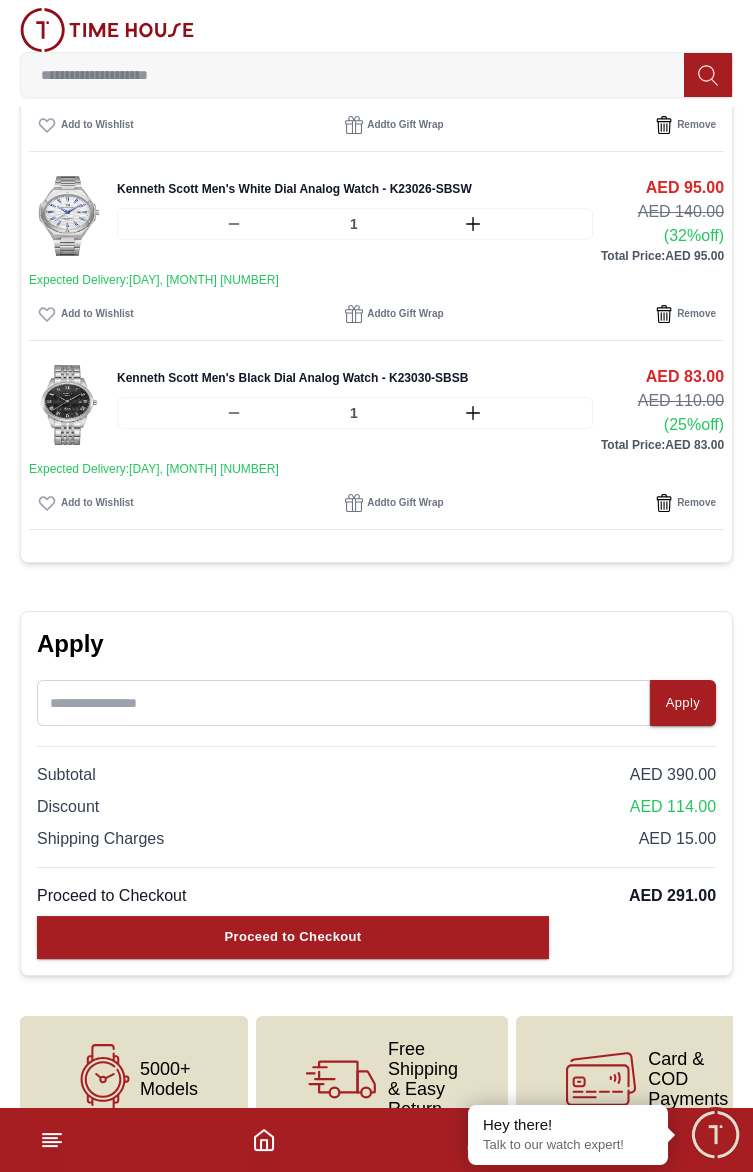 scroll, scrollTop: 296, scrollLeft: 0, axis: vertical 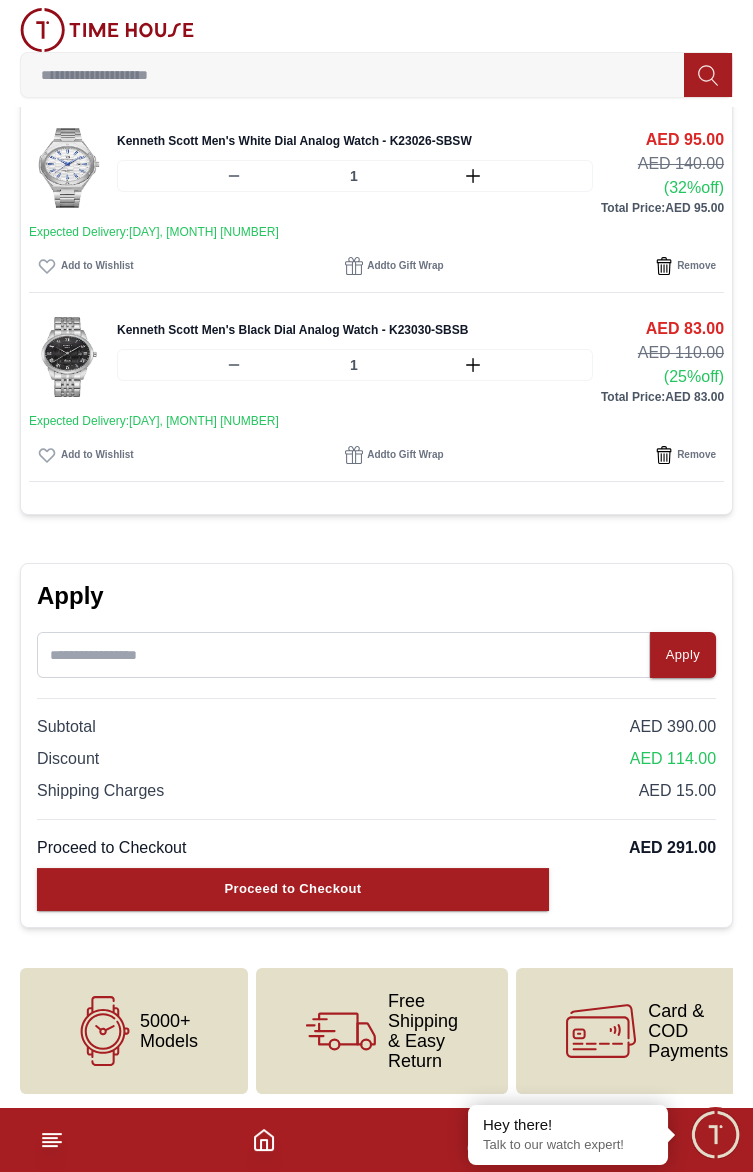 click on "Proceed to Checkout" at bounding box center [293, 889] 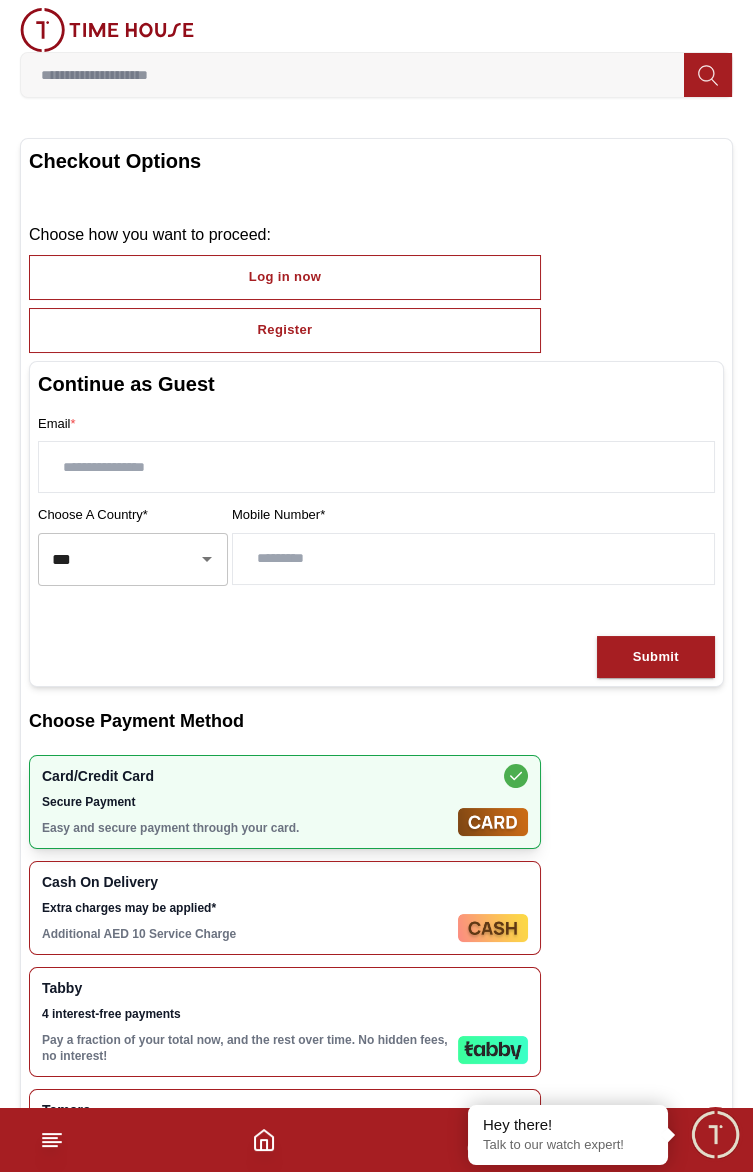 click on "Log in now" at bounding box center (285, 277) 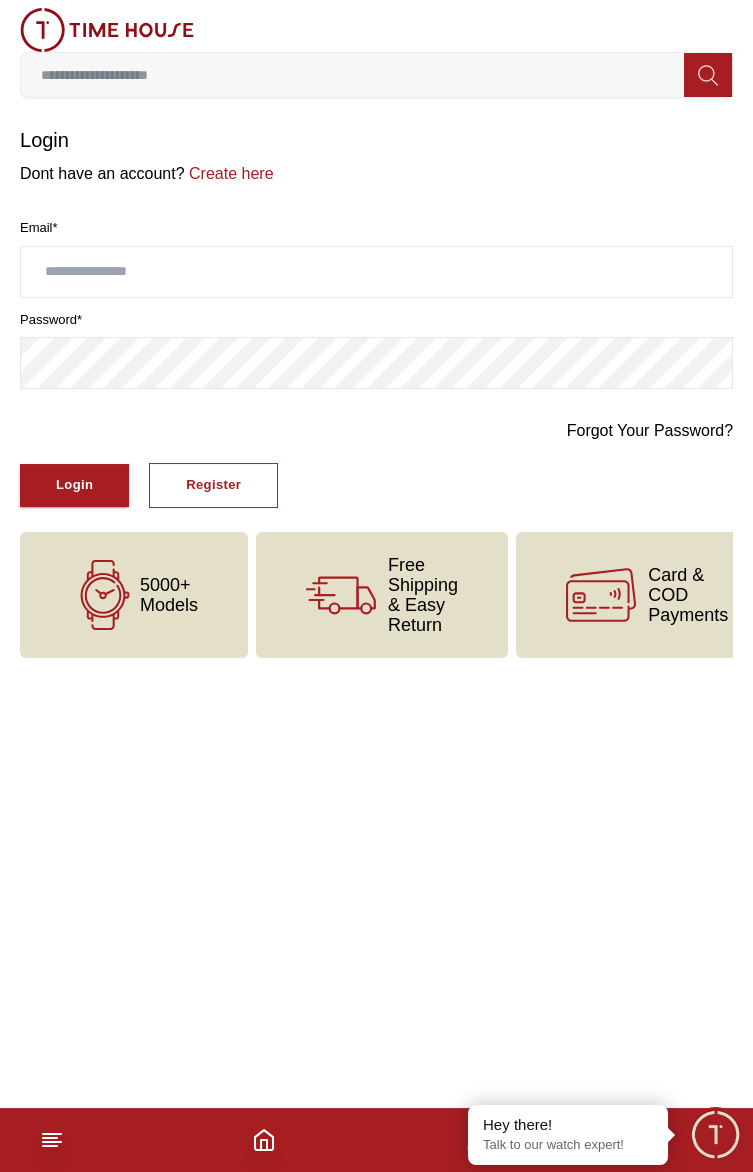click at bounding box center (376, 272) 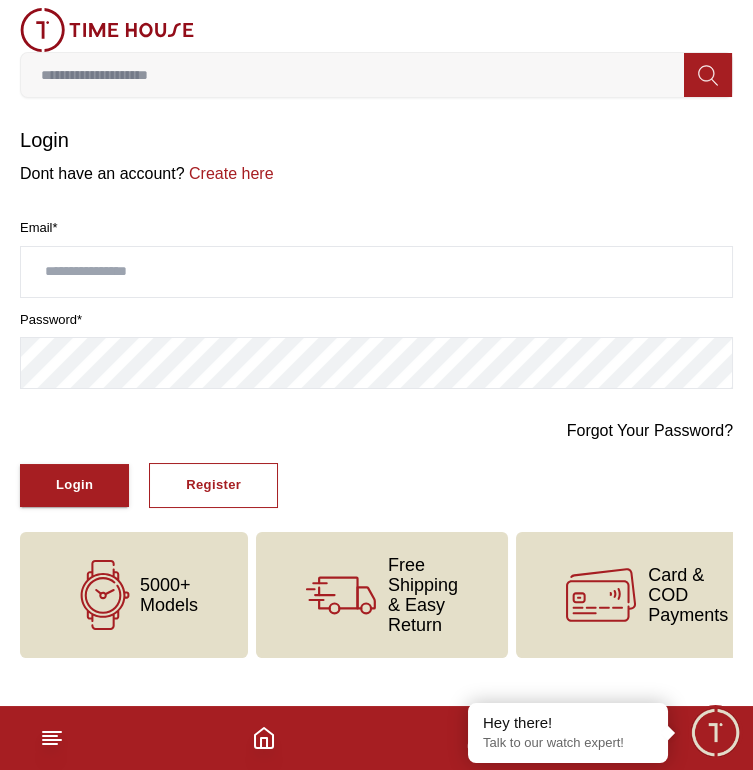 type on "*" 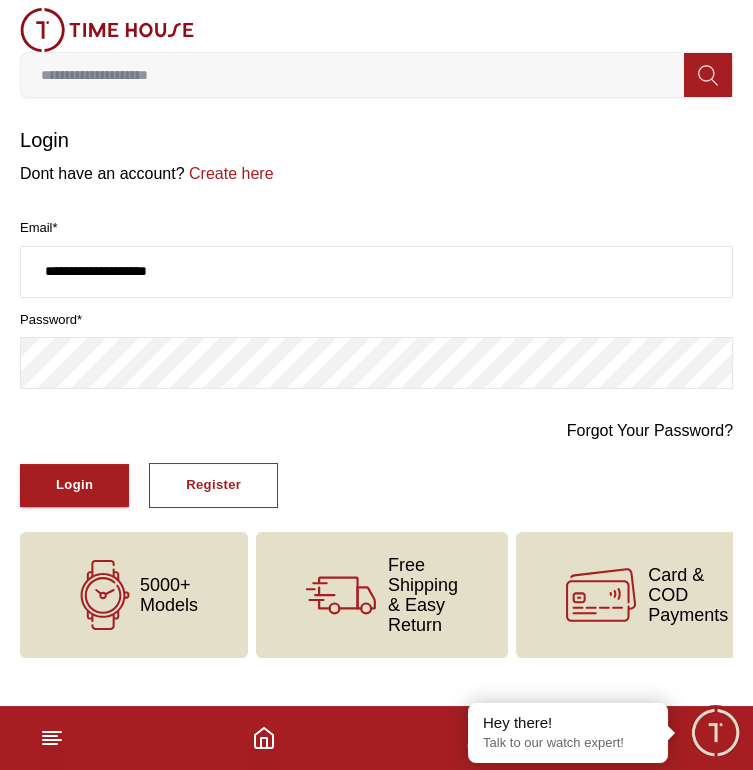 type on "**********" 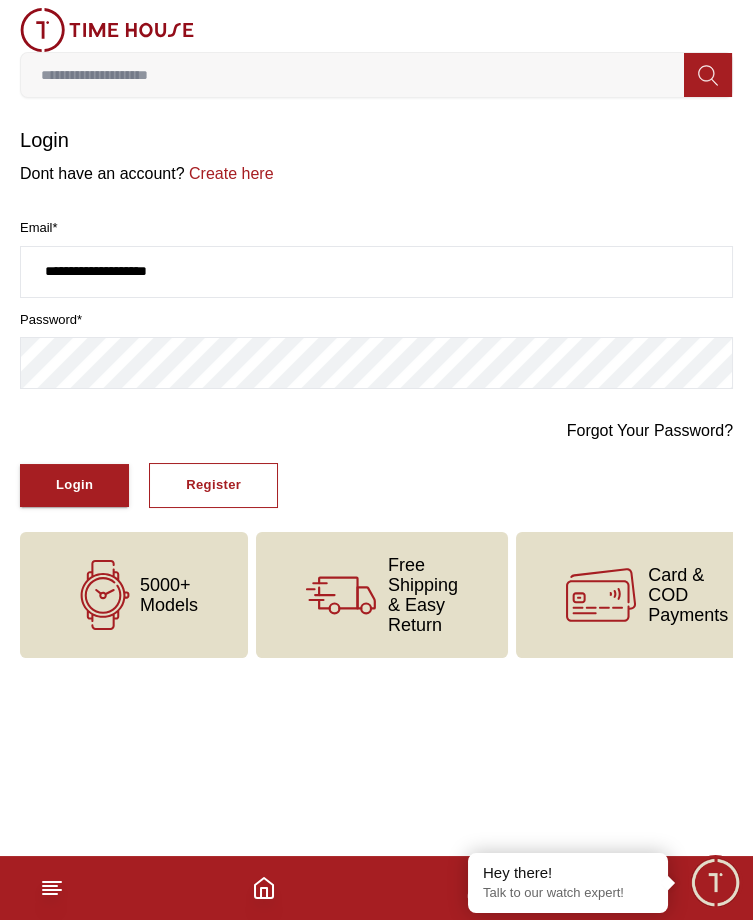 click on "Login" at bounding box center (74, 485) 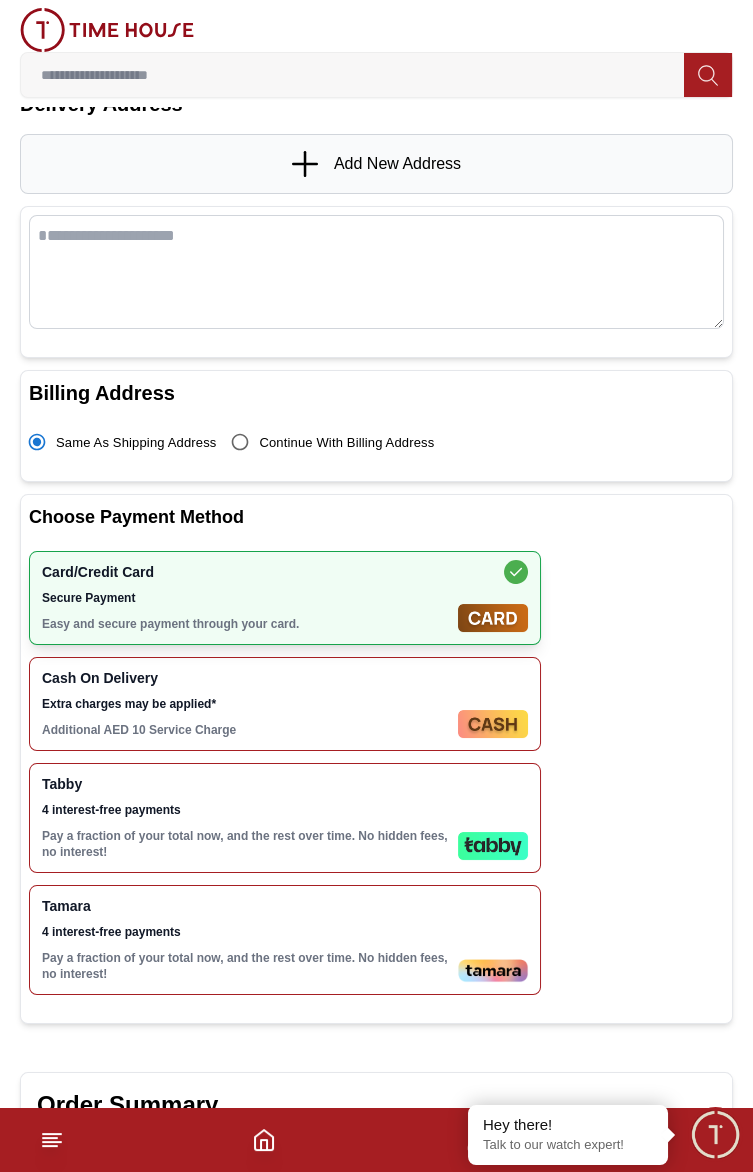 scroll, scrollTop: 140, scrollLeft: 0, axis: vertical 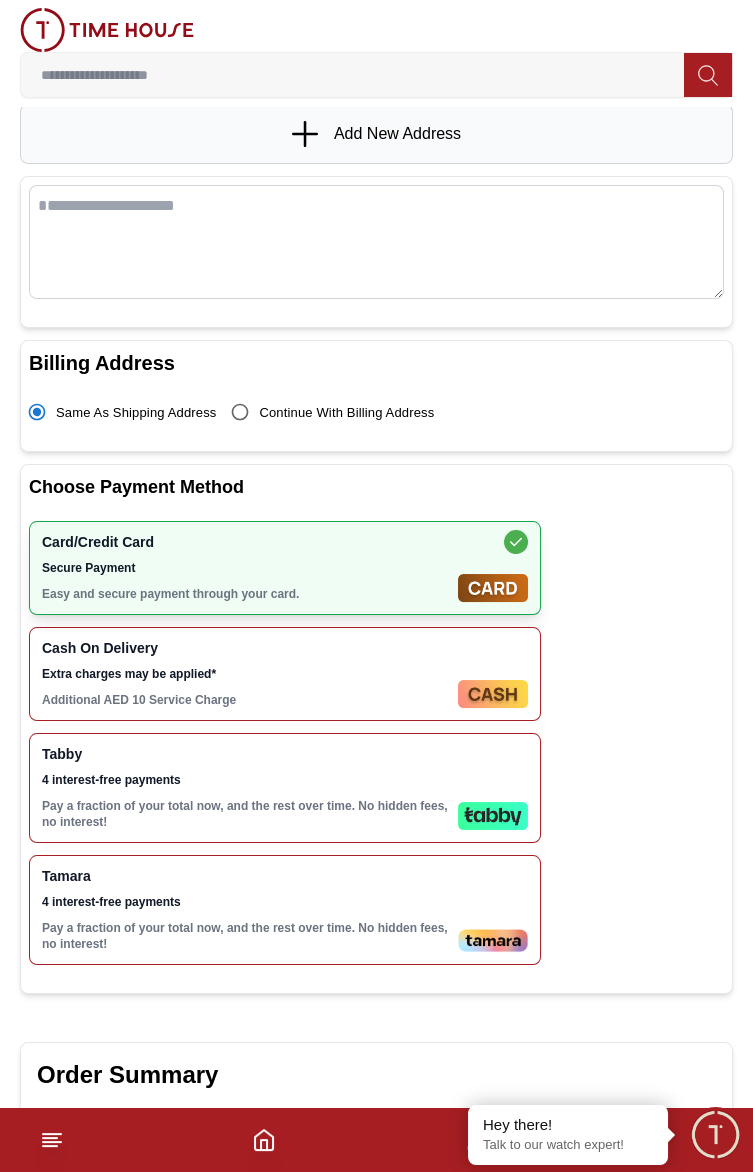 click on "Tabby 4 interest-free payments Pay a fraction of your total now, and the rest over time. No hidden fees, no interest!" at bounding box center [285, 788] 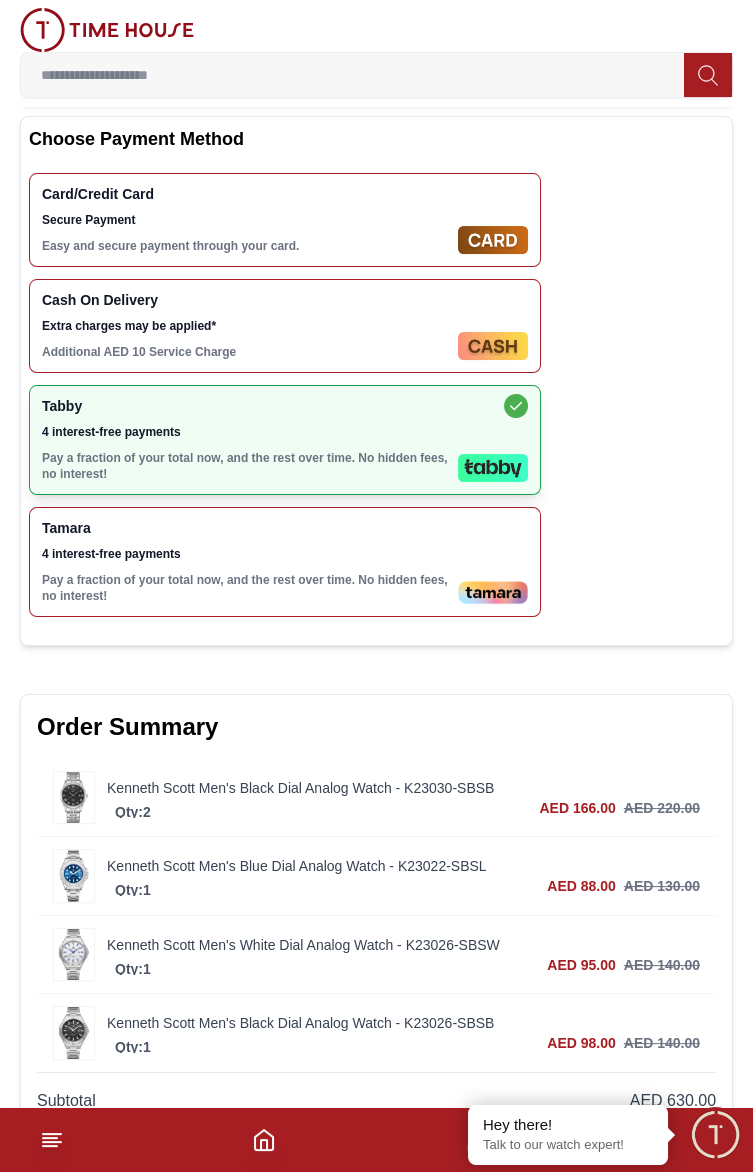 scroll, scrollTop: 405, scrollLeft: 0, axis: vertical 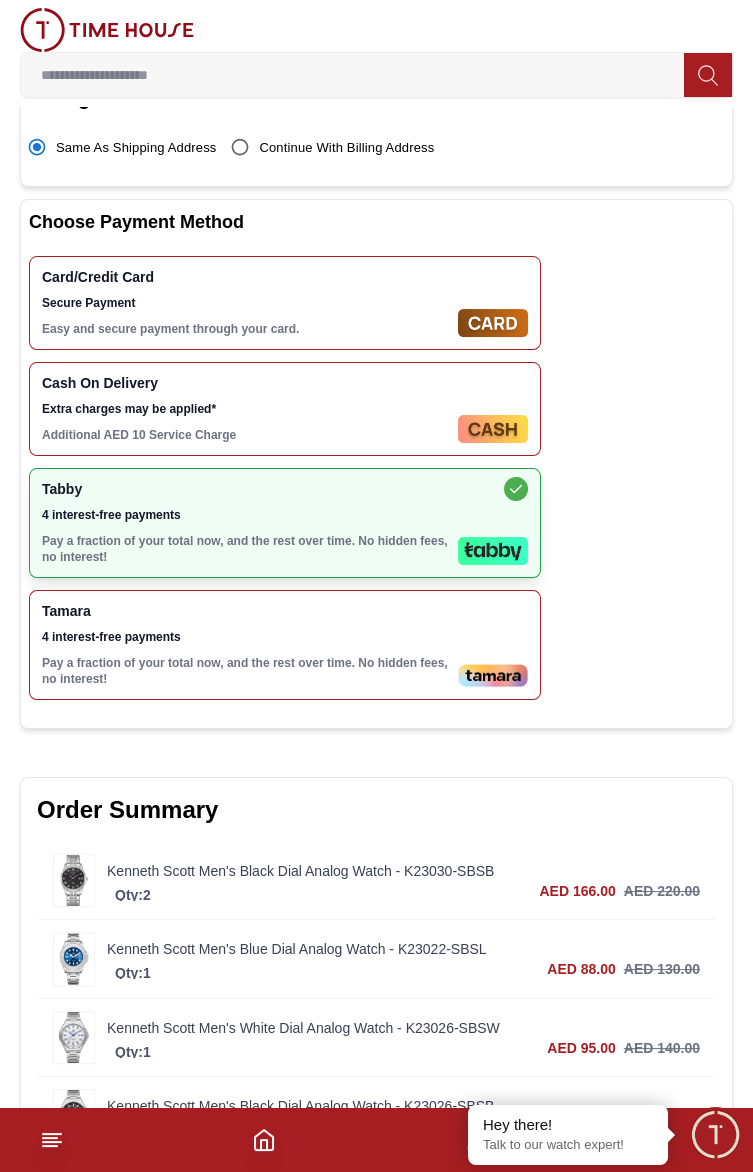 click on "Card/Credit Card Secure Payment Easy and secure payment through your card." at bounding box center [246, 303] 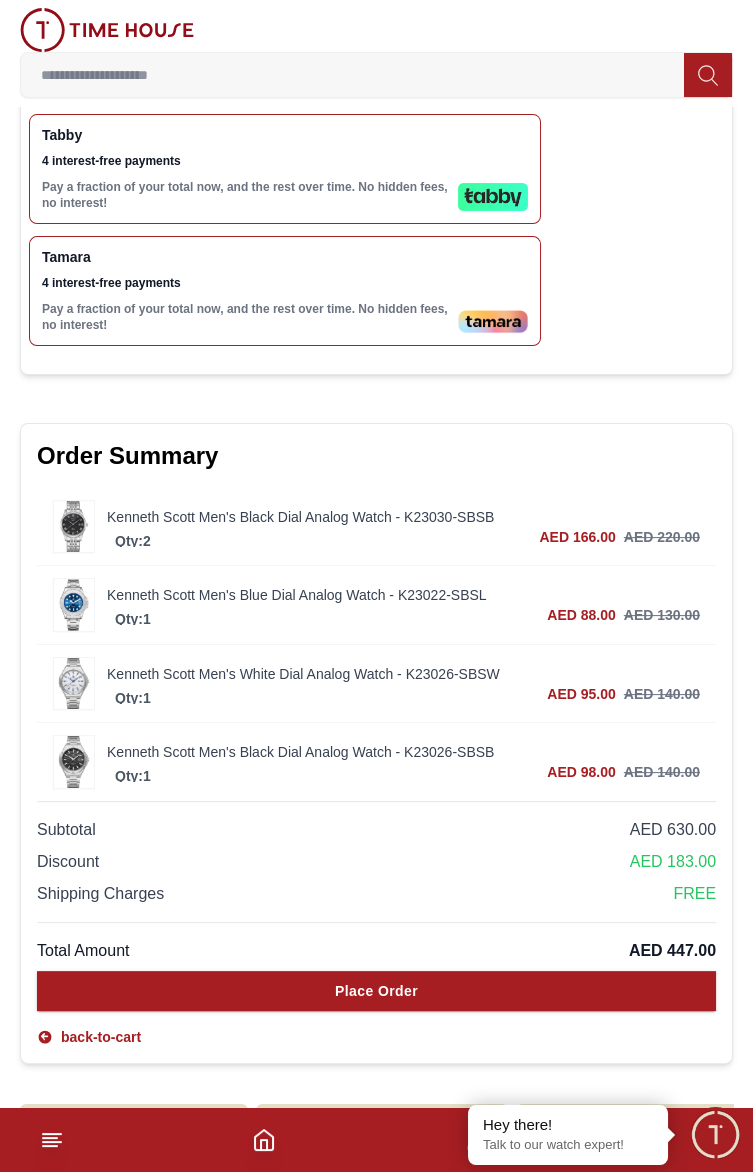 scroll, scrollTop: 760, scrollLeft: 0, axis: vertical 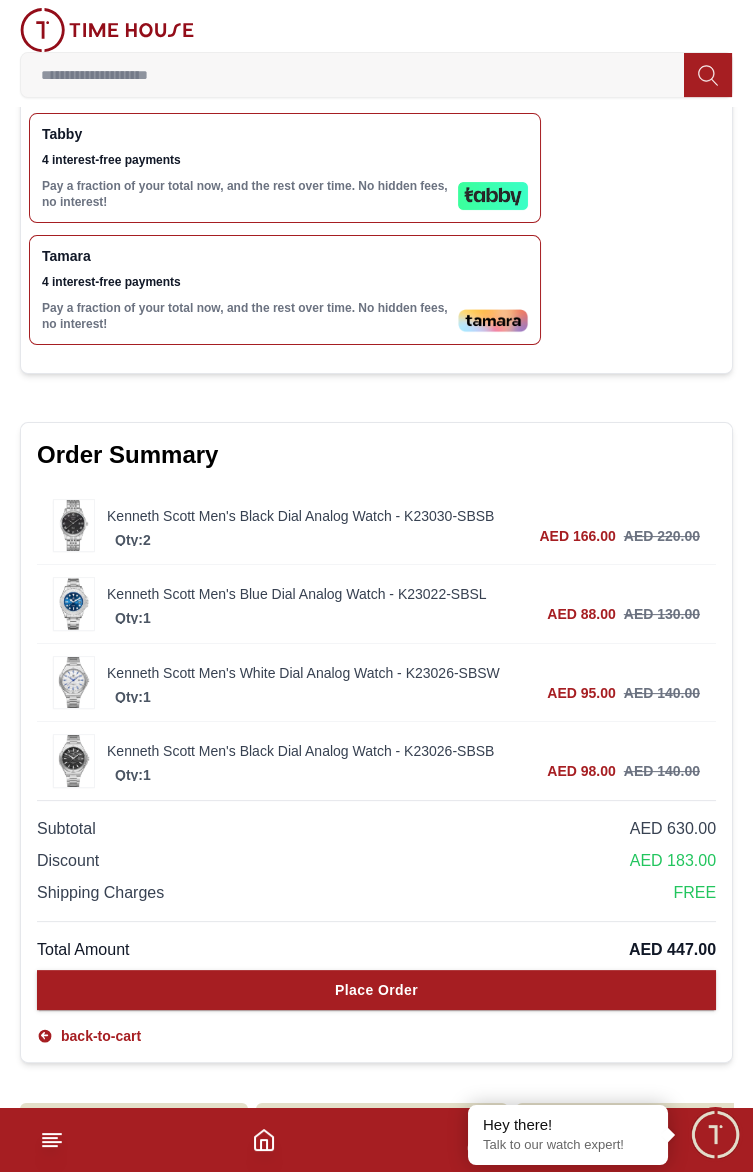 click on "Kenneth Scott Men's Black  Dial Analog Watch - K23030-SBSB" at bounding box center (403, 516) 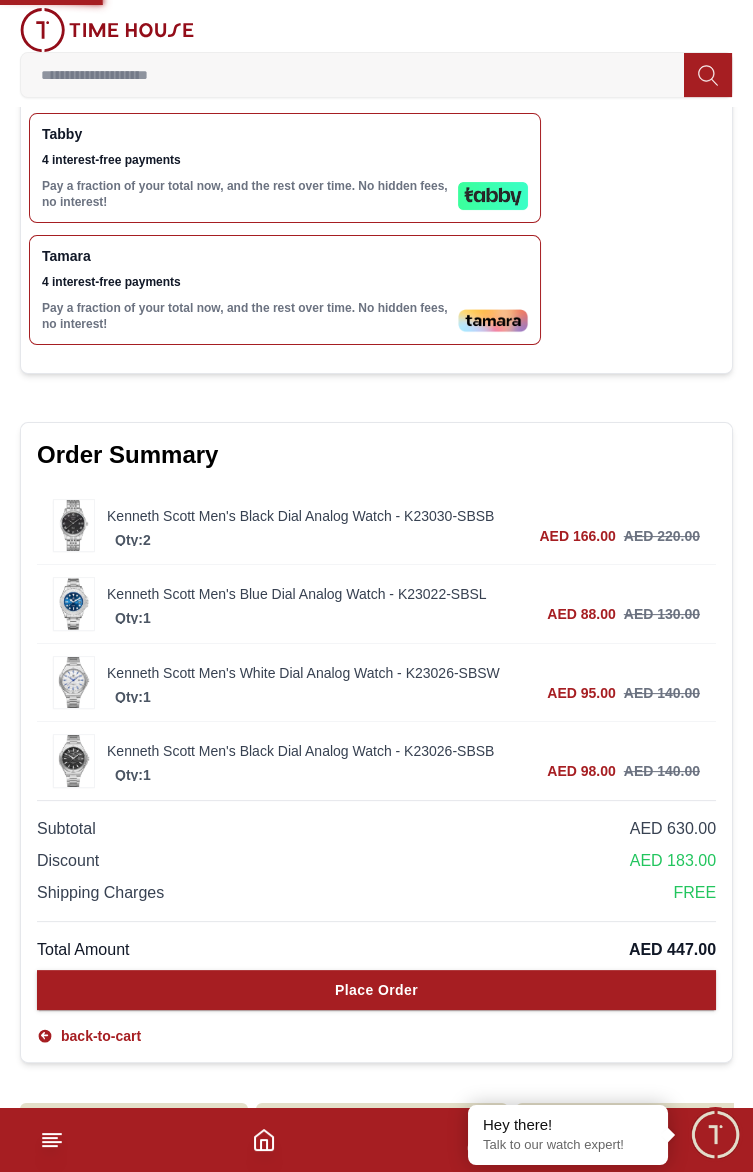 scroll, scrollTop: 0, scrollLeft: 0, axis: both 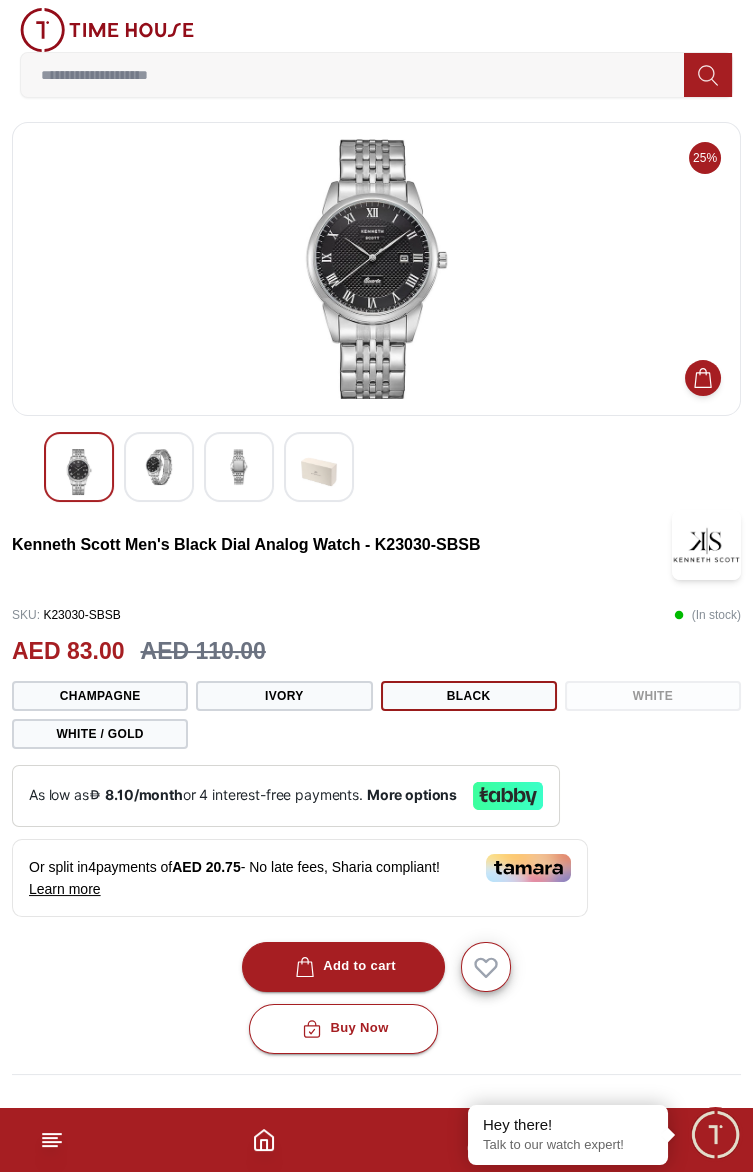 click 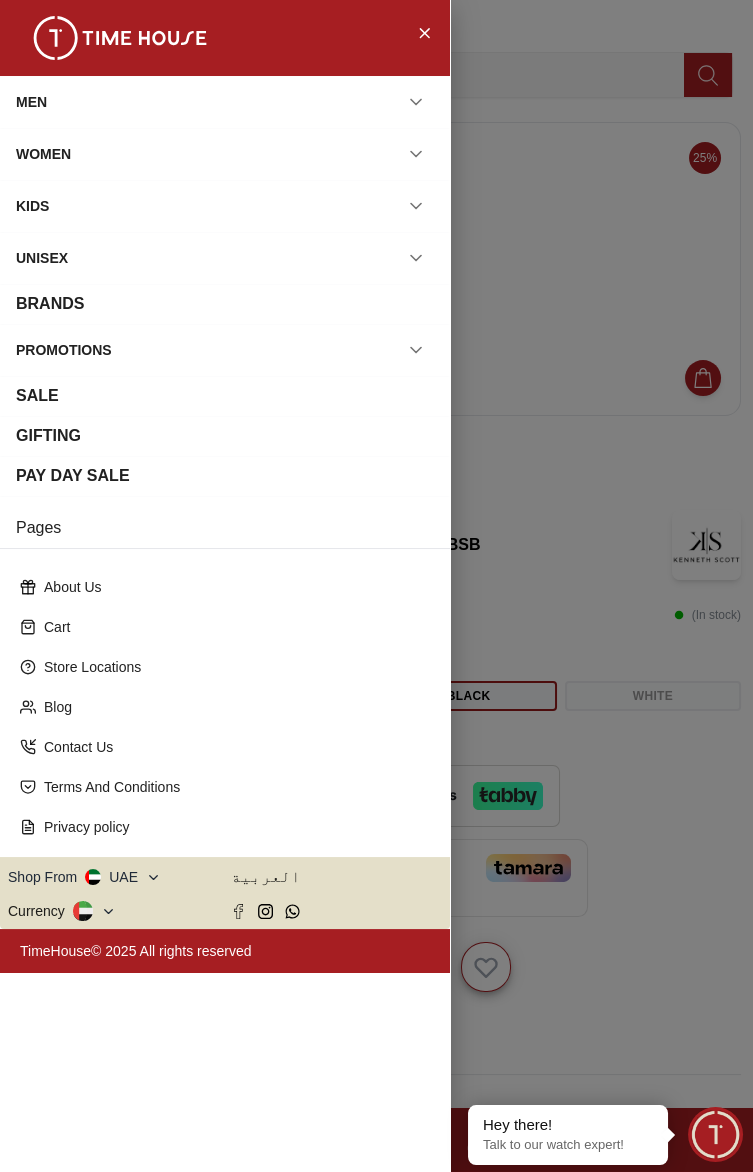 click on "Cart" at bounding box center [233, 627] 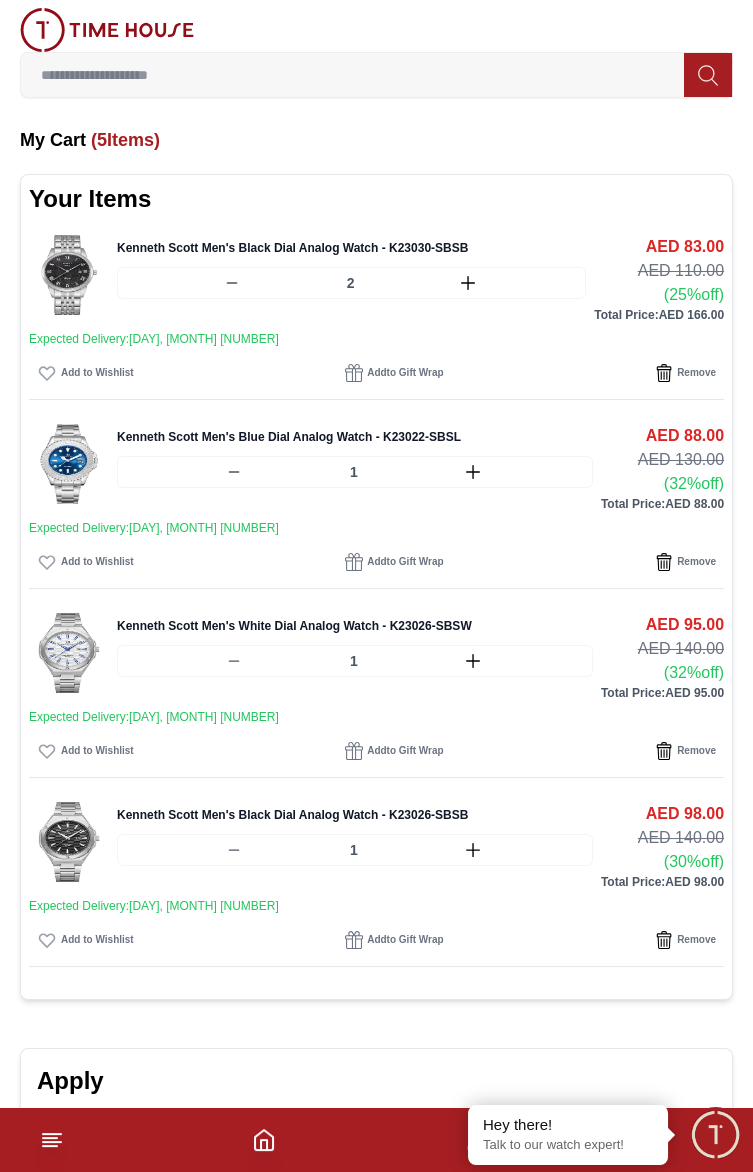 click on "Kenneth Scott Men's Black  Dial Analog Watch - K23030-SBSB 2 AED 83.00 AED 110.00 ( 25%  off) Total Price:  AED 166.00" at bounding box center (376, 279) 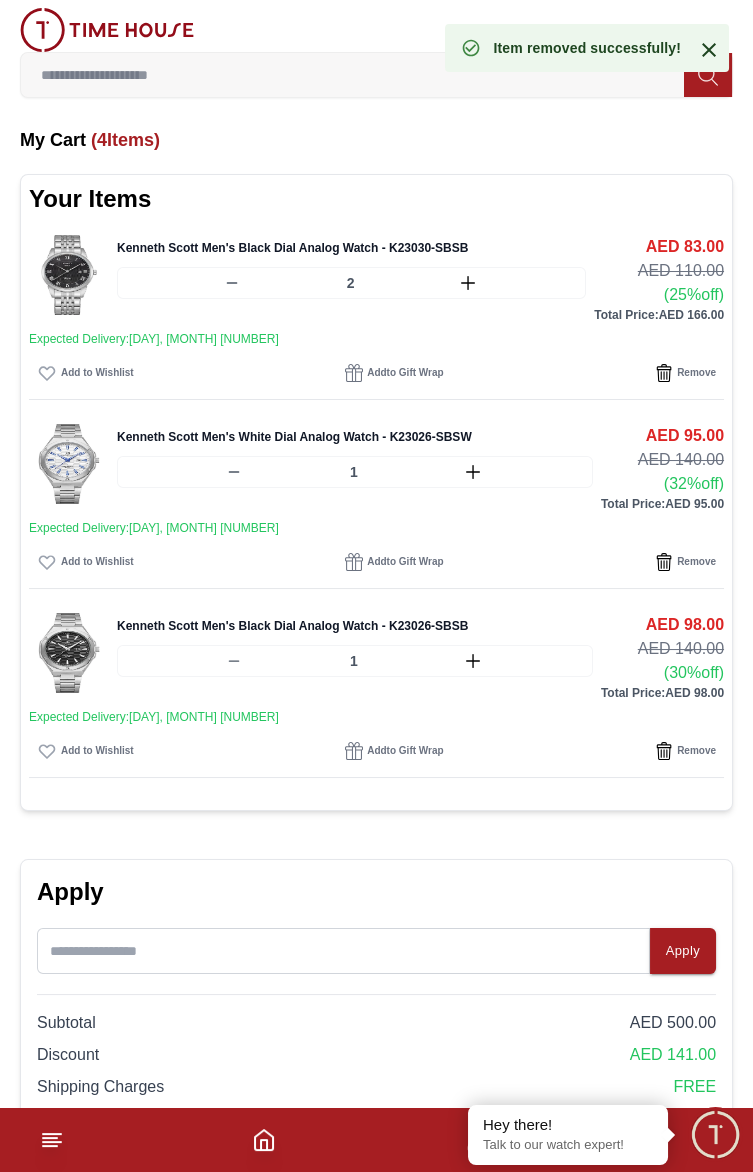 click 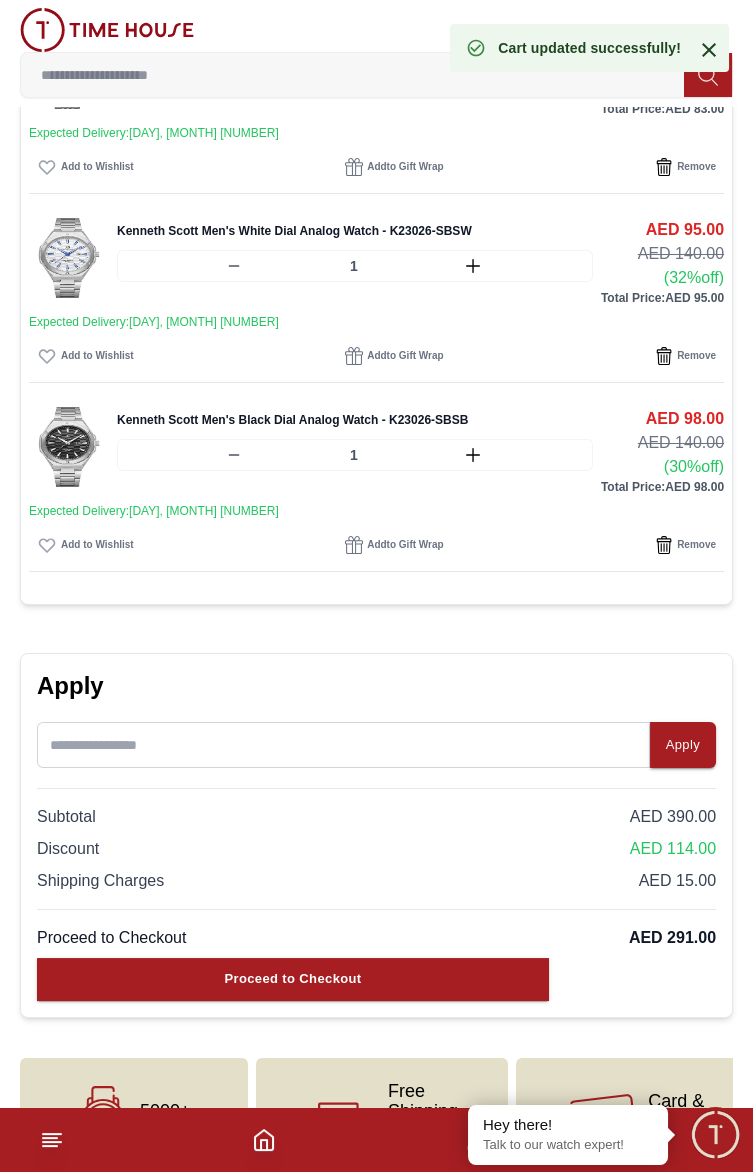 scroll, scrollTop: 296, scrollLeft: 0, axis: vertical 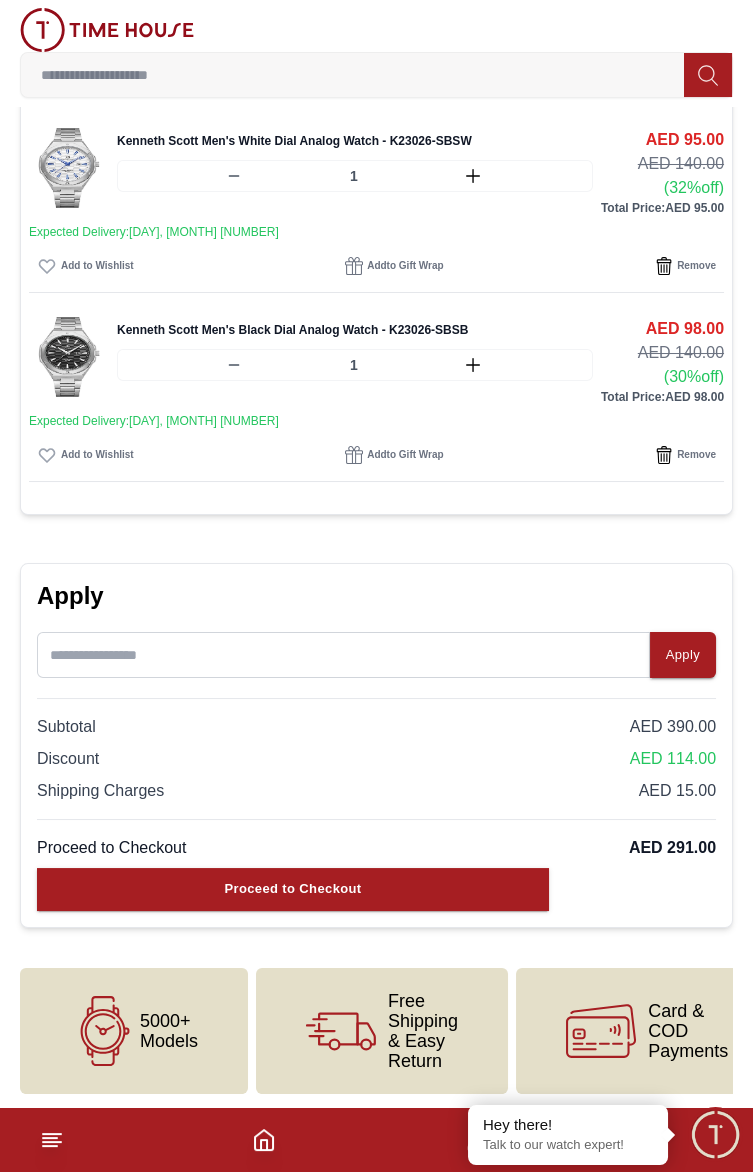 click on "Proceed to Checkout" at bounding box center [293, 889] 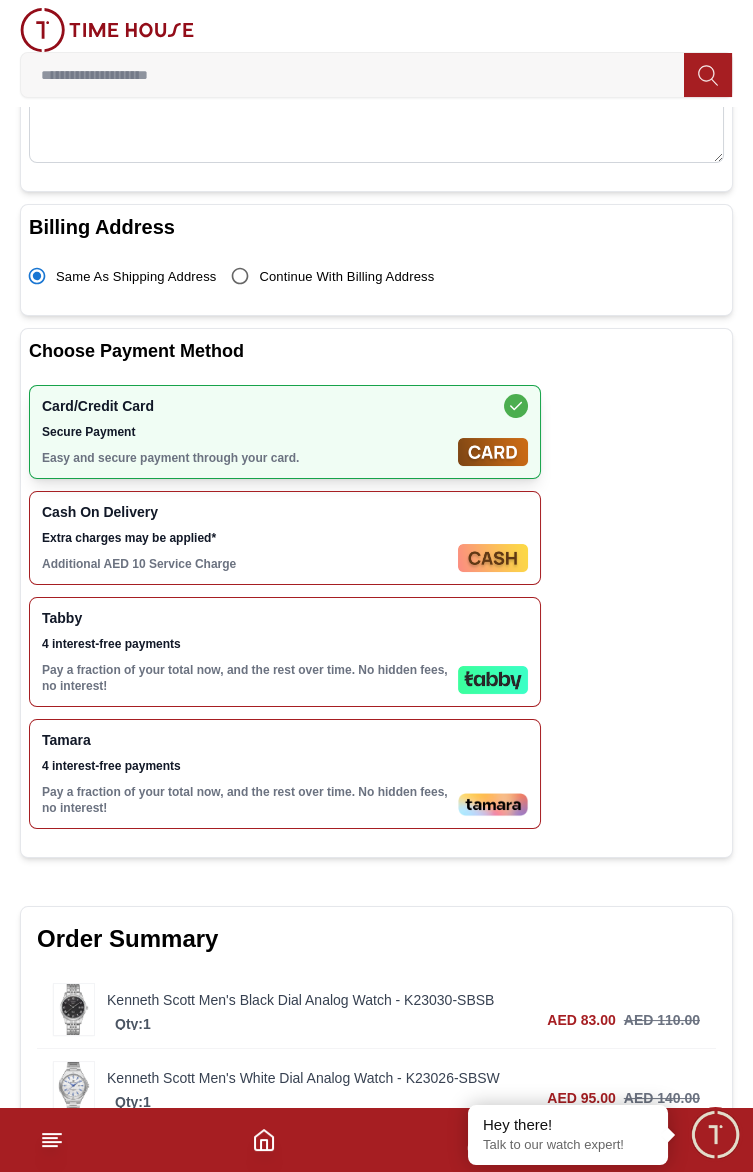 scroll, scrollTop: 277, scrollLeft: 0, axis: vertical 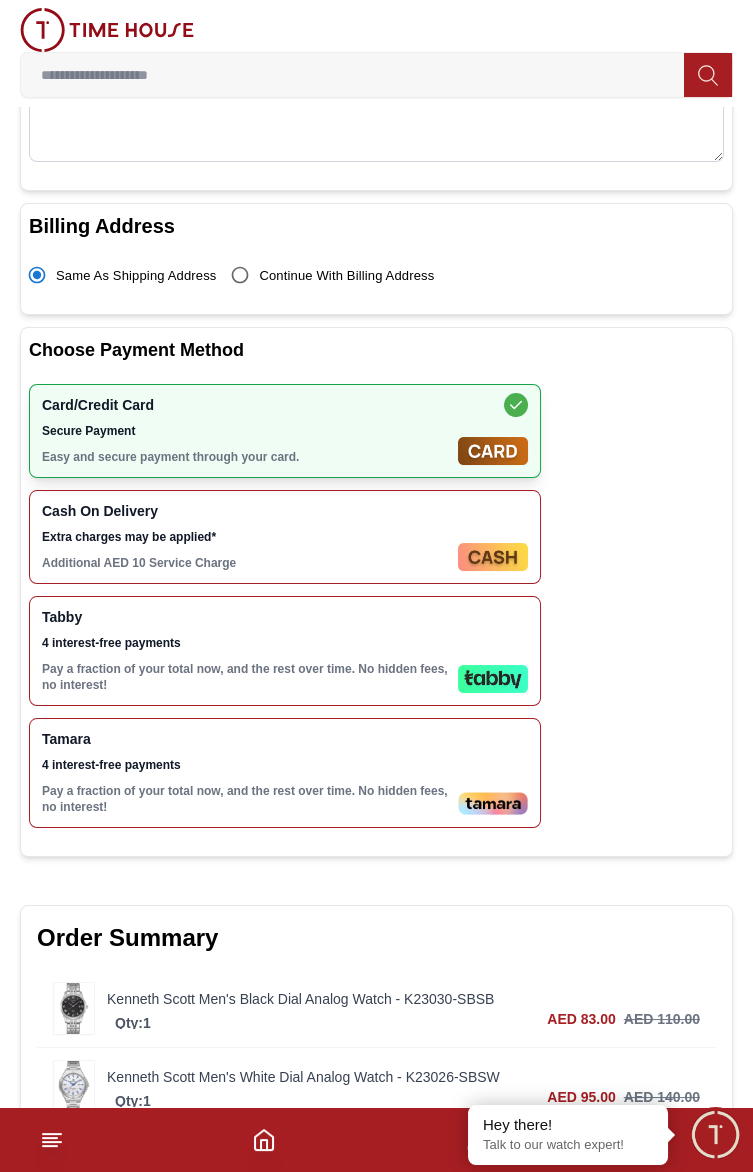 click on "Tabby 4 interest-free payments Pay a fraction of your total now, and the rest over time. No hidden fees, no interest!" at bounding box center (246, 651) 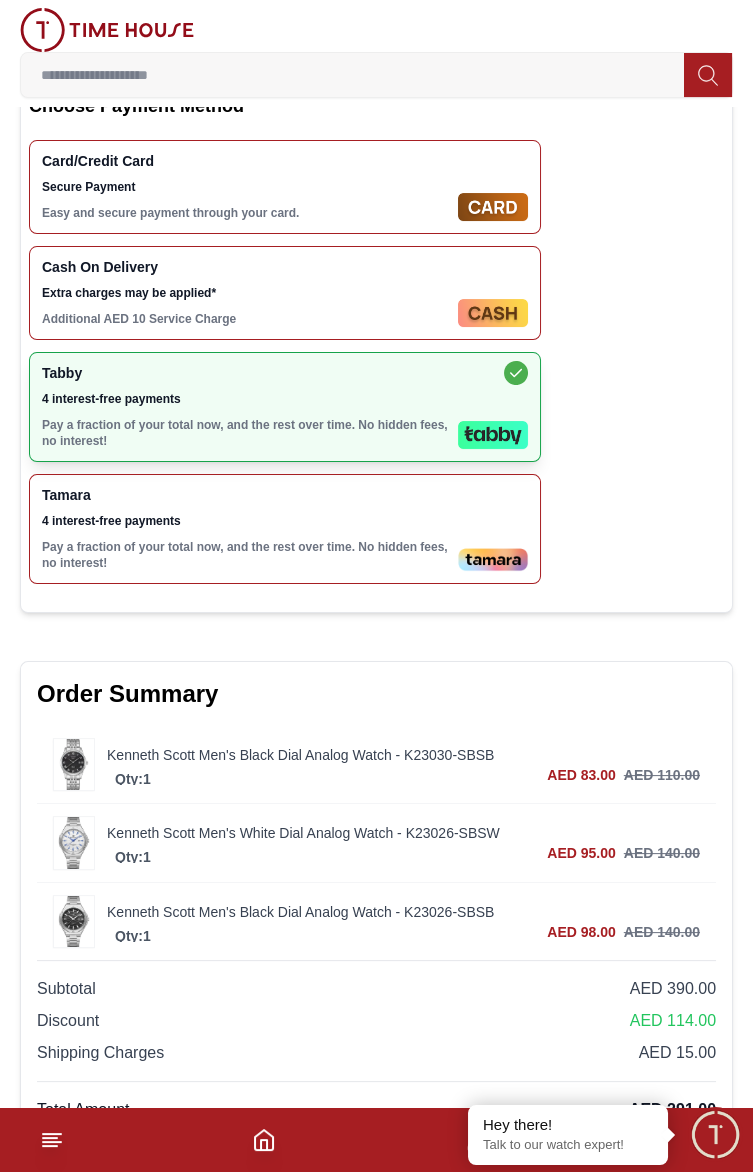 scroll, scrollTop: 815, scrollLeft: 0, axis: vertical 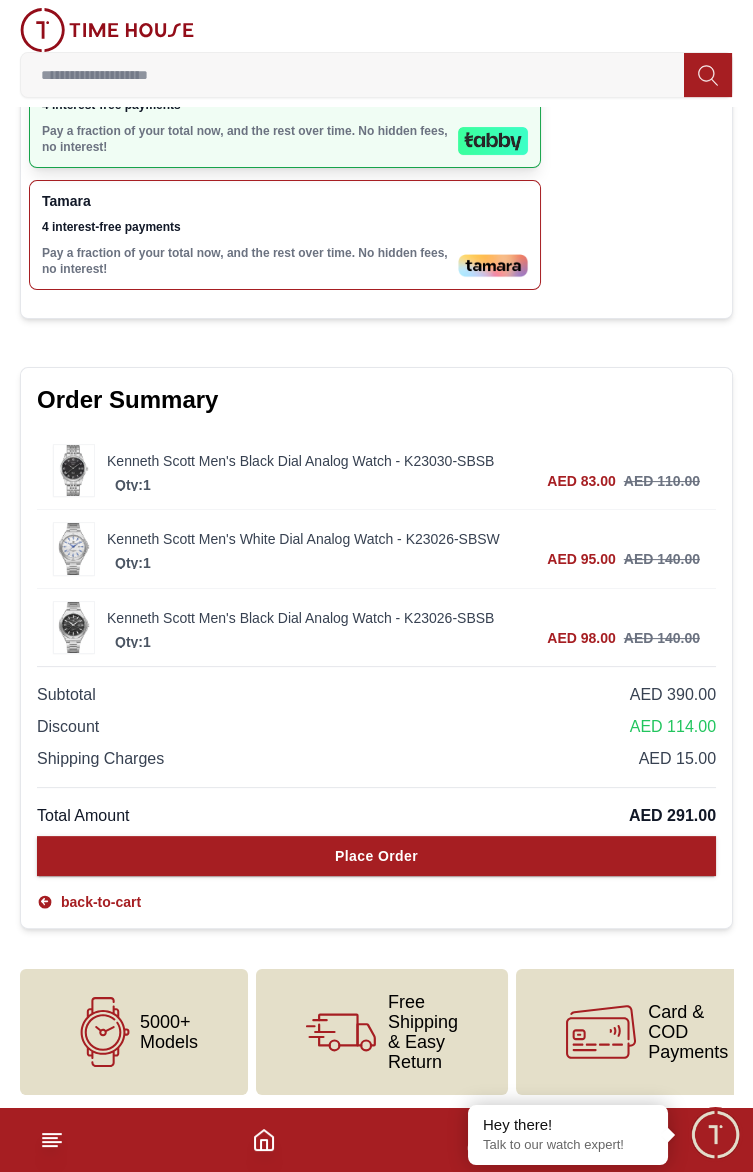click on "Place Order" at bounding box center (376, 856) 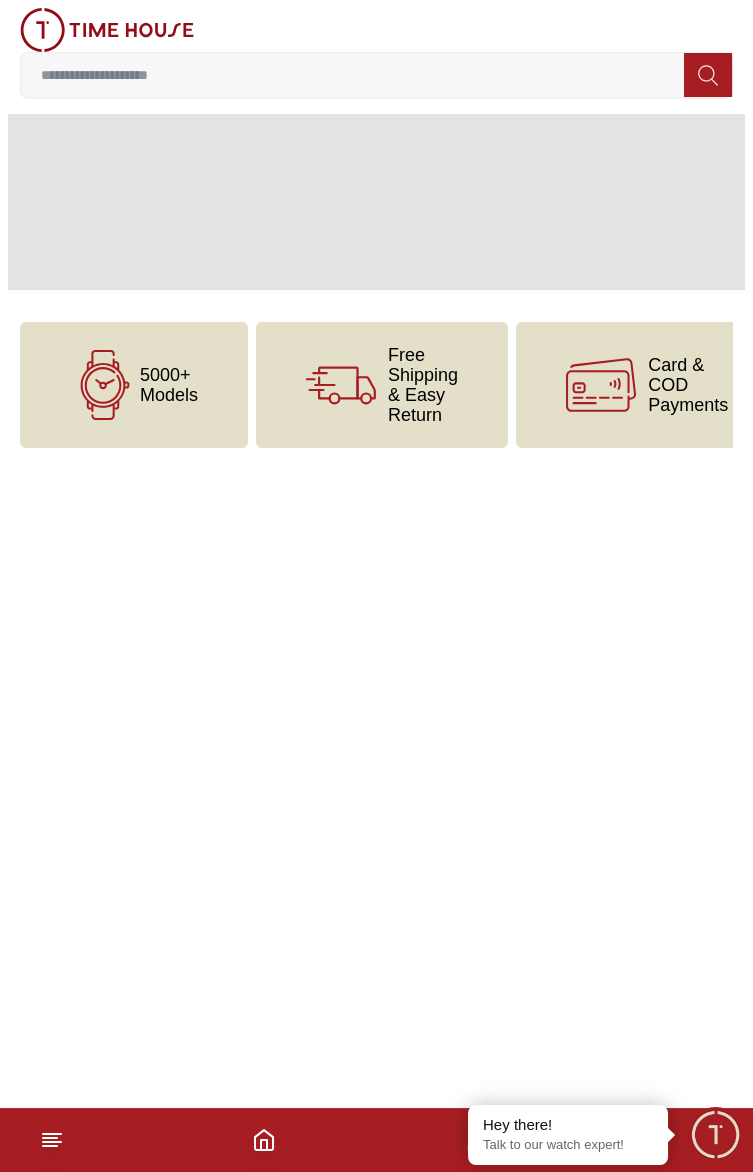 scroll, scrollTop: 0, scrollLeft: 0, axis: both 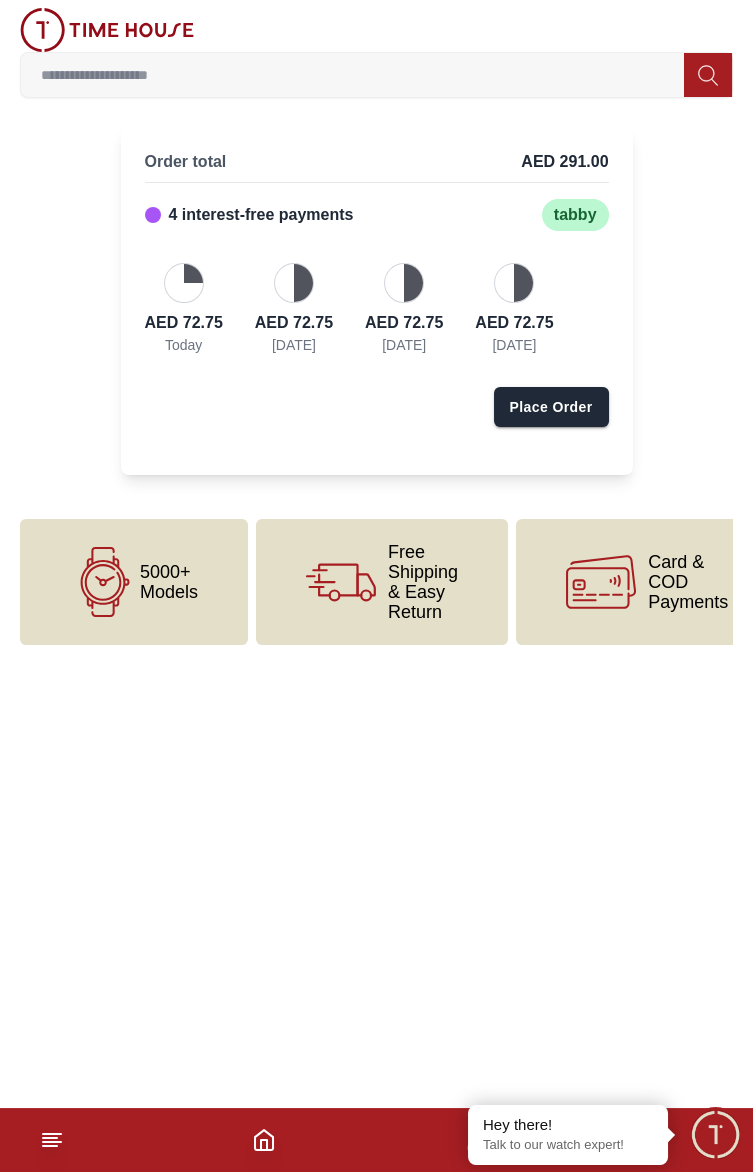 click on "Place Order" at bounding box center [551, 407] 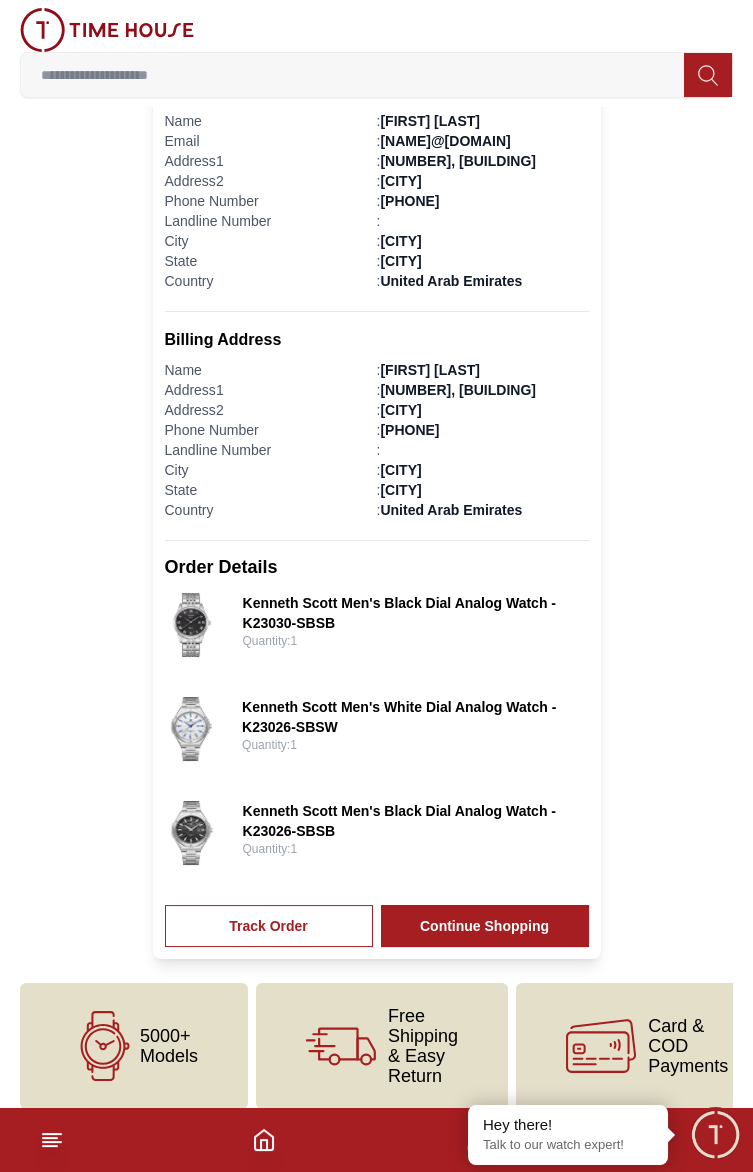 scroll, scrollTop: 440, scrollLeft: 0, axis: vertical 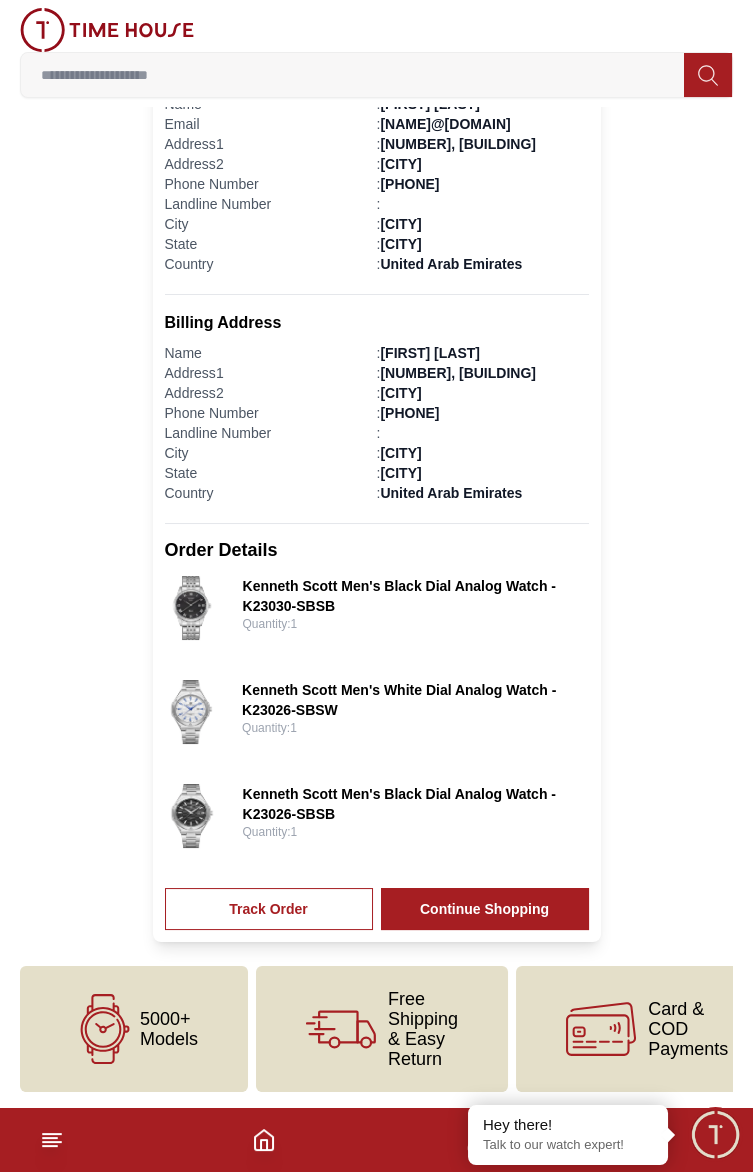 click on "Continue Shopping" at bounding box center [485, 909] 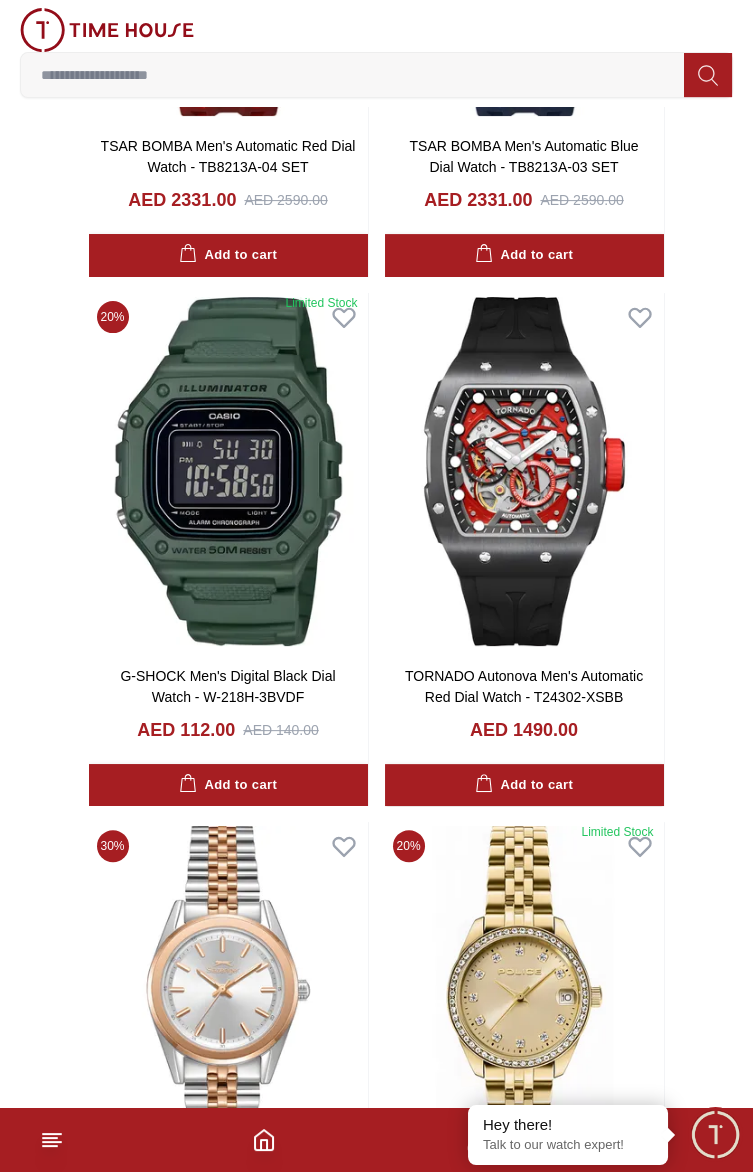 scroll, scrollTop: 986, scrollLeft: 0, axis: vertical 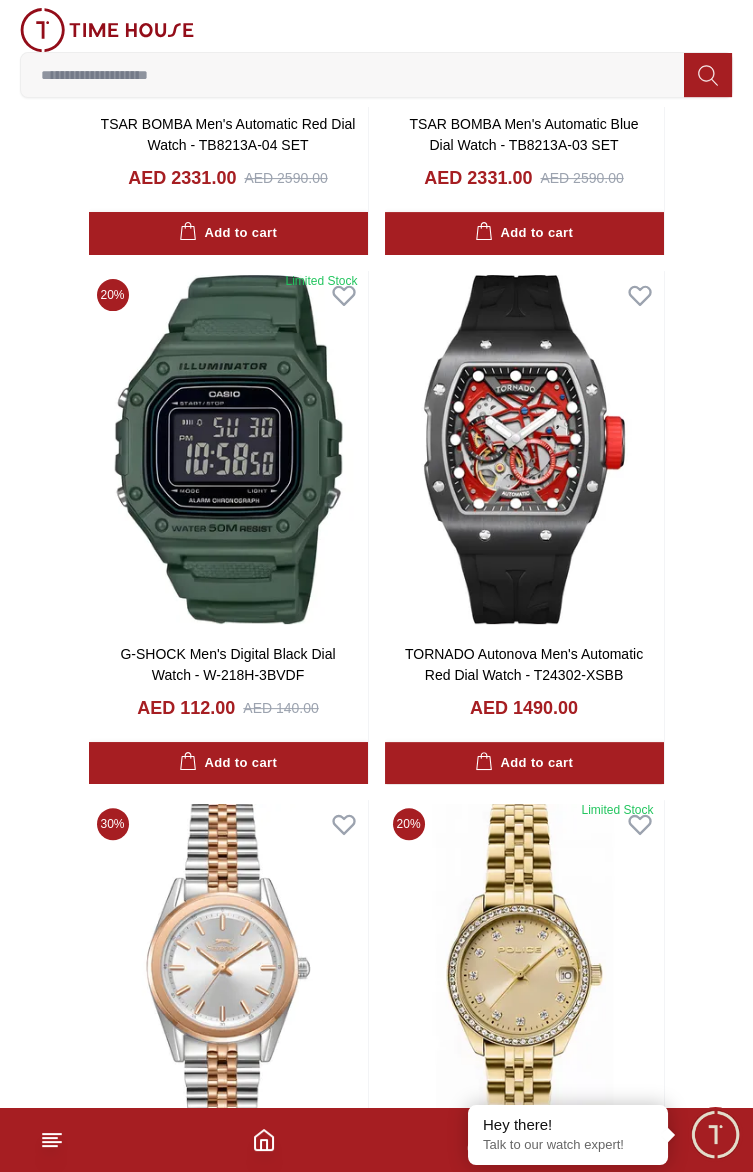 click 